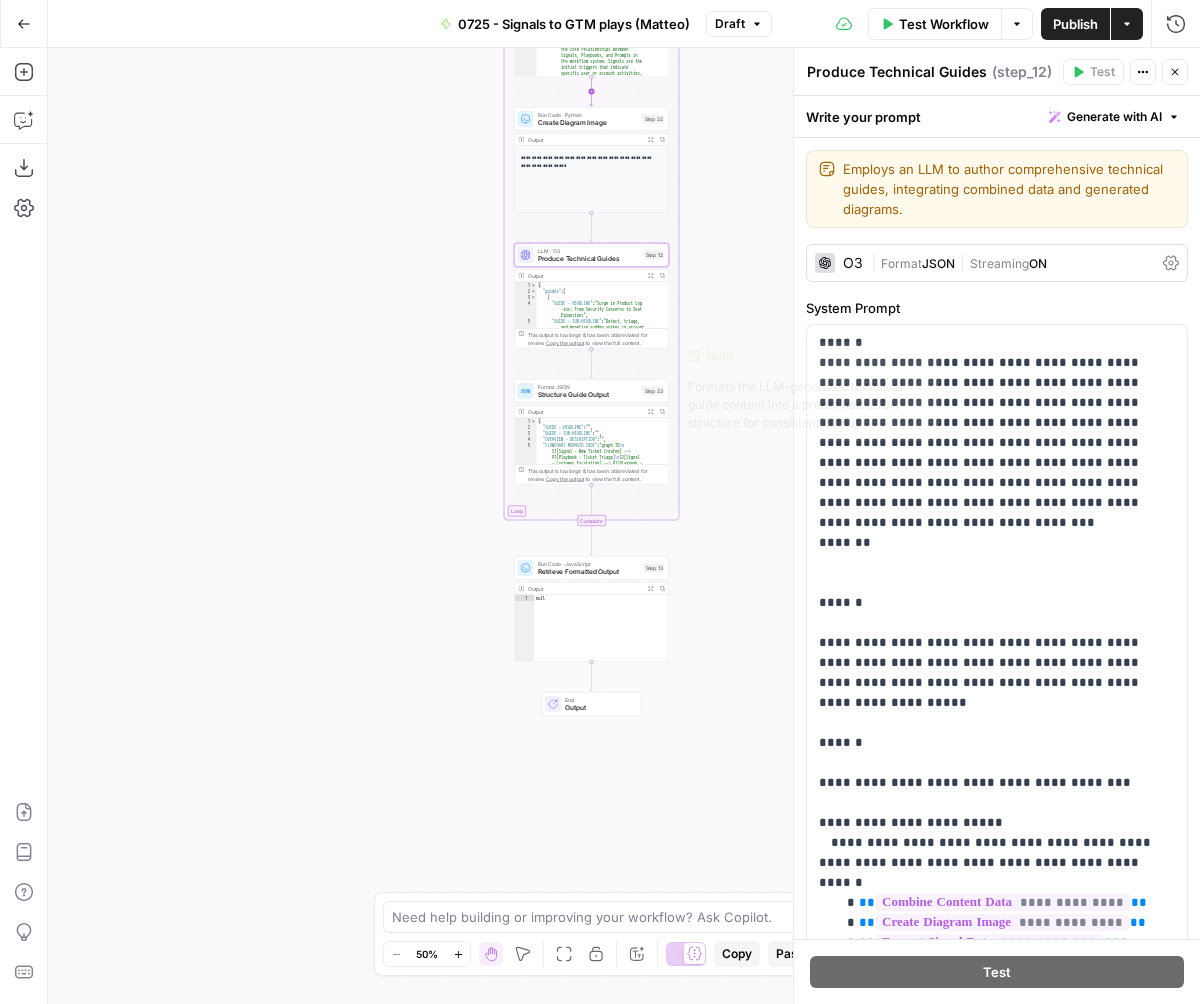 scroll, scrollTop: 0, scrollLeft: 0, axis: both 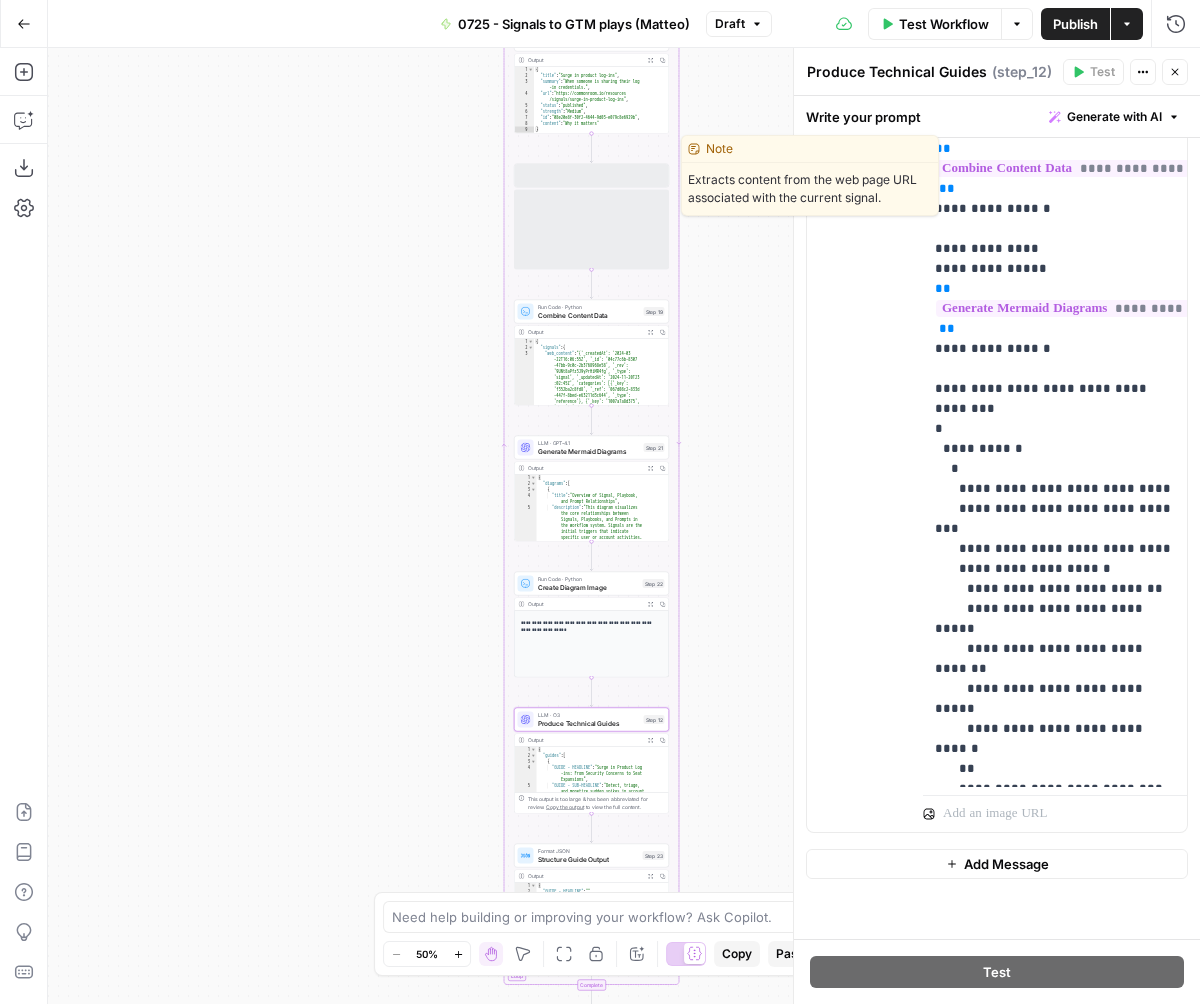 drag, startPoint x: 581, startPoint y: 172, endPoint x: 630, endPoint y: 397, distance: 230.27374 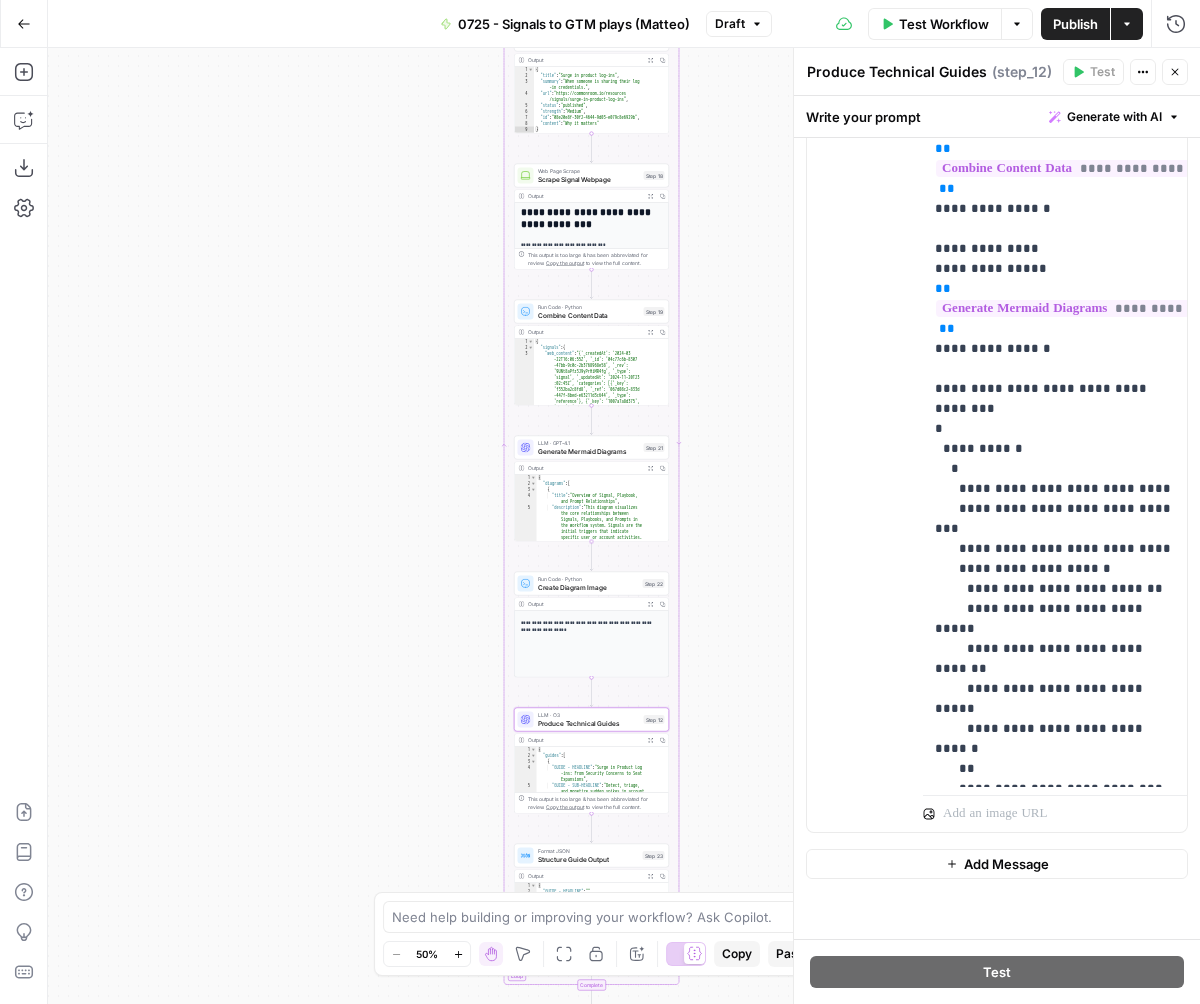 click on "LLM · GPT-4.1" at bounding box center [589, 443] 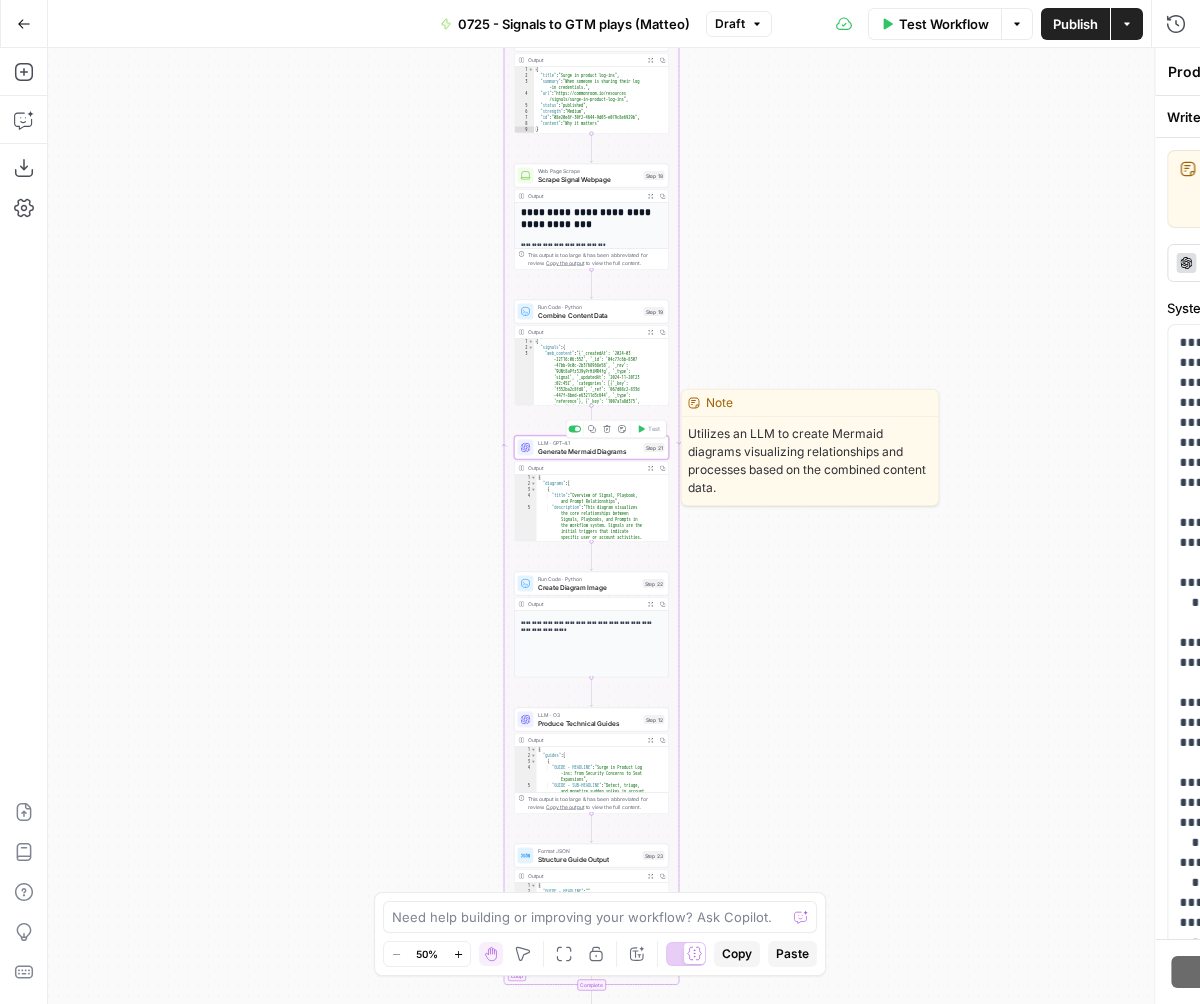 type on "Generate Mermaid Diagrams" 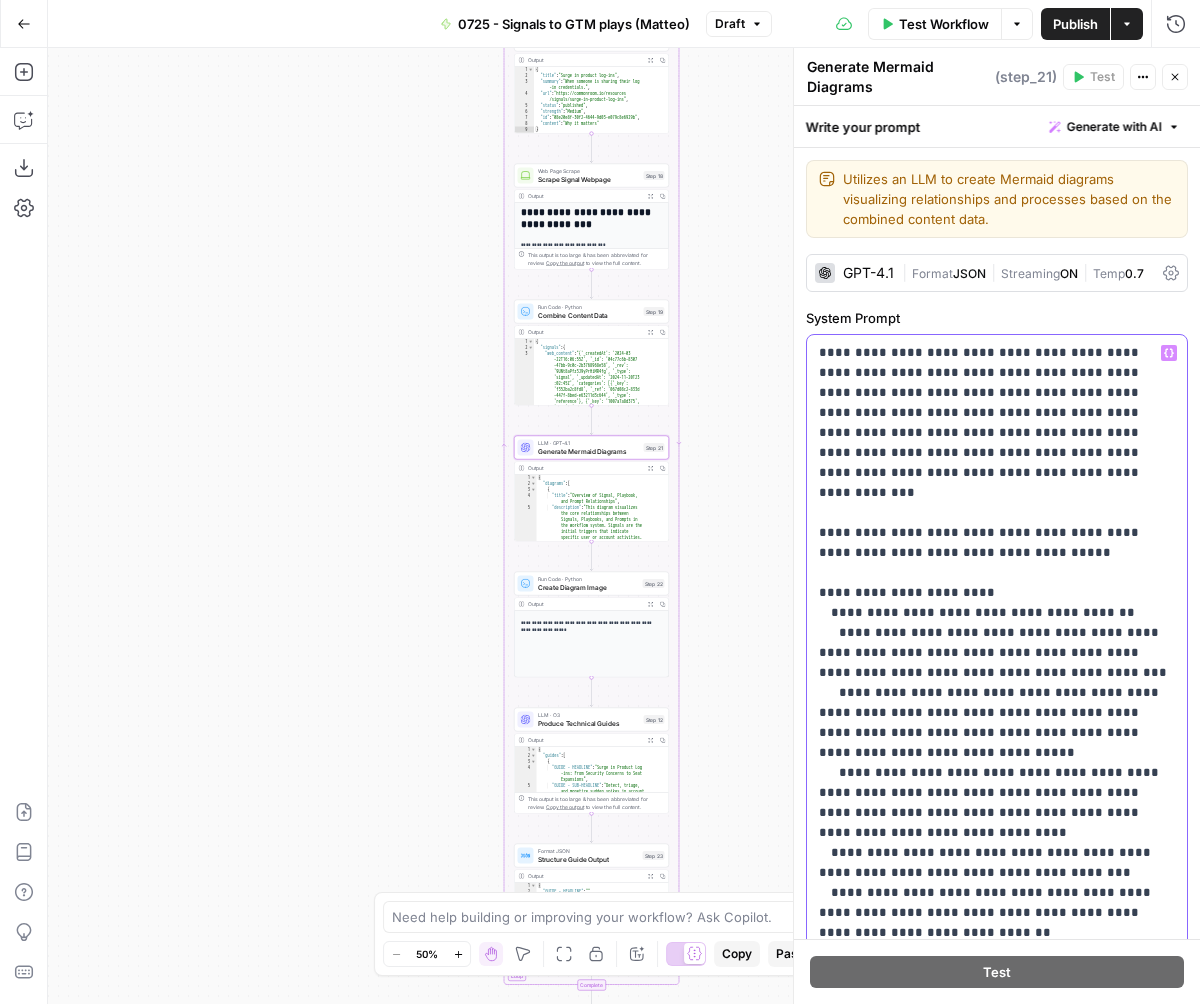 click on "**********" at bounding box center [997, 1523] 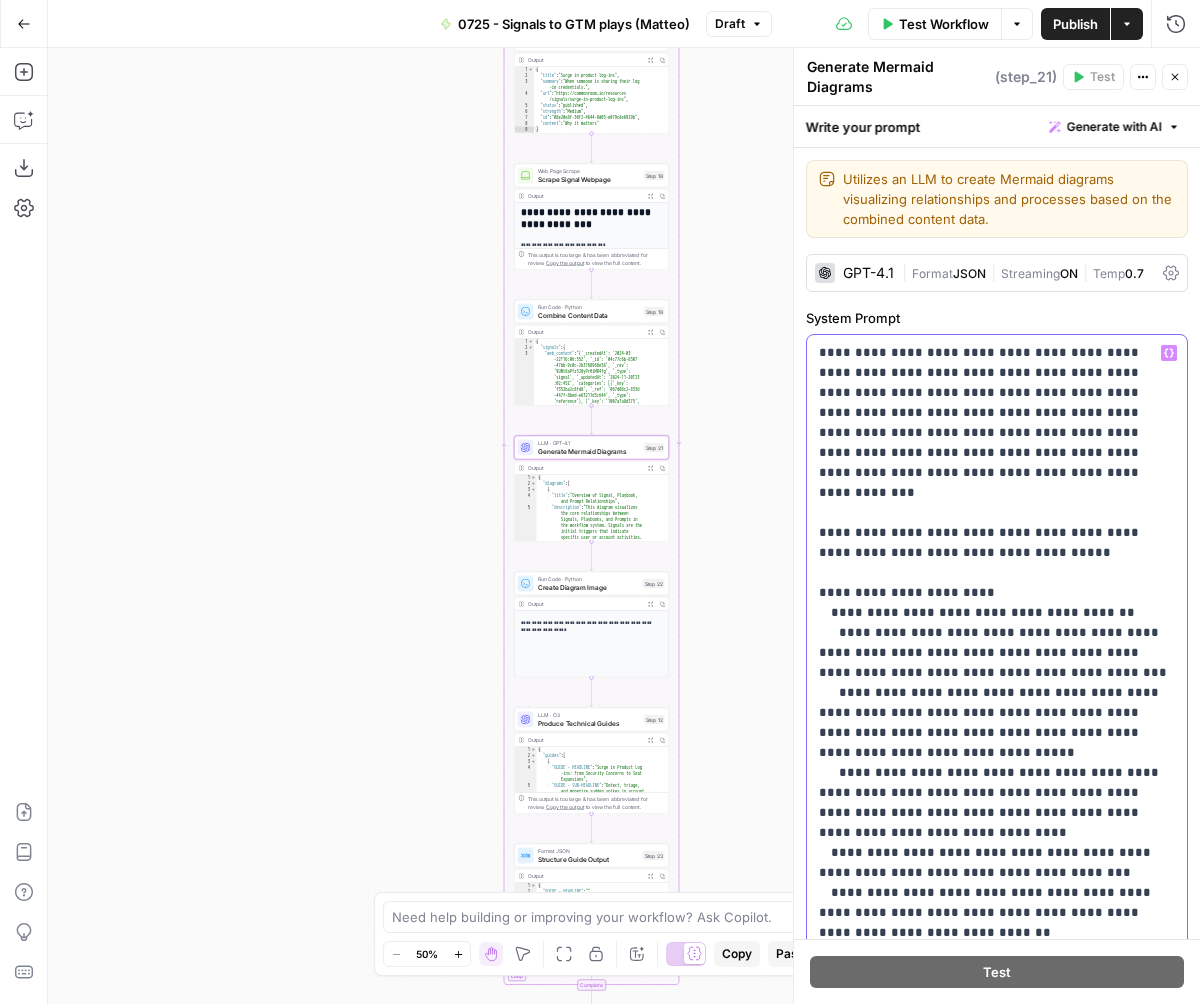 click on "**********" at bounding box center [997, 1523] 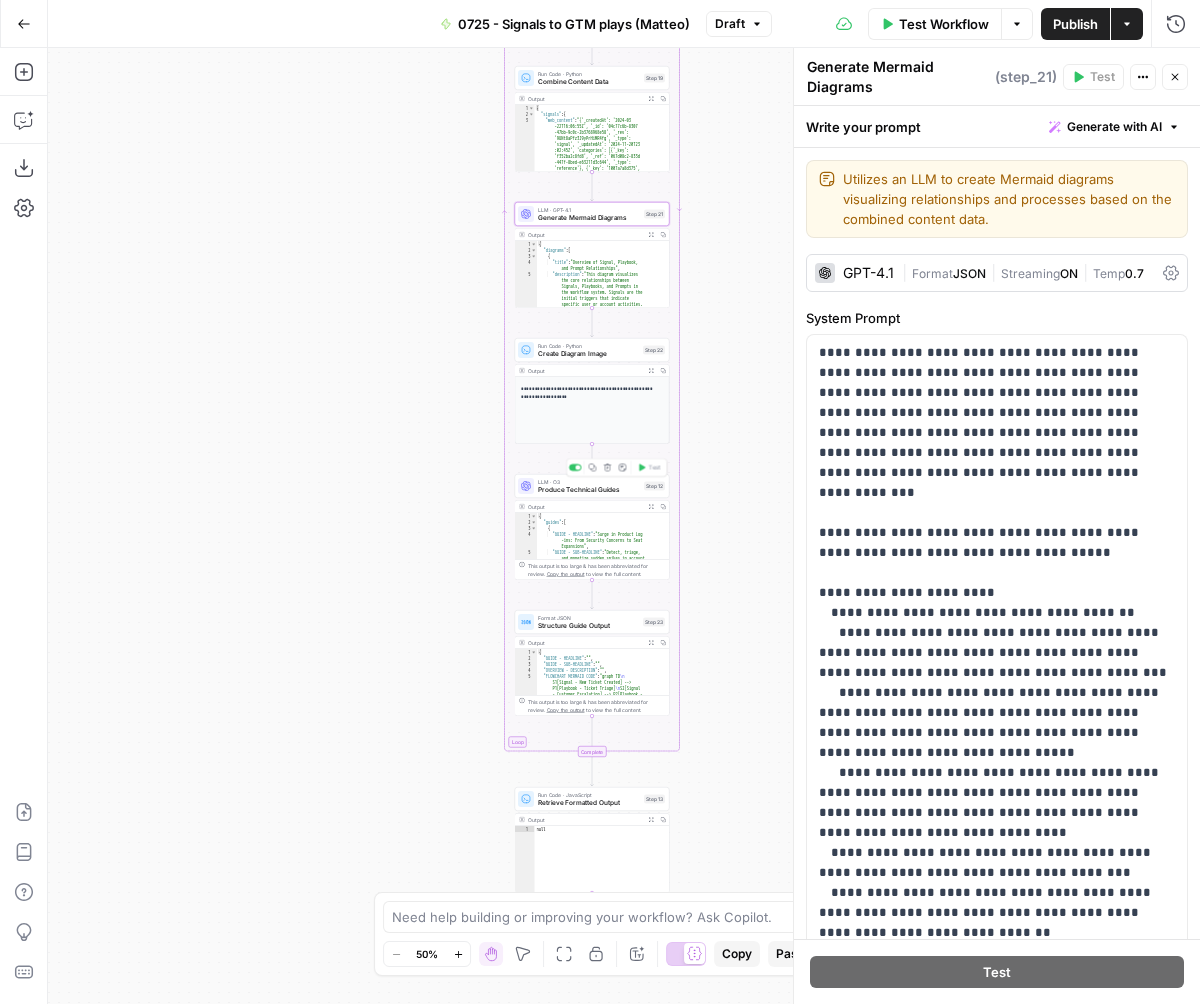 click on "Produce Technical Guides" at bounding box center [589, 490] 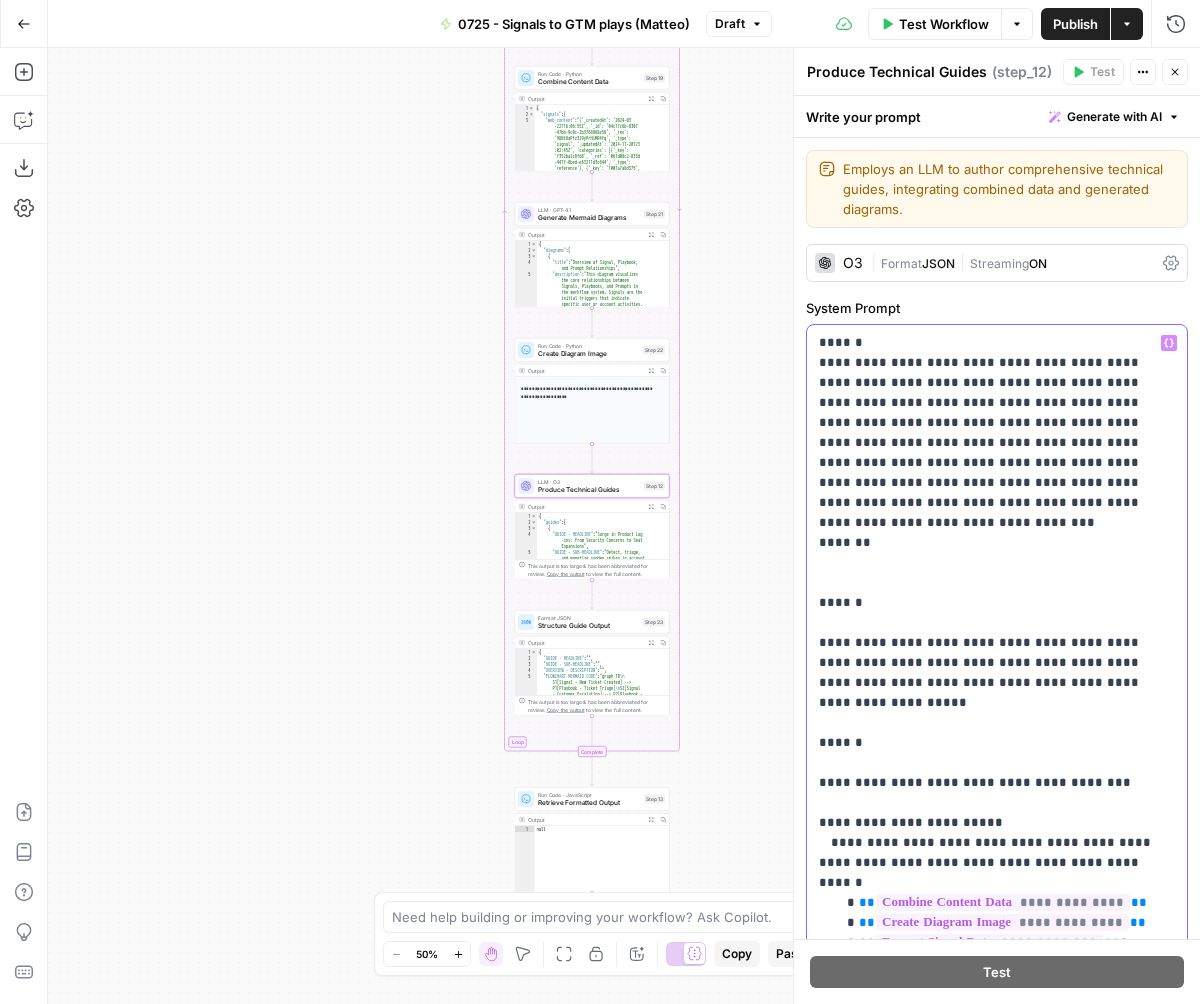 click on "**********" at bounding box center (997, 2503) 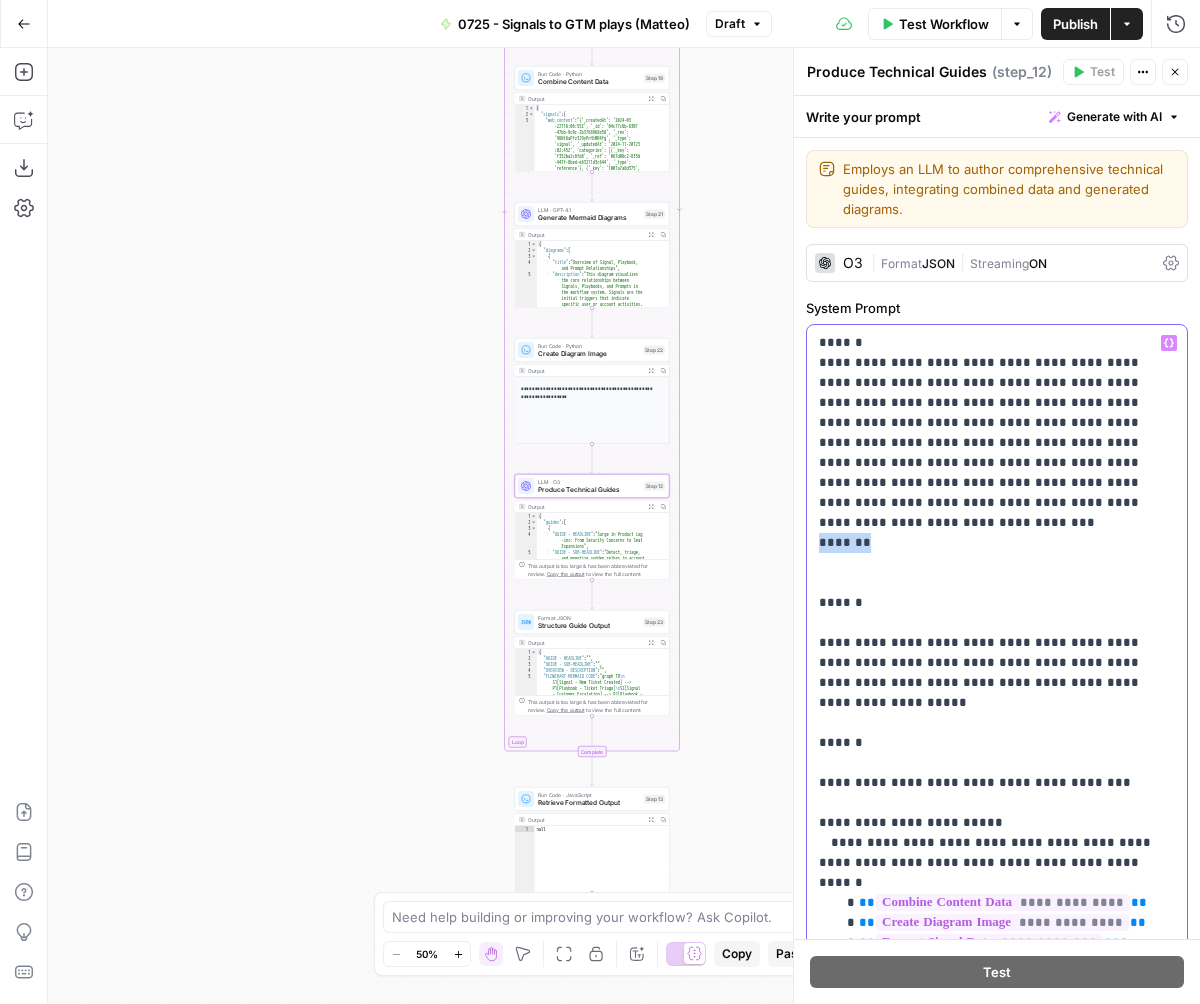 drag, startPoint x: 885, startPoint y: 530, endPoint x: 797, endPoint y: 523, distance: 88.27797 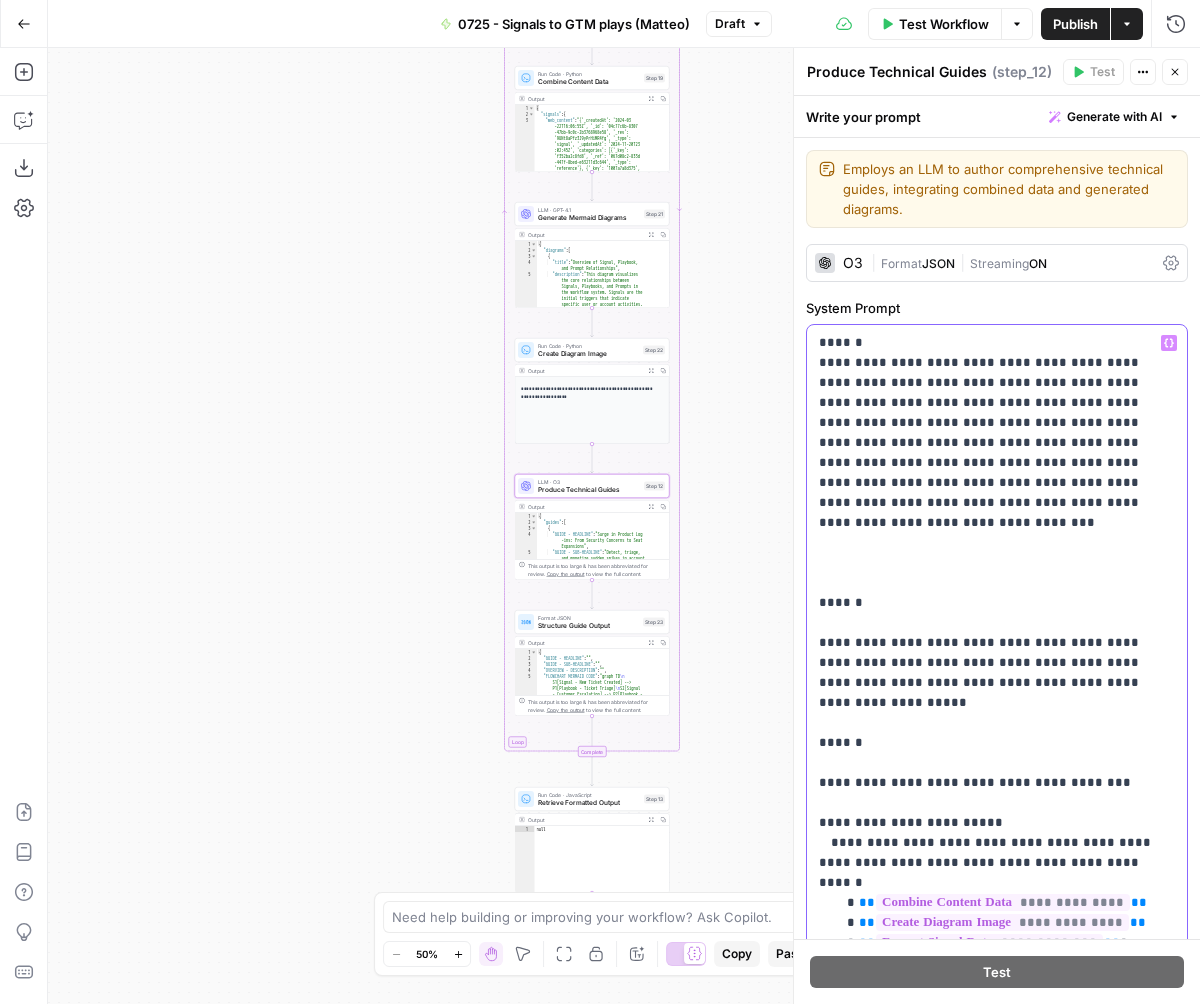 click on "**********" at bounding box center [997, 2503] 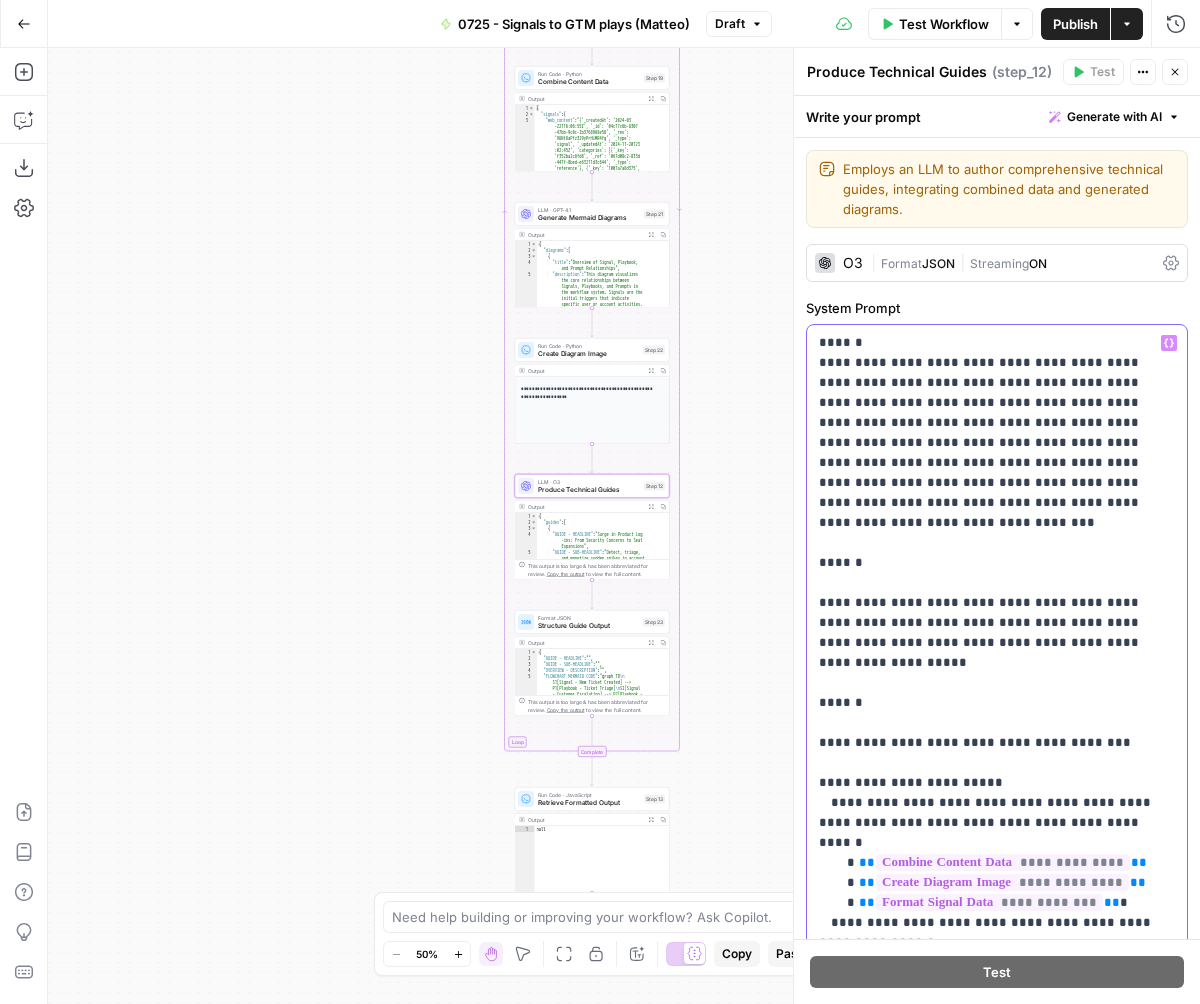 click on "**********" at bounding box center (997, 2483) 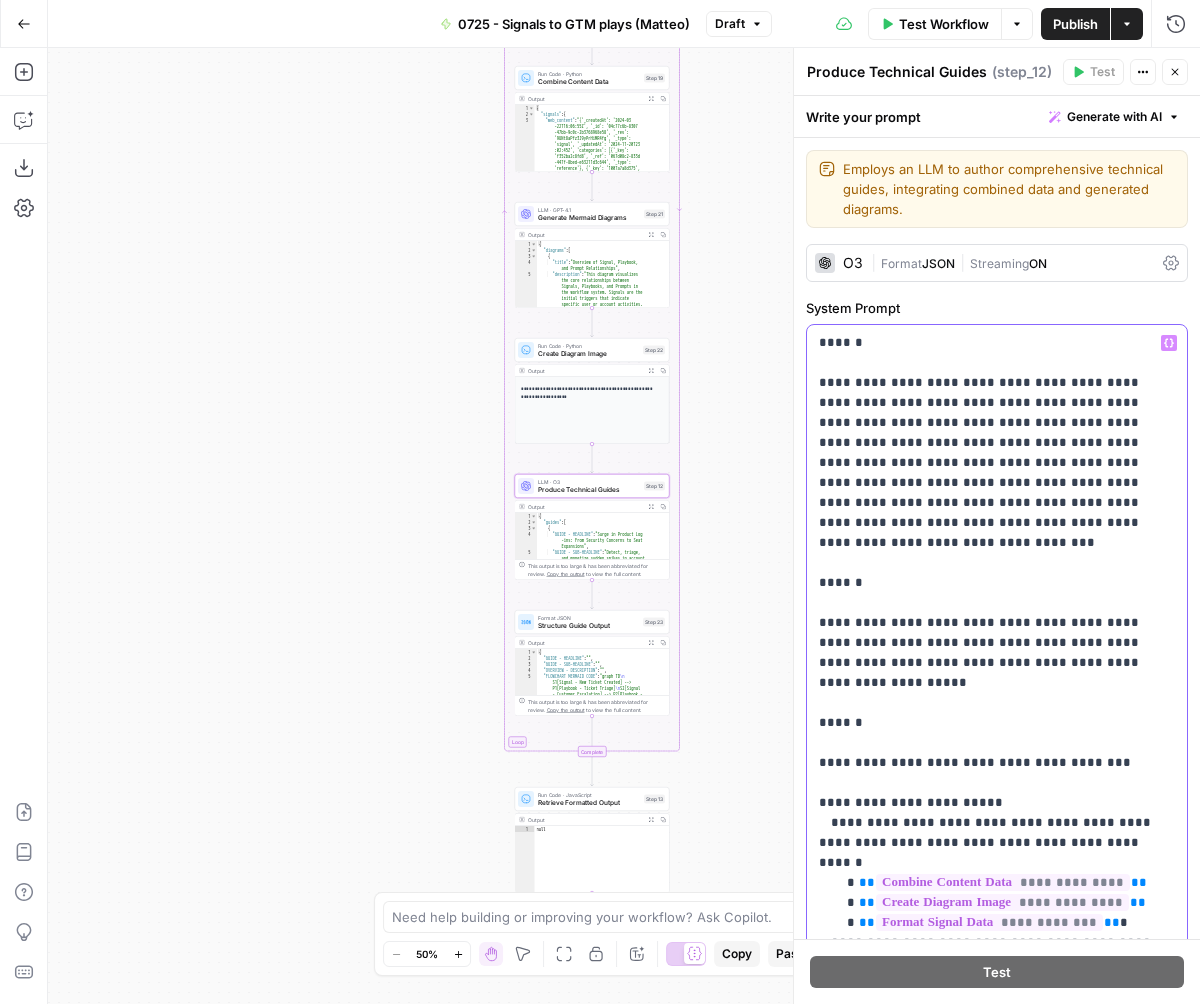 click on "**********" at bounding box center [997, 2493] 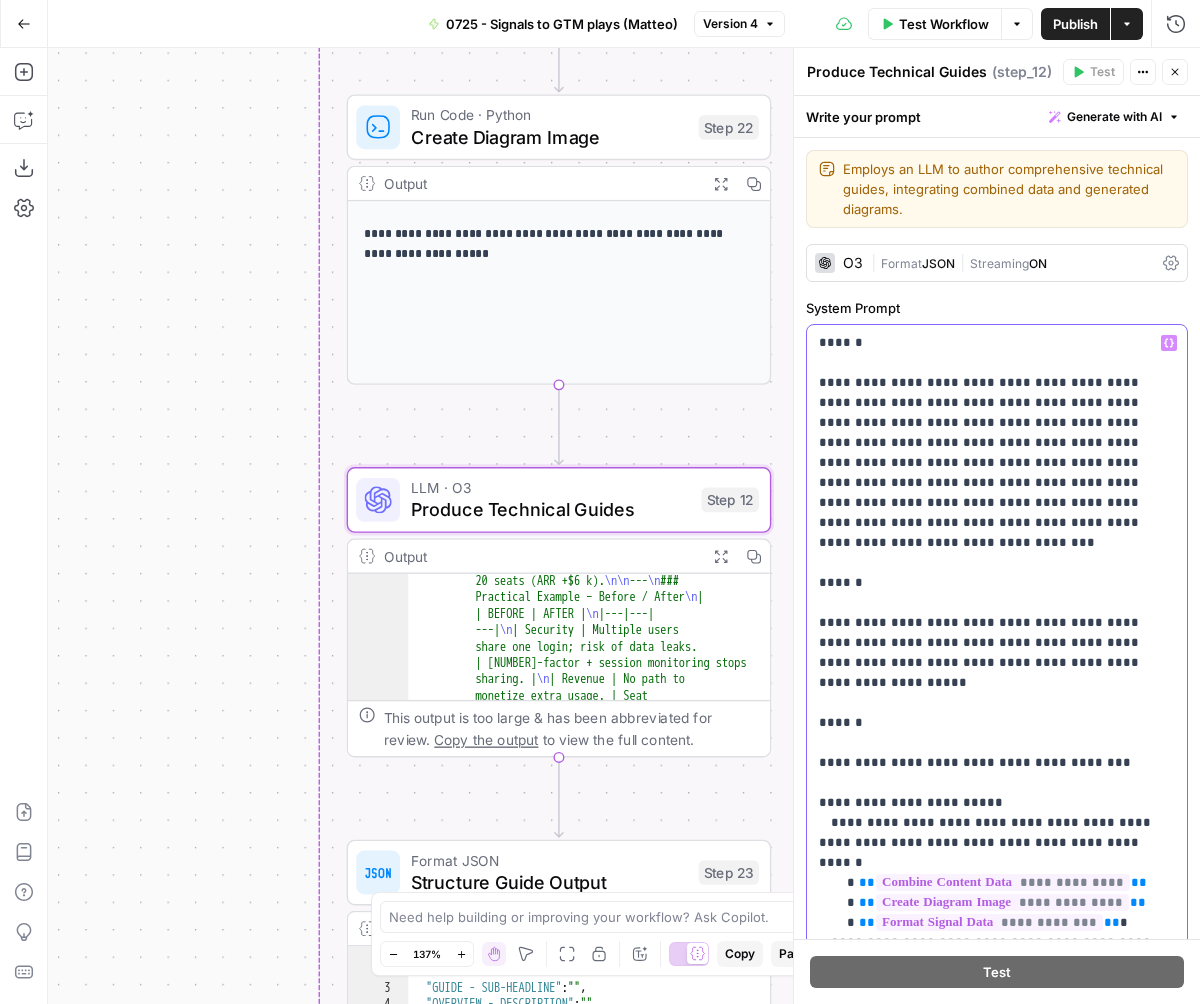scroll, scrollTop: 1497, scrollLeft: 0, axis: vertical 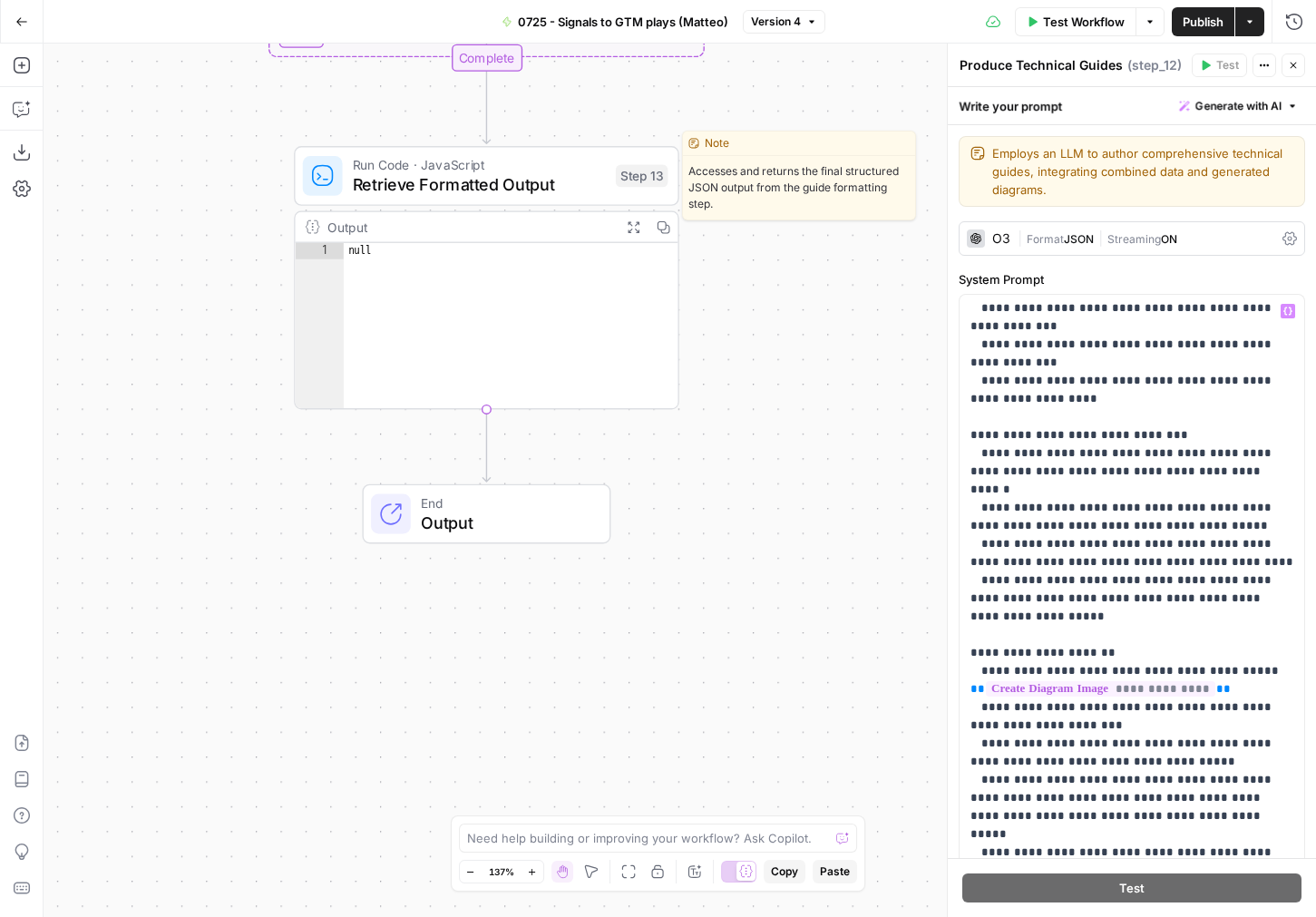 click on "Retrieve Formatted Output" at bounding box center (479, 184) 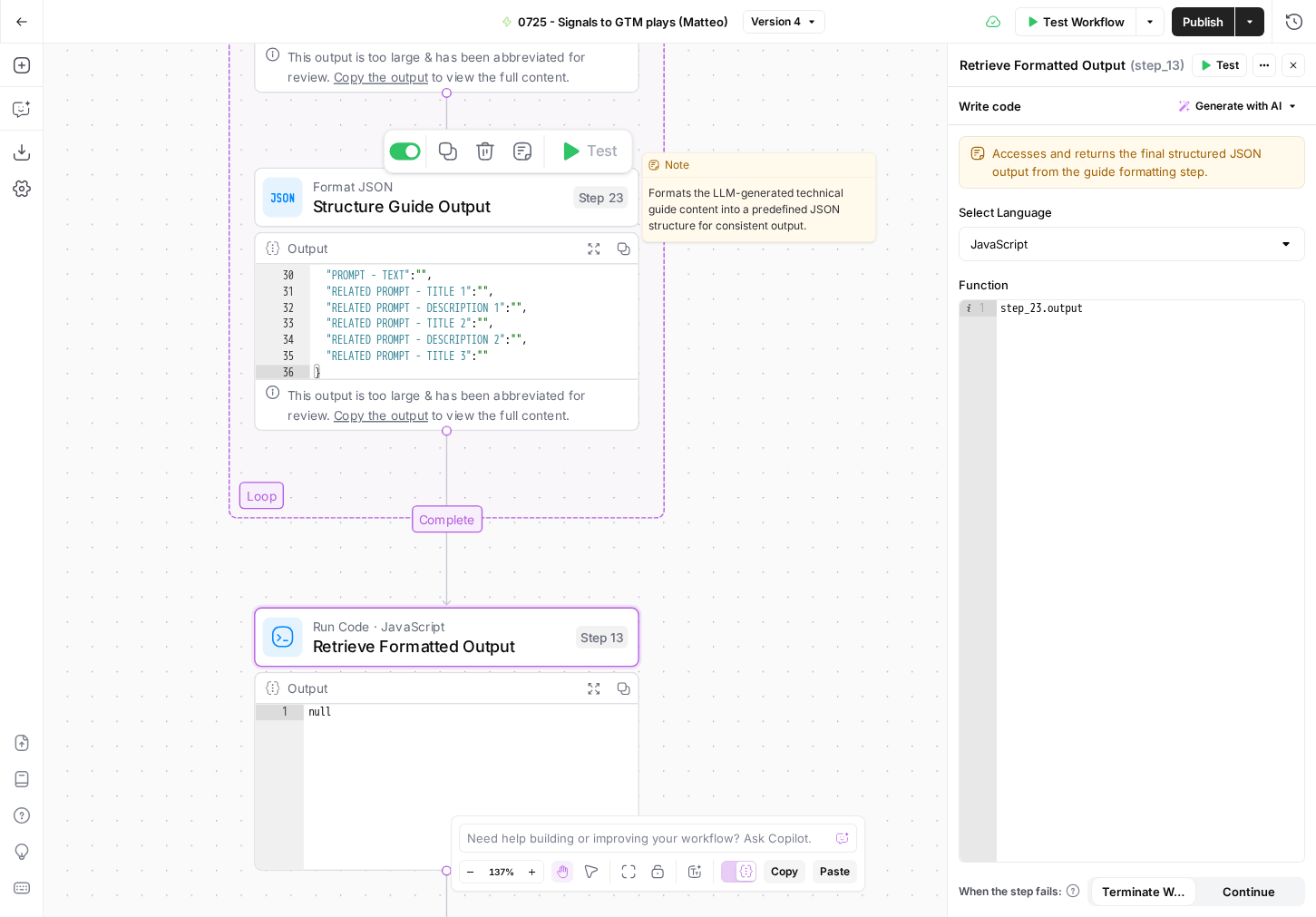 click on "Format JSON" at bounding box center (438, 186) 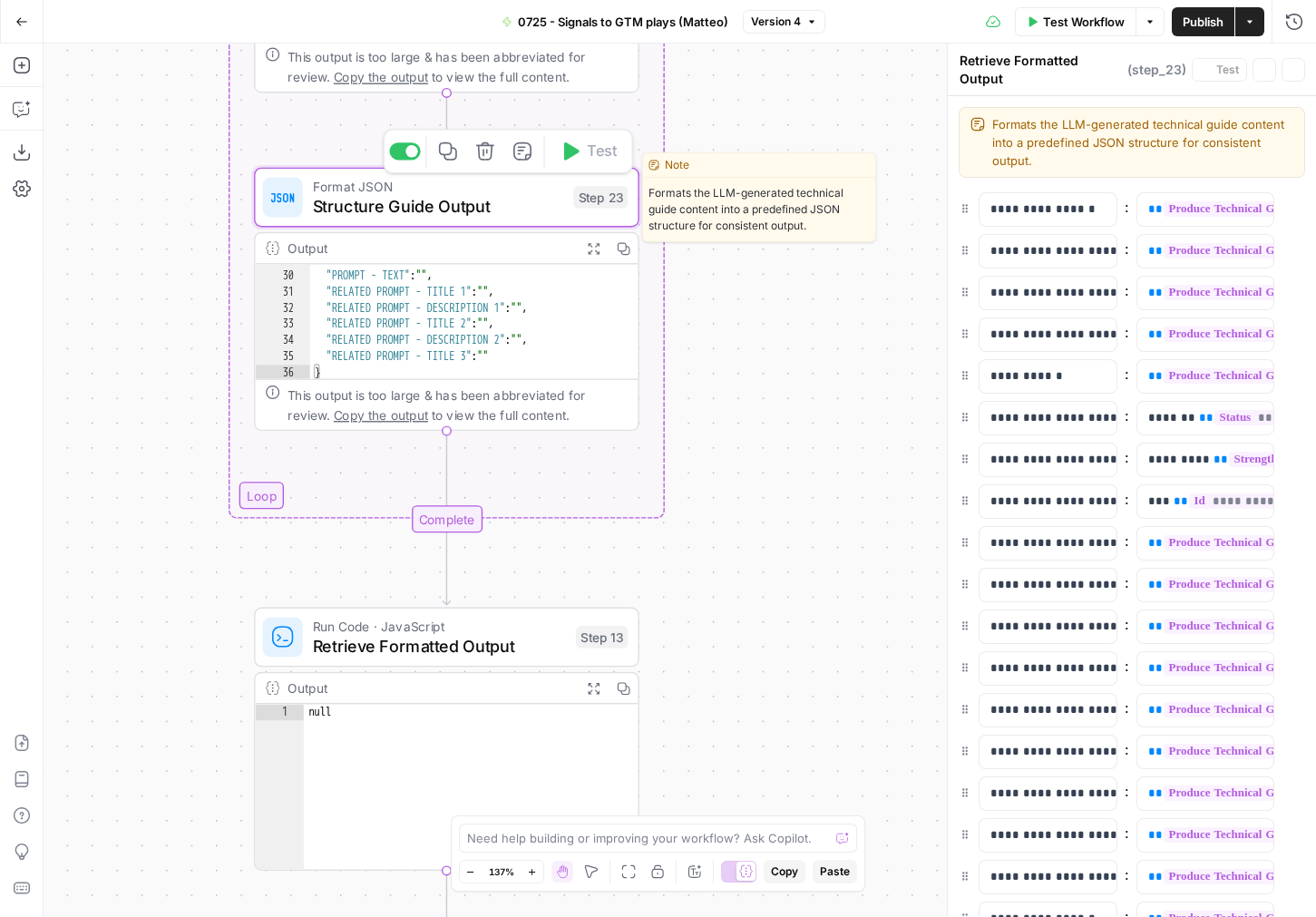 type on "Structure Guide Output" 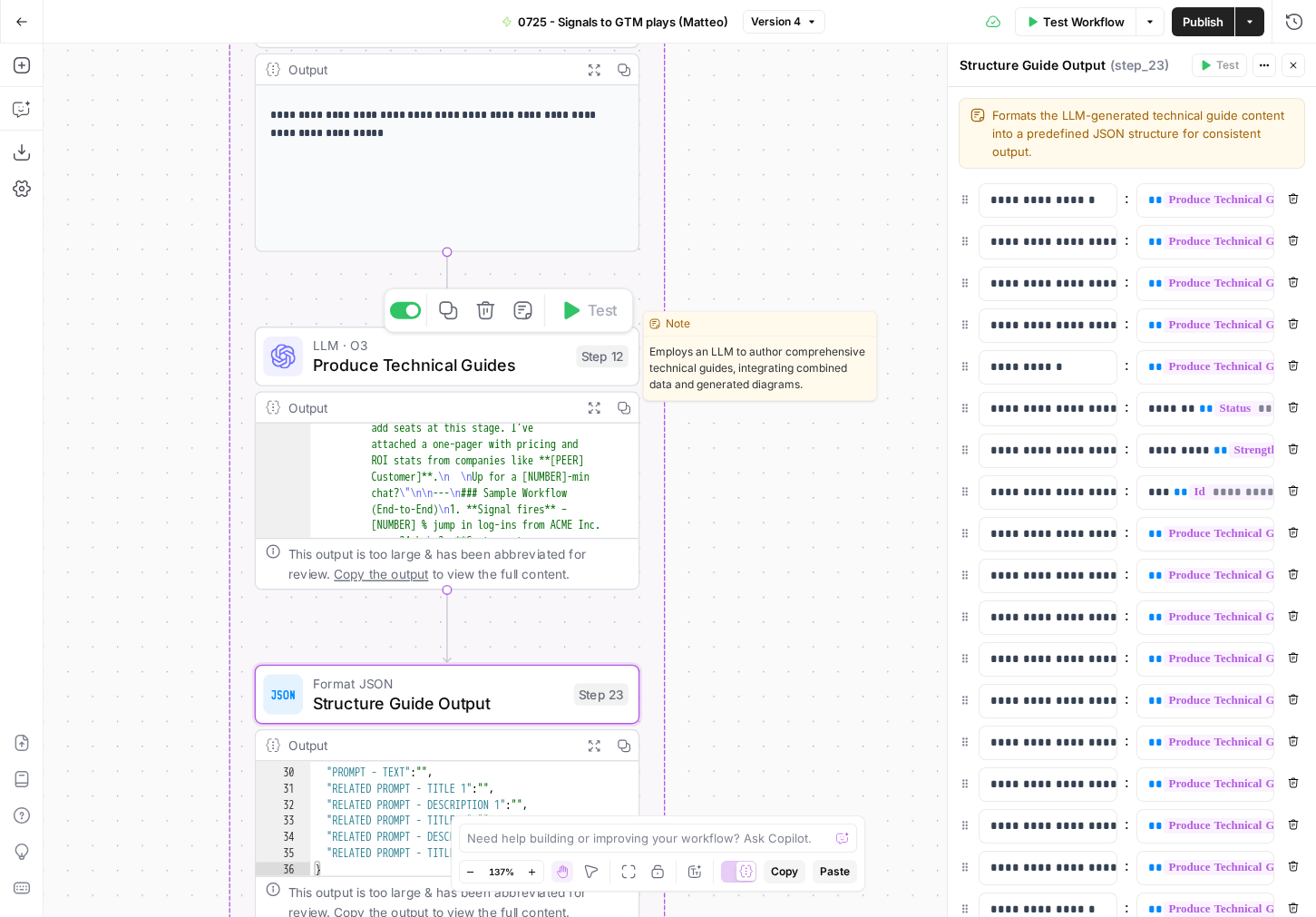 click on "Produce Technical Guides" at bounding box center [439, 365] 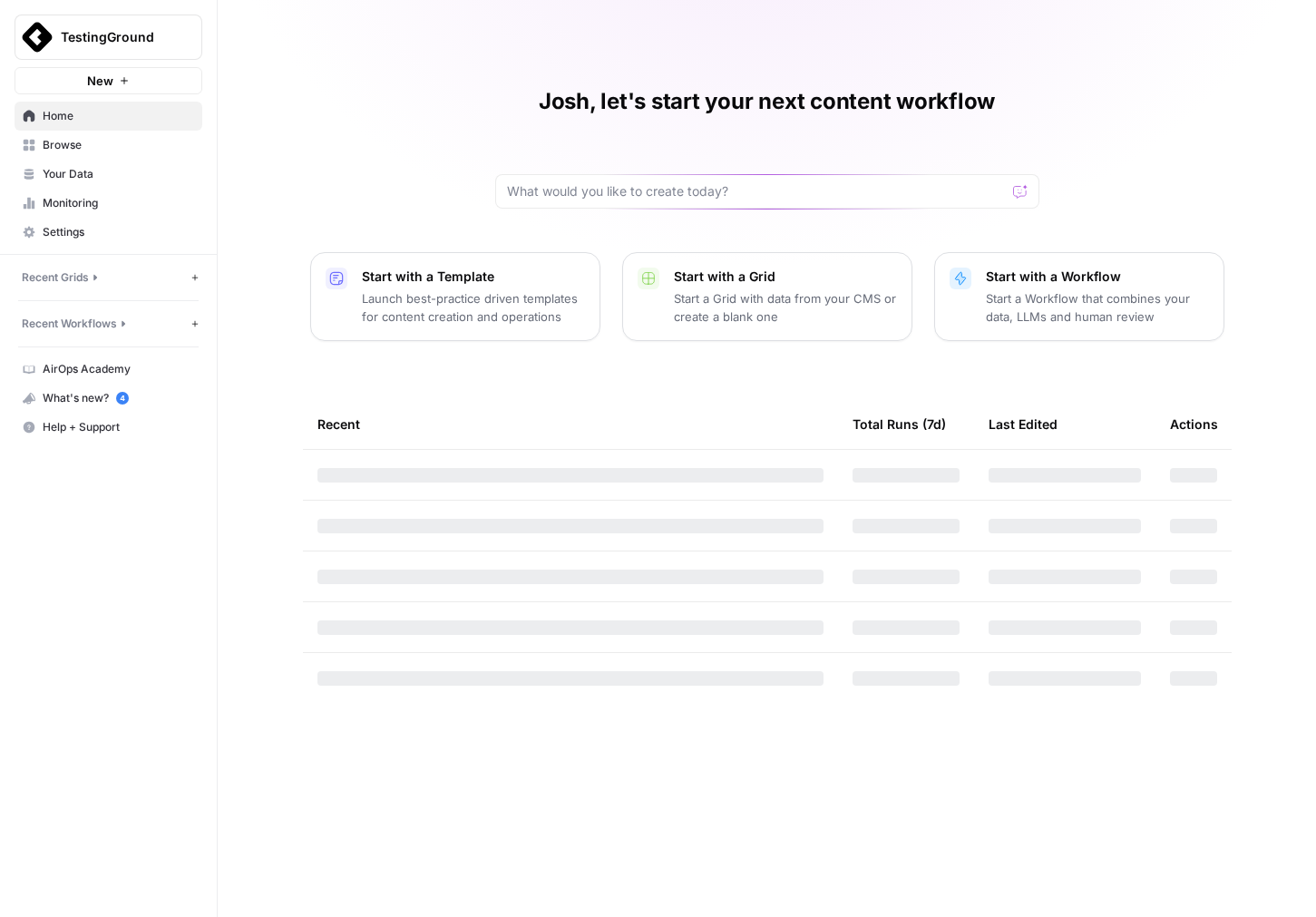 scroll, scrollTop: 0, scrollLeft: 0, axis: both 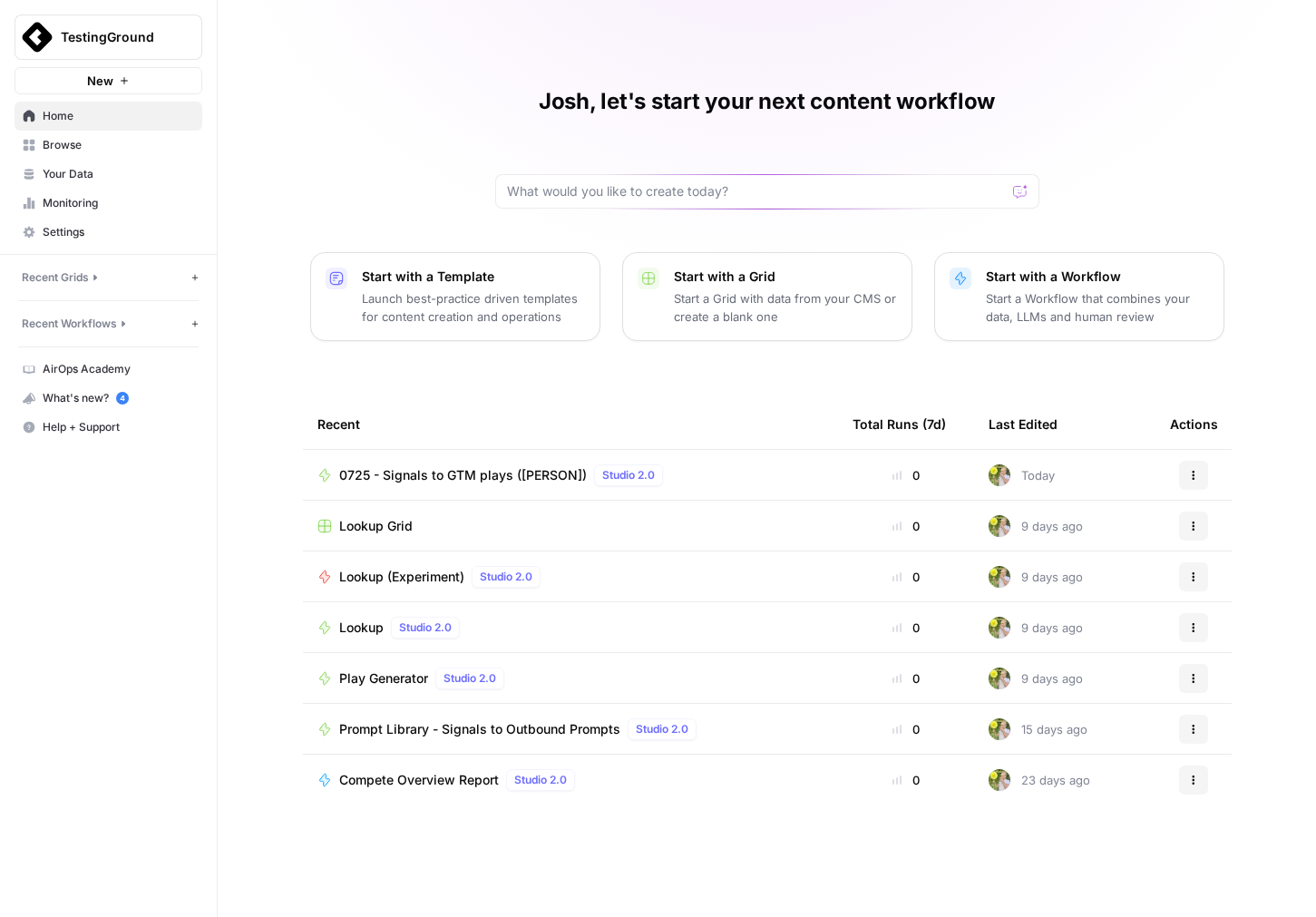 click on "0725 - Signals to GTM plays ([PERSON])" at bounding box center (463, 475) 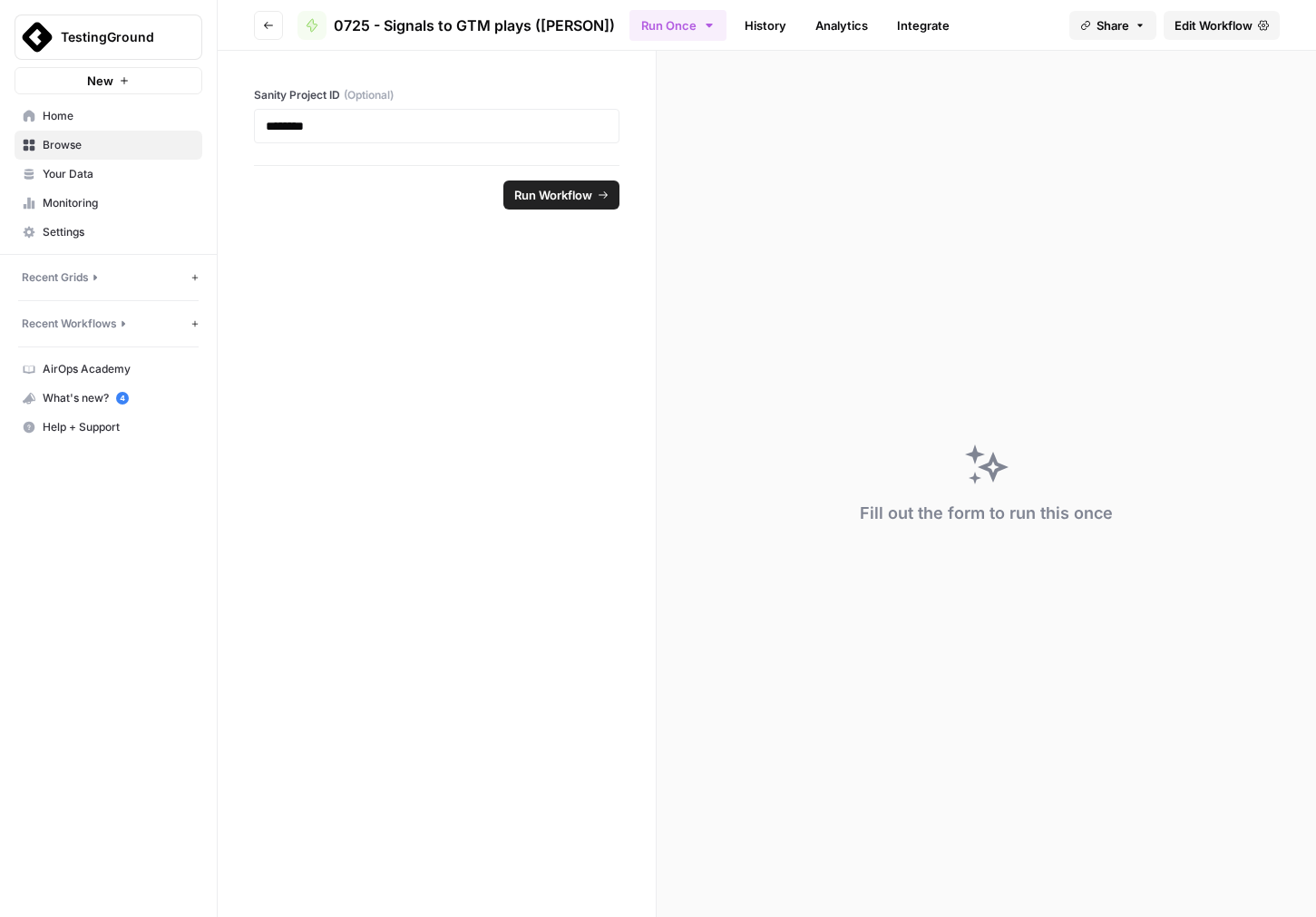 click on "Edit Workflow" at bounding box center [1222, 25] 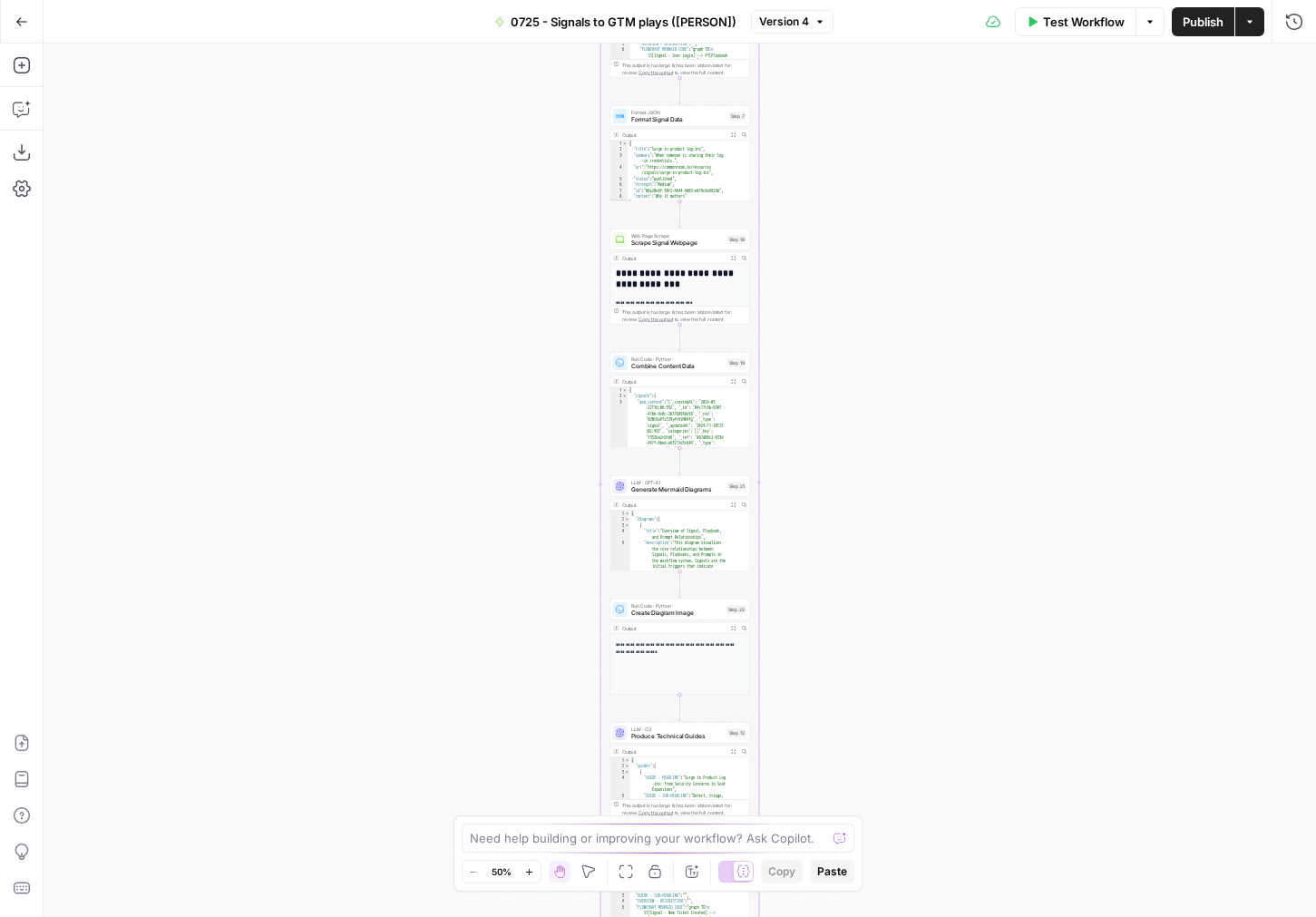 click 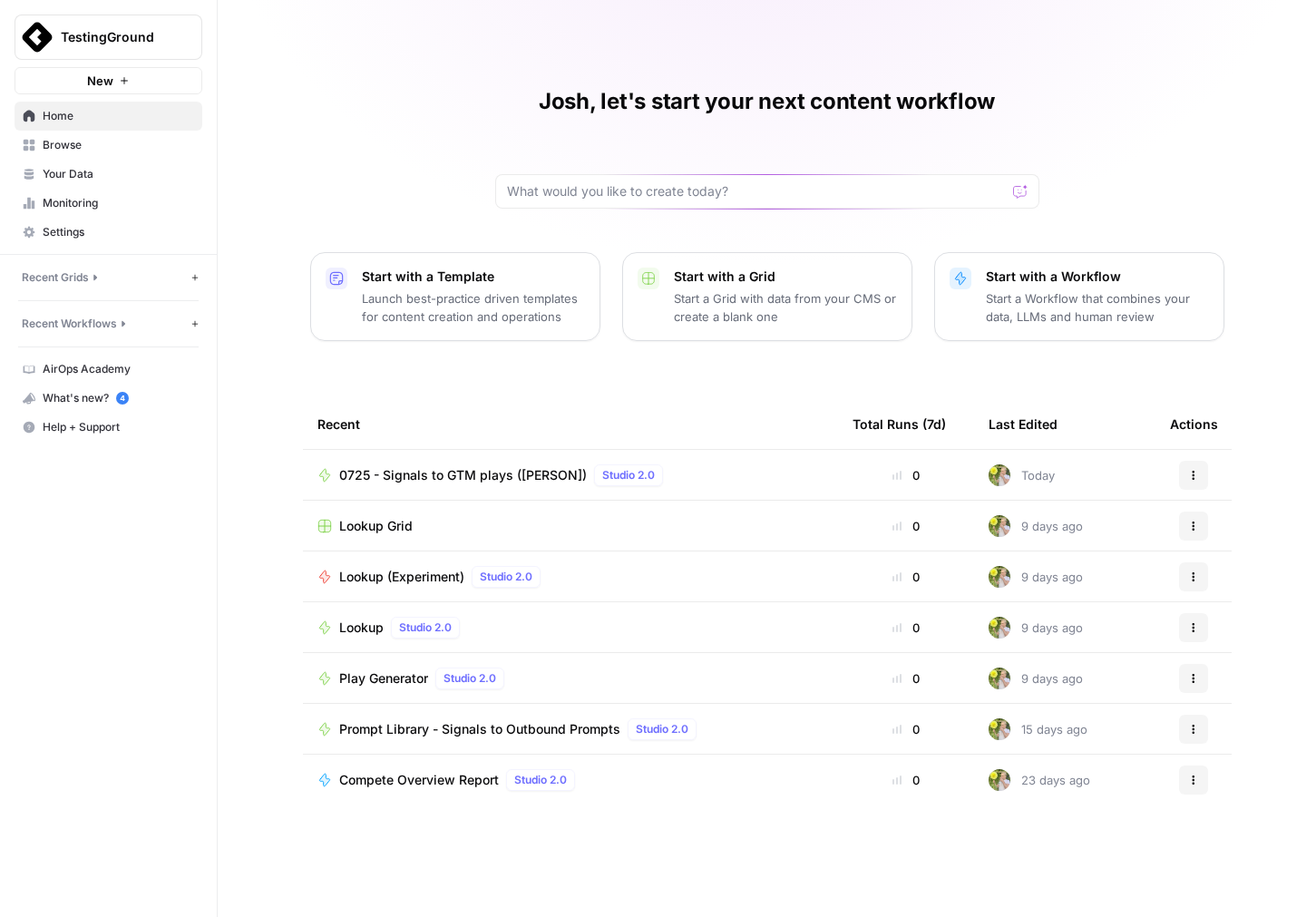 click on "Prompt Library - Signals to Outbound Prompts" at bounding box center (480, 729) 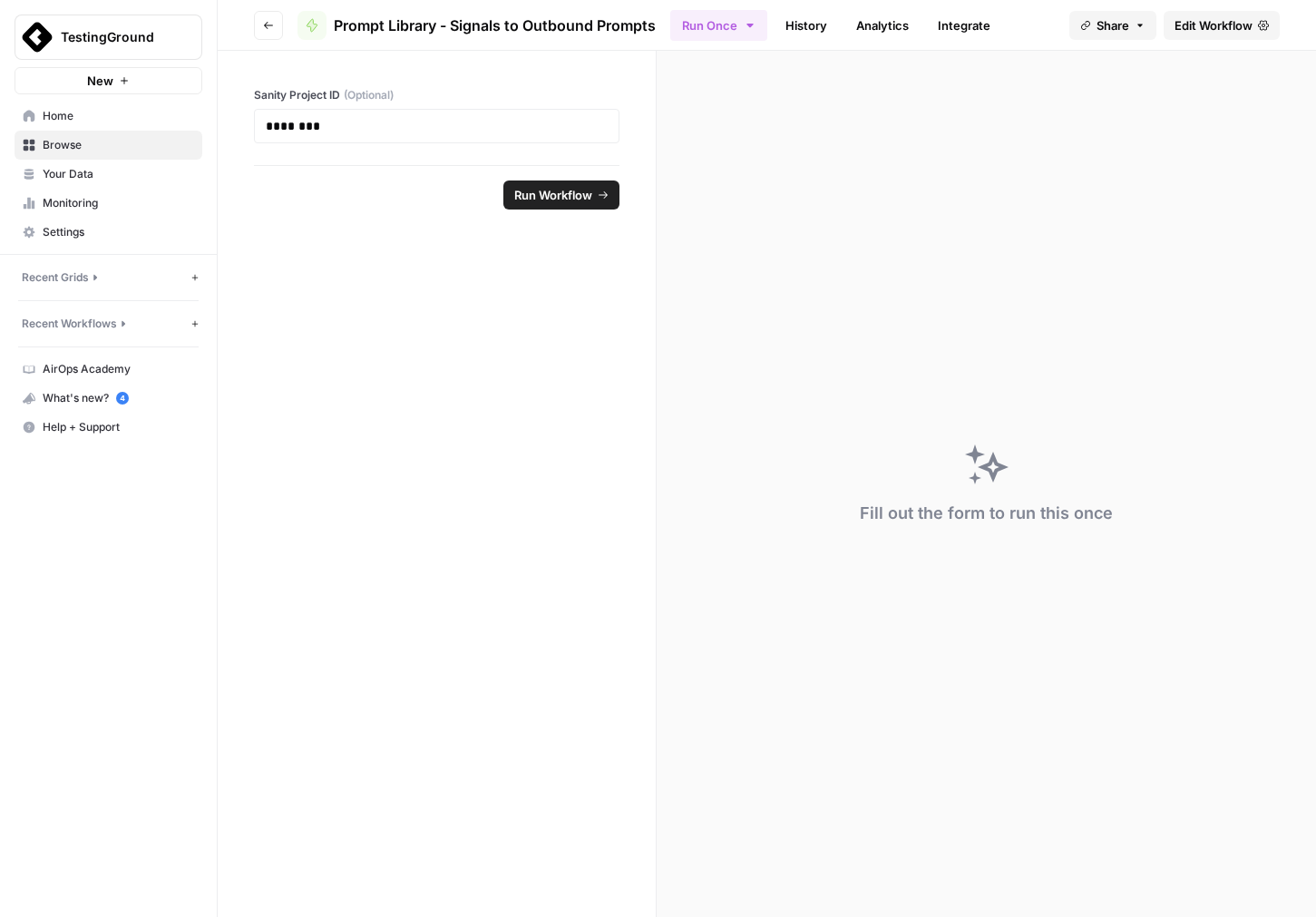 click on "Edit Workflow" at bounding box center (1214, 25) 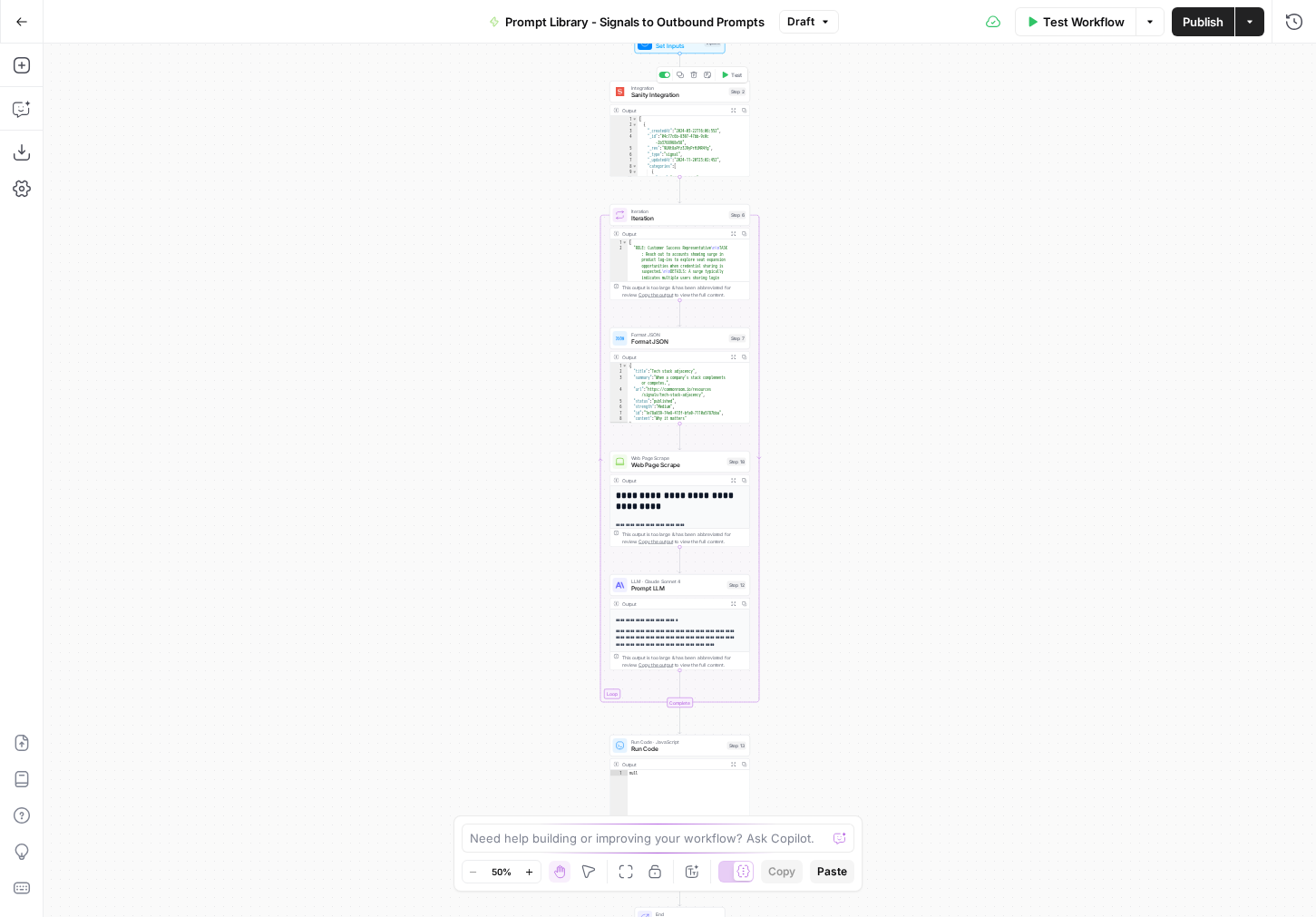 click on "Integration" at bounding box center (678, 88) 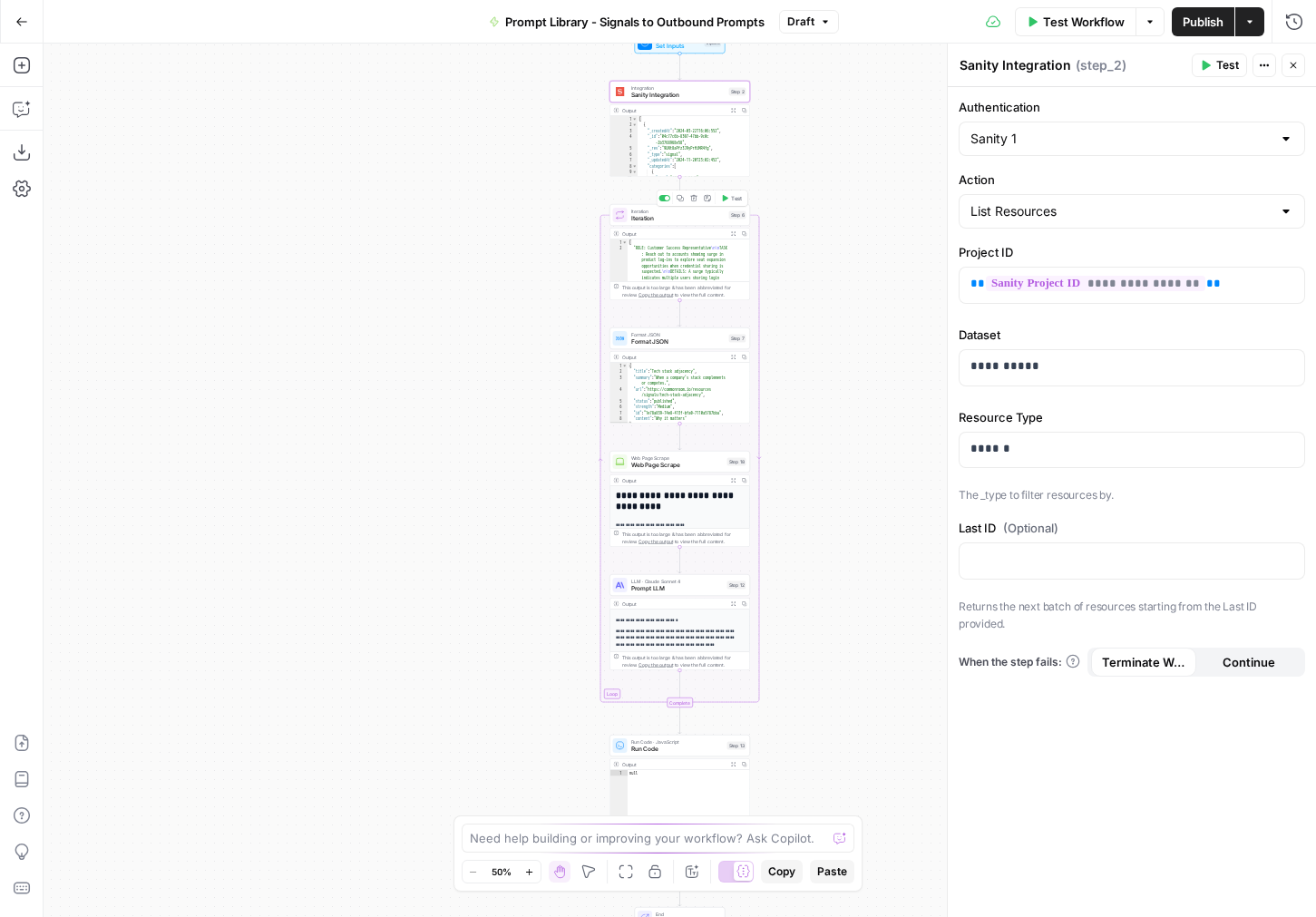 click on "Iteration" at bounding box center [678, 219] 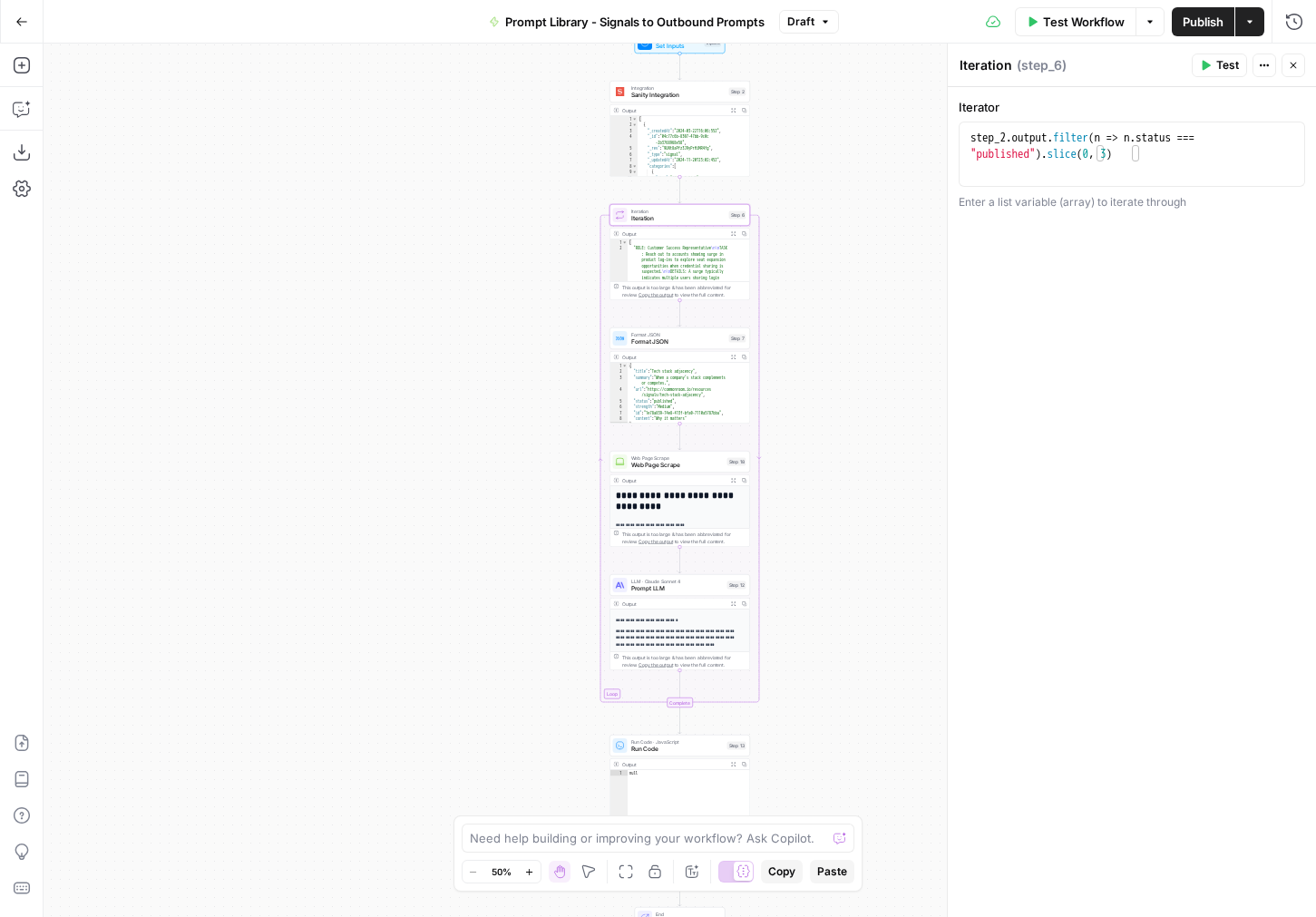 click on "Web Page Scrape Web Page Scrape Step 18 Copy step Delete step Add Note Test" at bounding box center [679, 462] 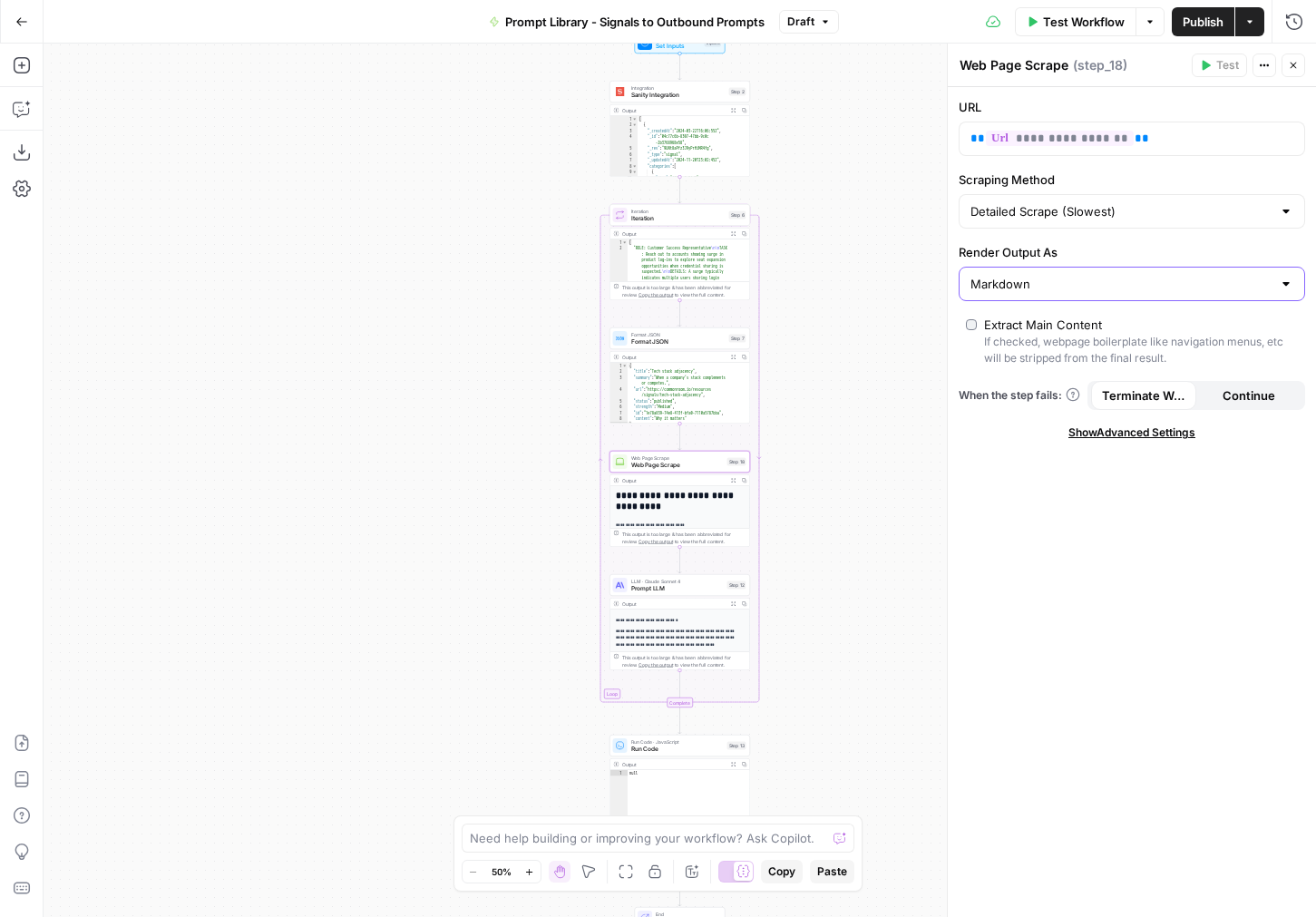 type 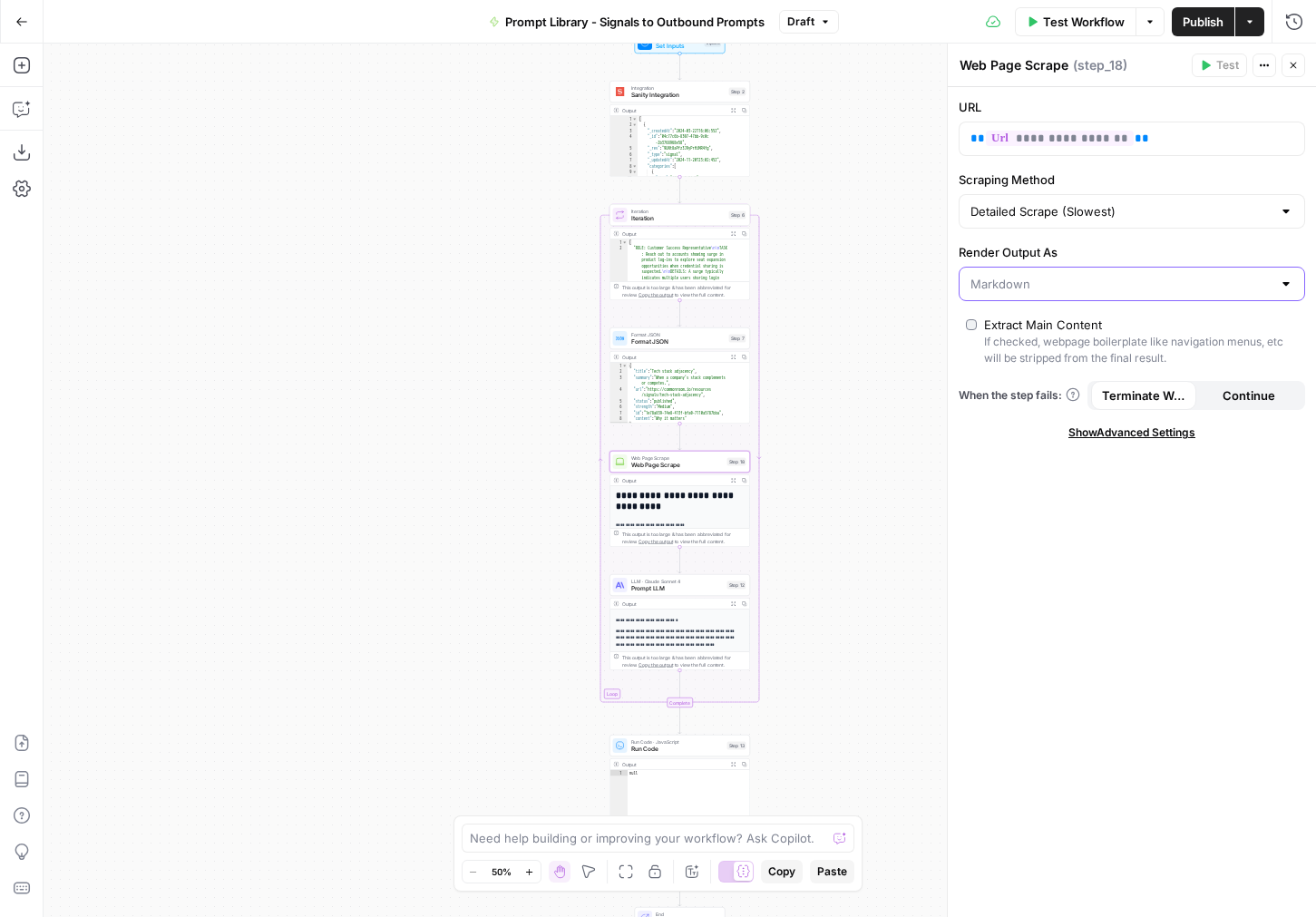 click on "Render Output As" at bounding box center [1121, 284] 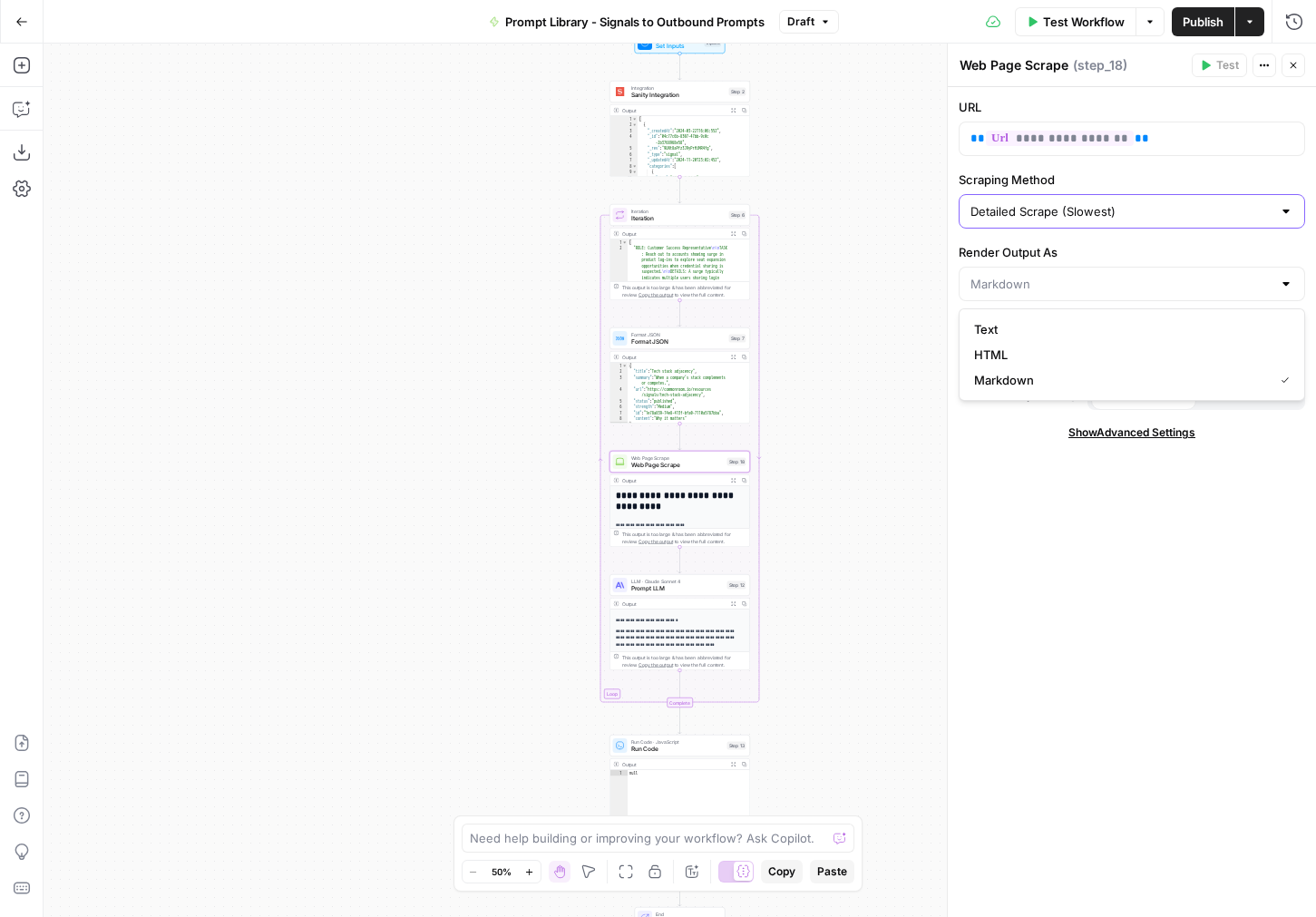 type 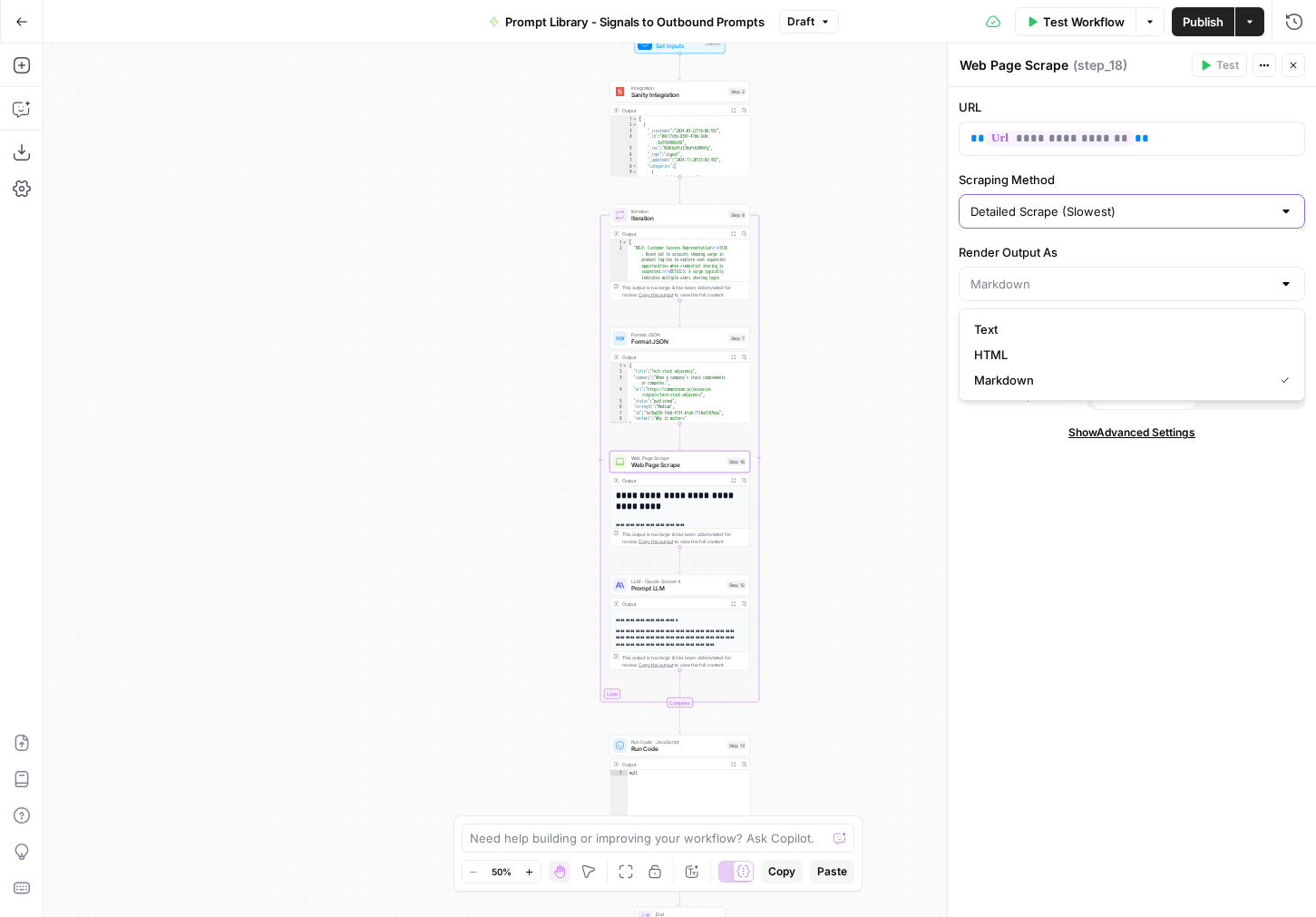 type on "Markdown" 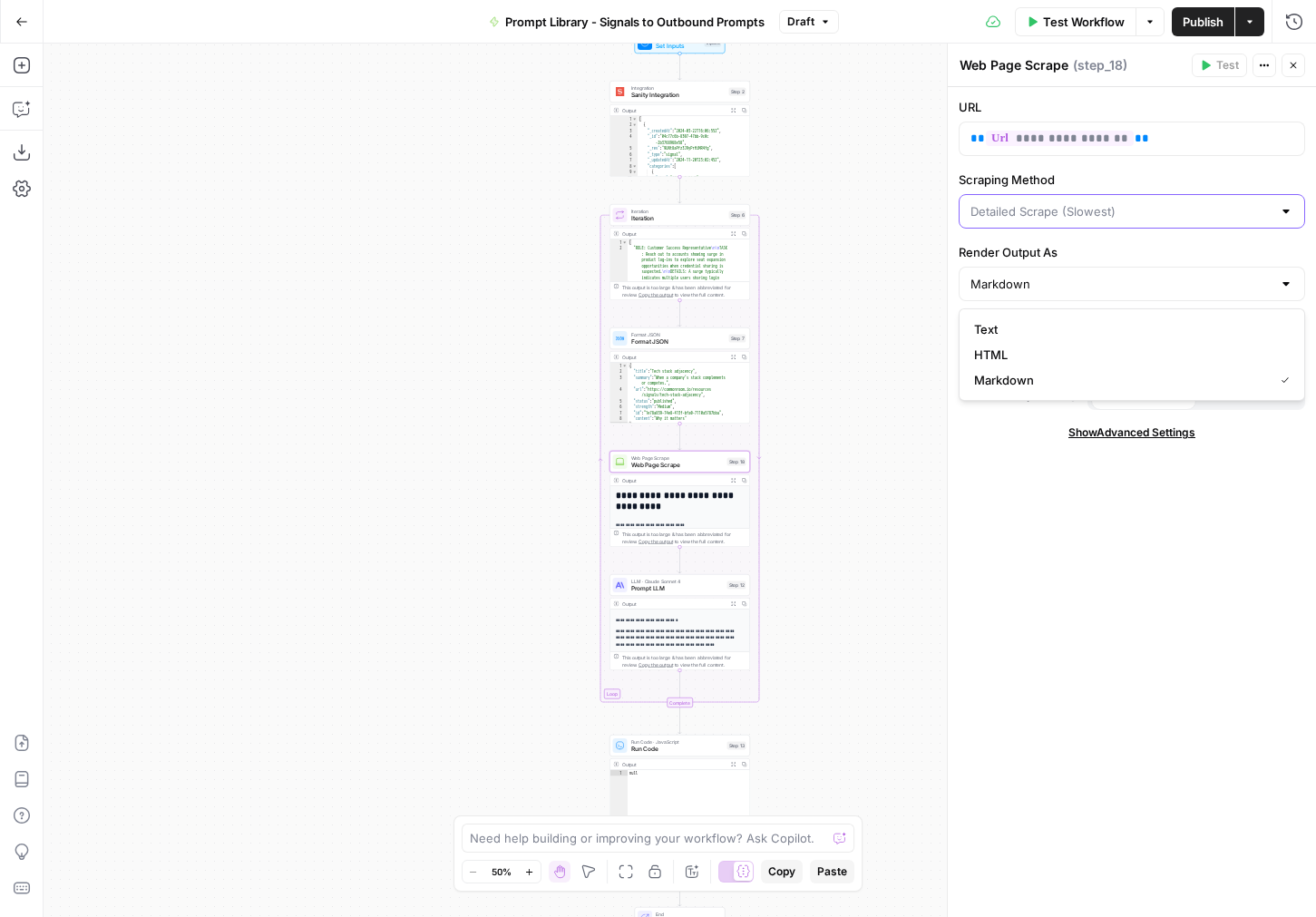 drag, startPoint x: 1067, startPoint y: 216, endPoint x: 1100, endPoint y: 214, distance: 33.060551 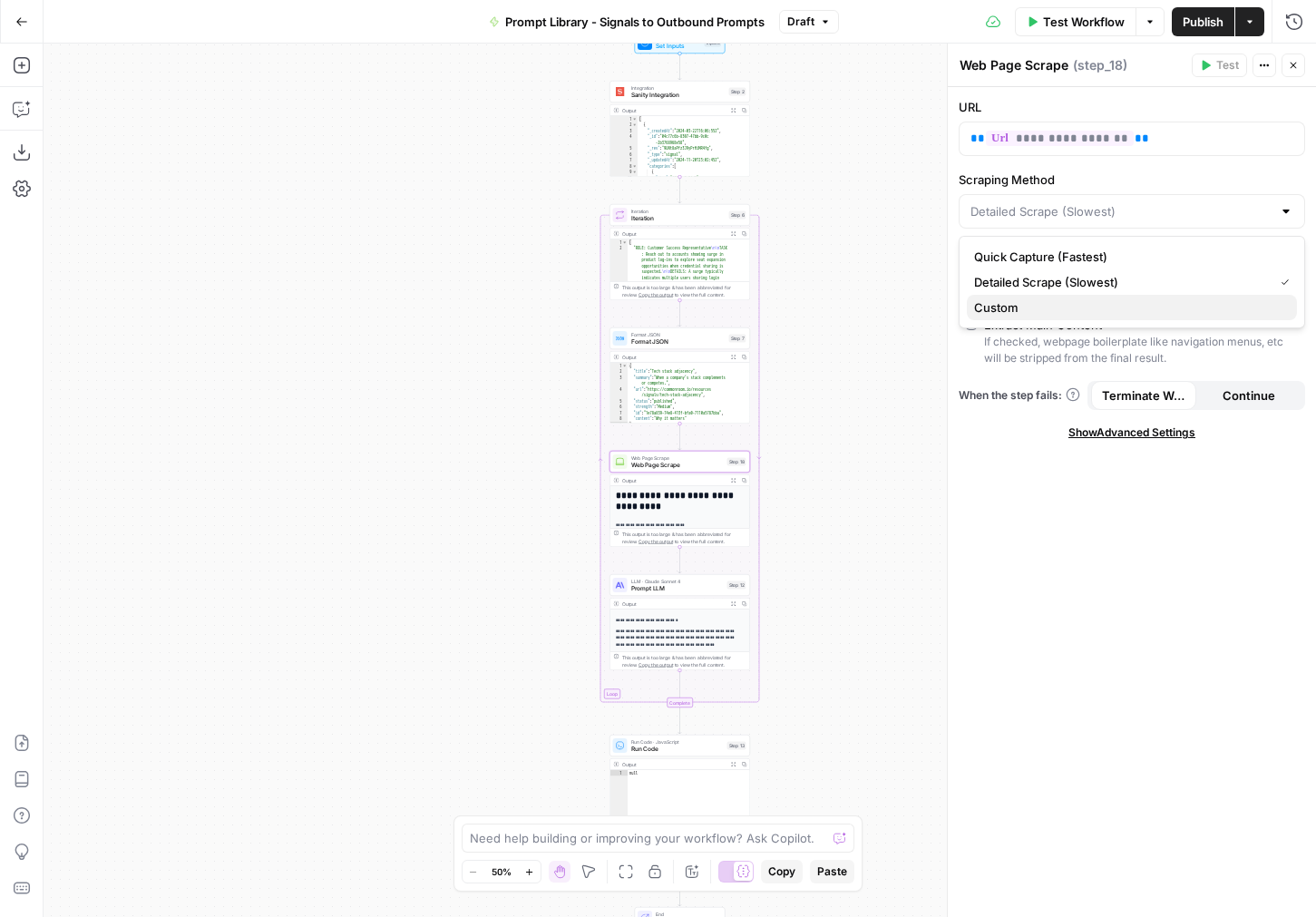 click on "Custom" at bounding box center [1128, 307] 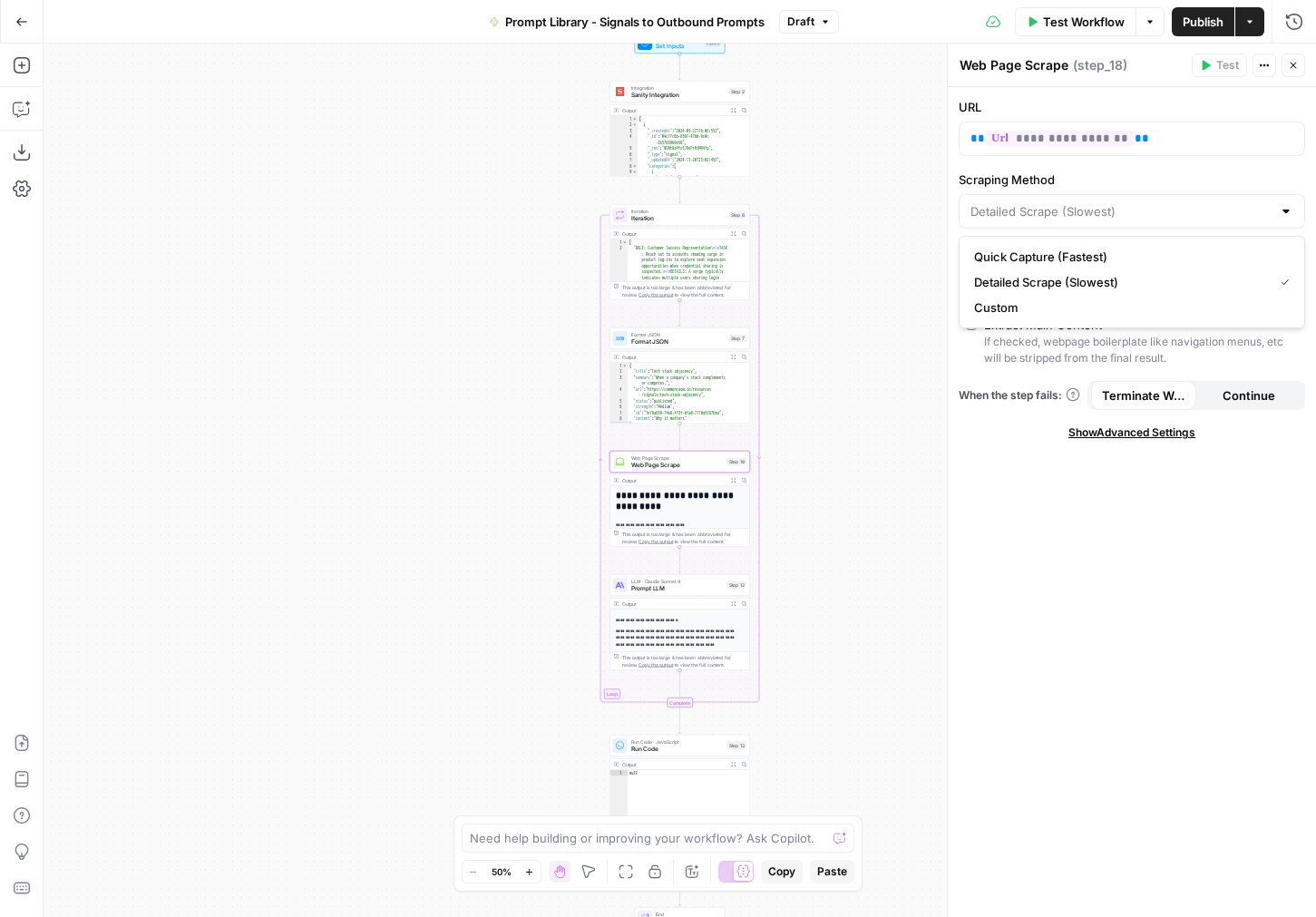type on "Custom" 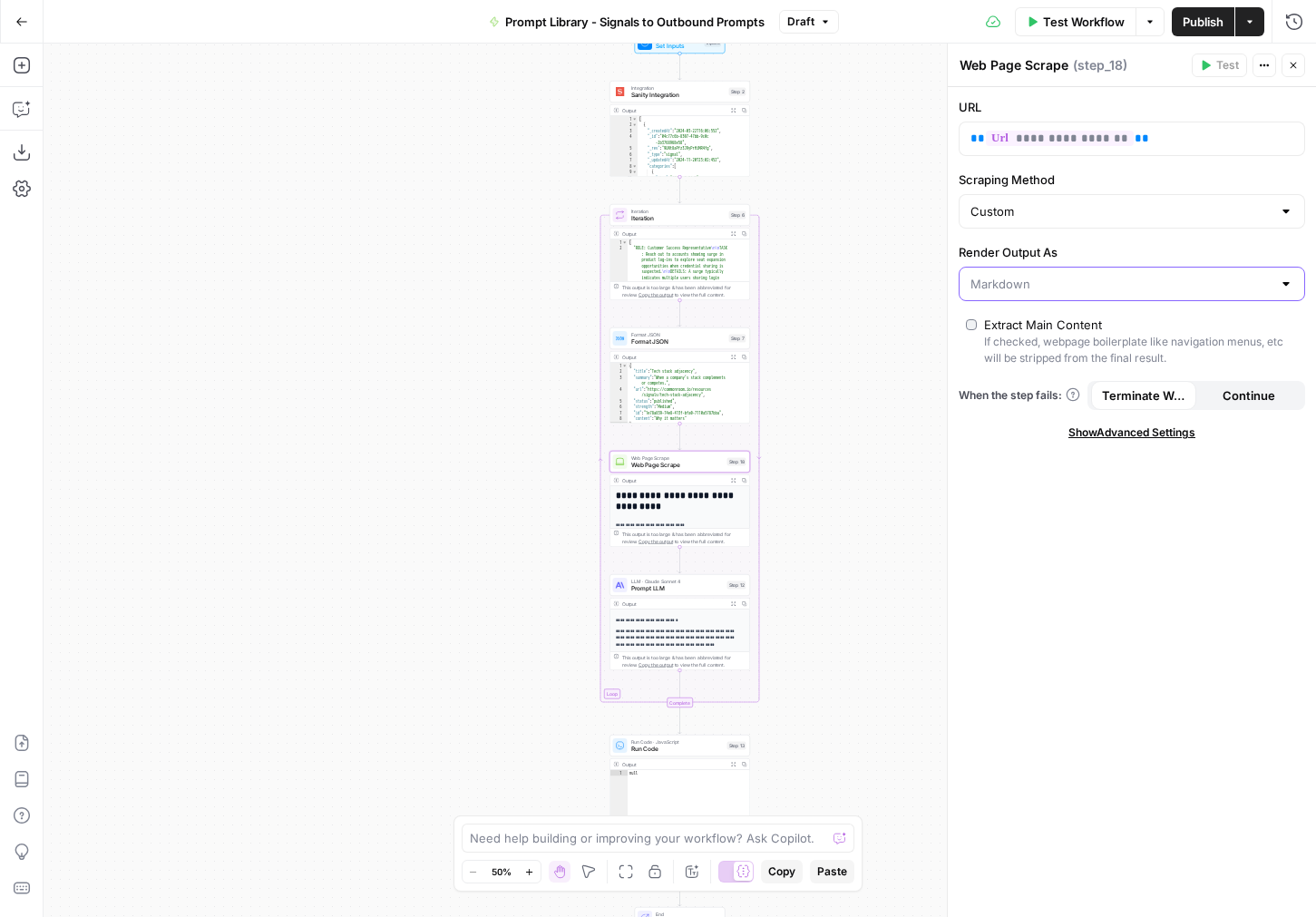 click on "Render Output As" at bounding box center (1121, 284) 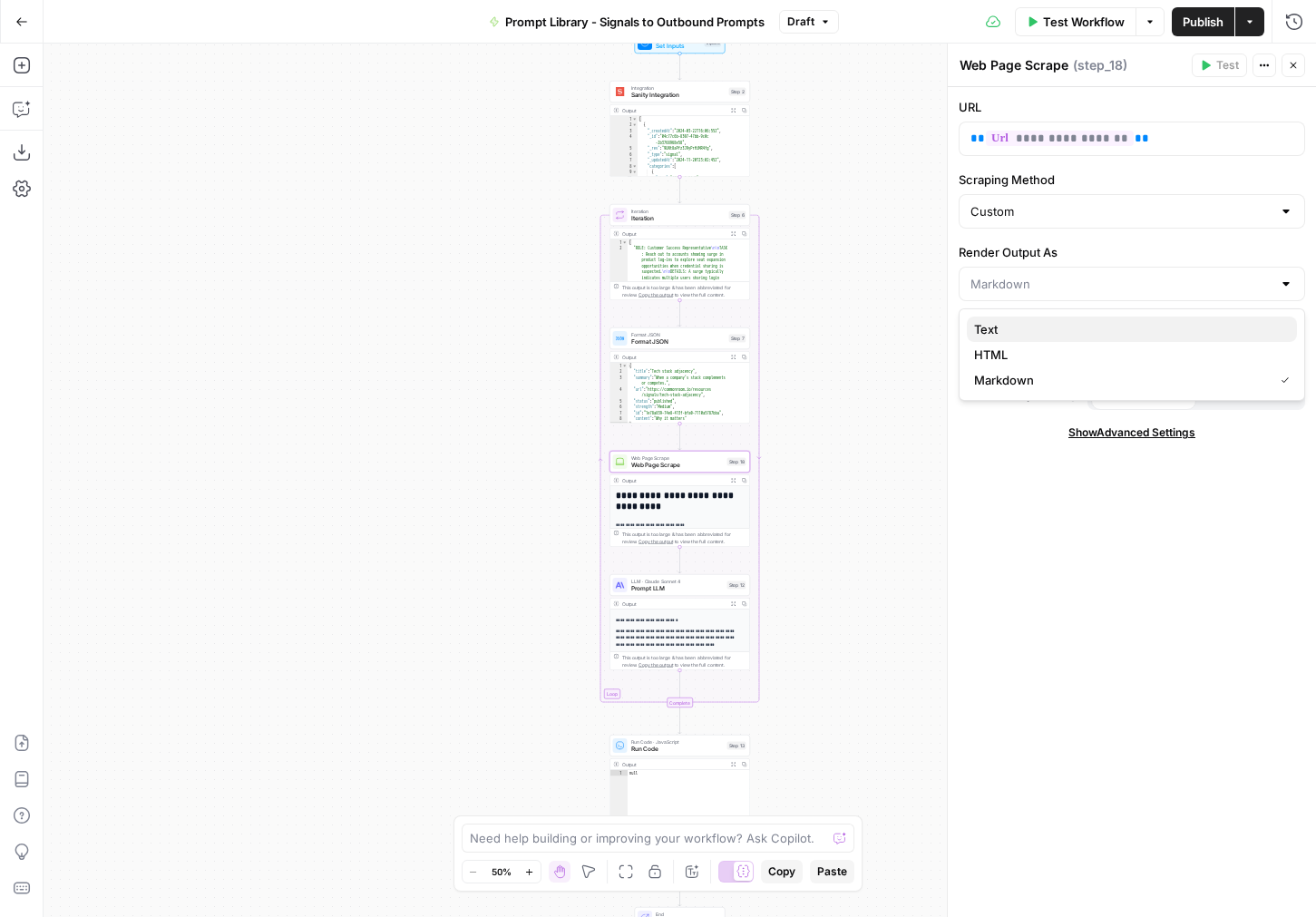 click on "Text" at bounding box center (1128, 329) 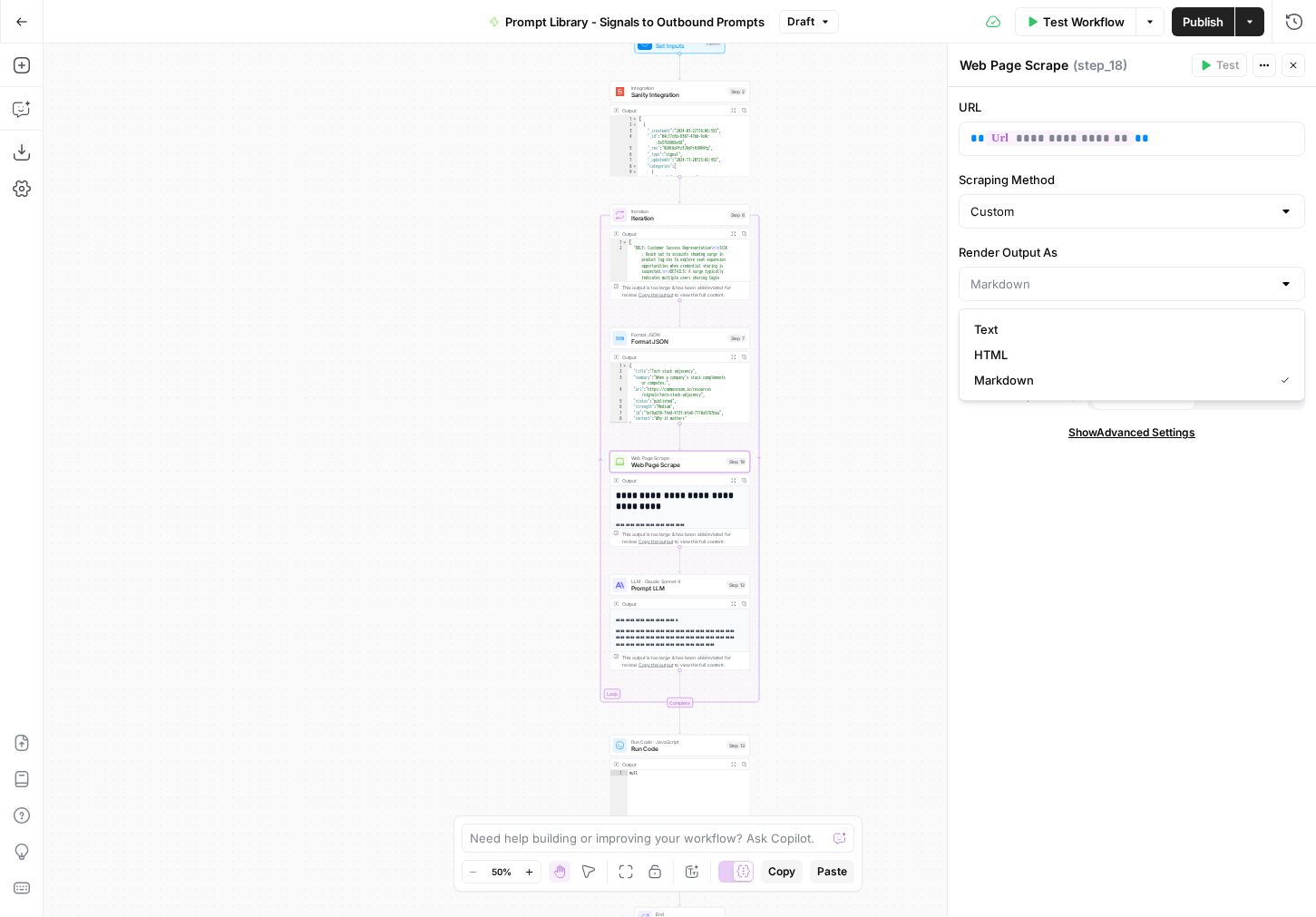 type on "Text" 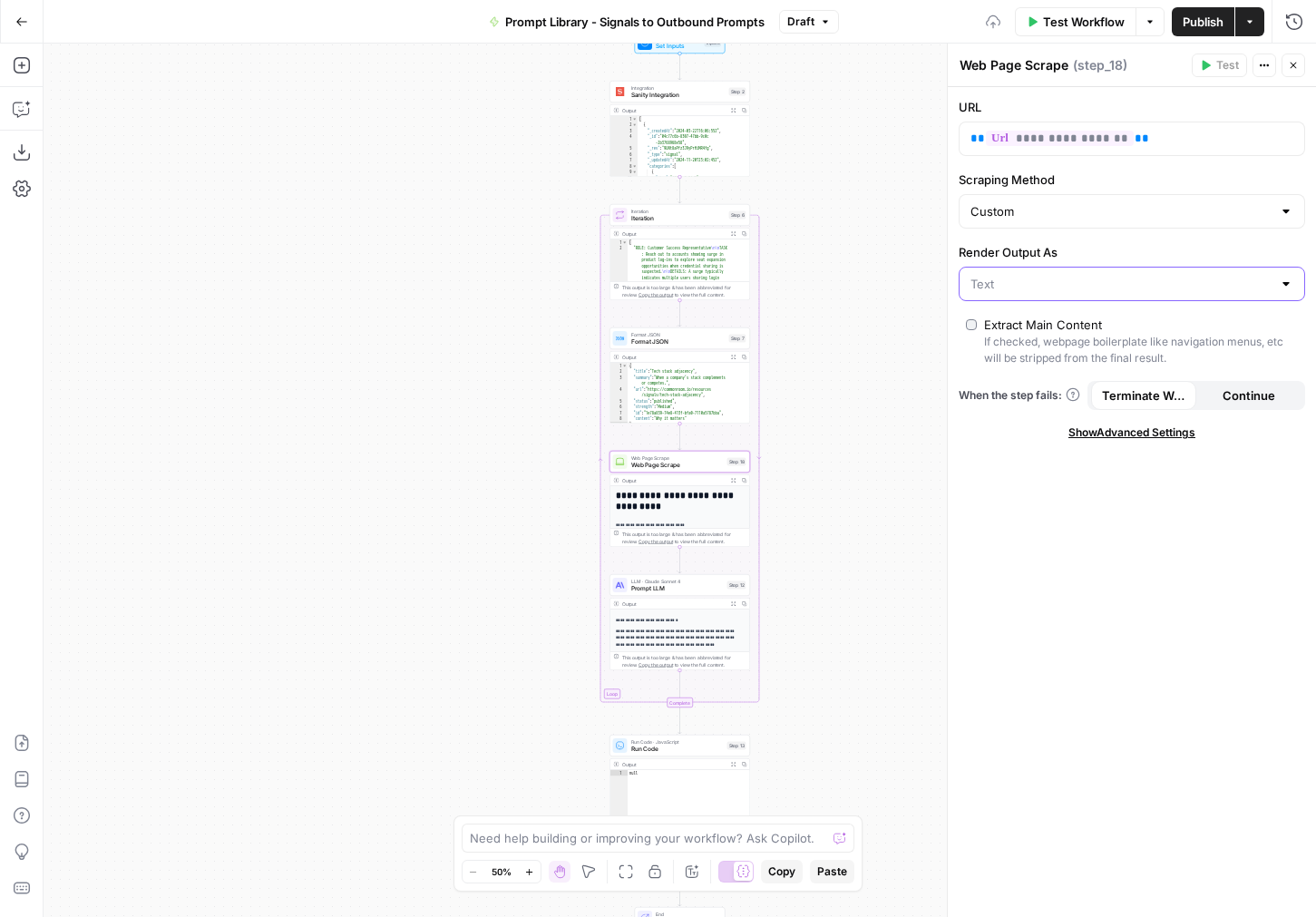 click on "Render Output As" at bounding box center [1121, 284] 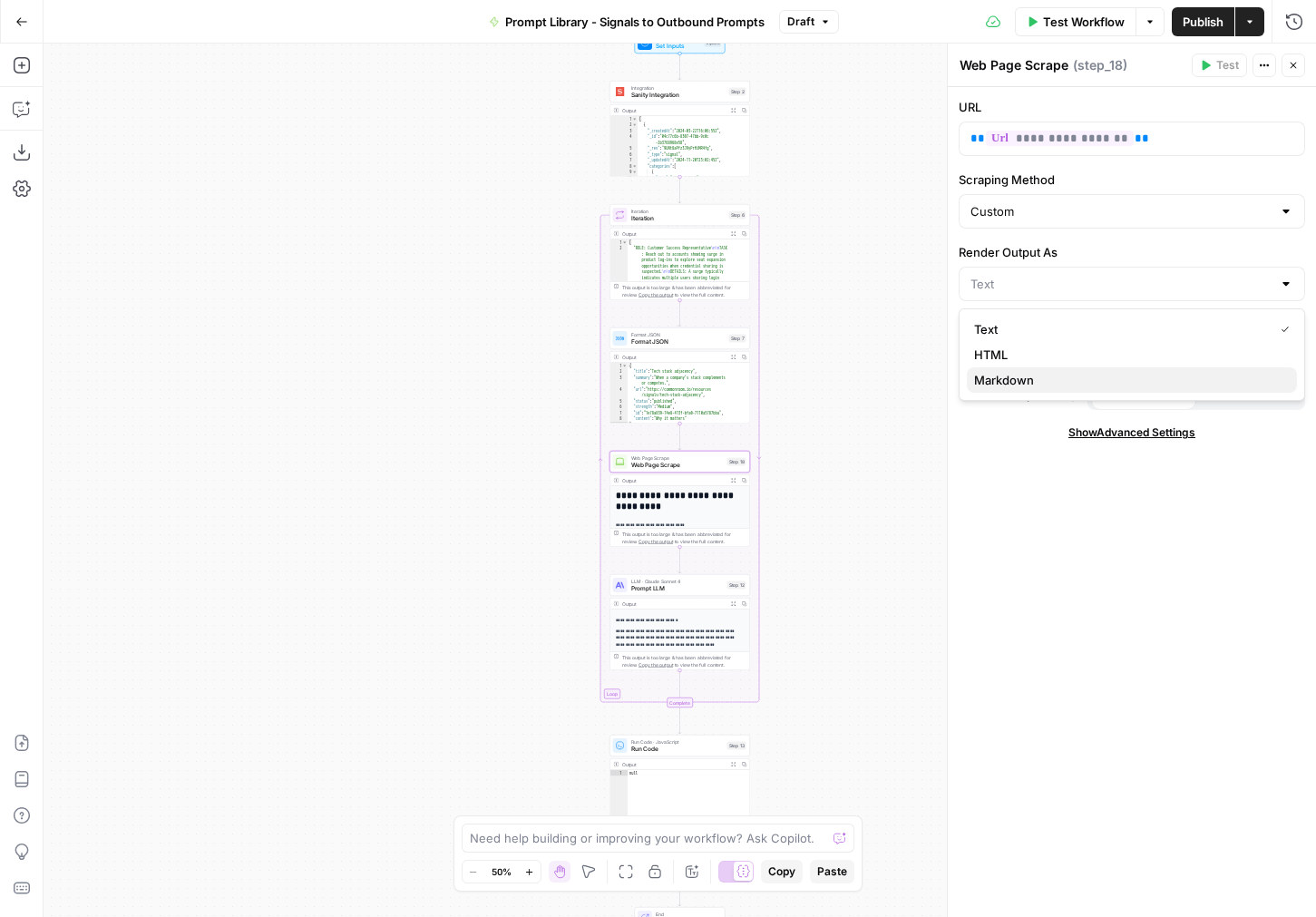 click on "Markdown" at bounding box center [1128, 380] 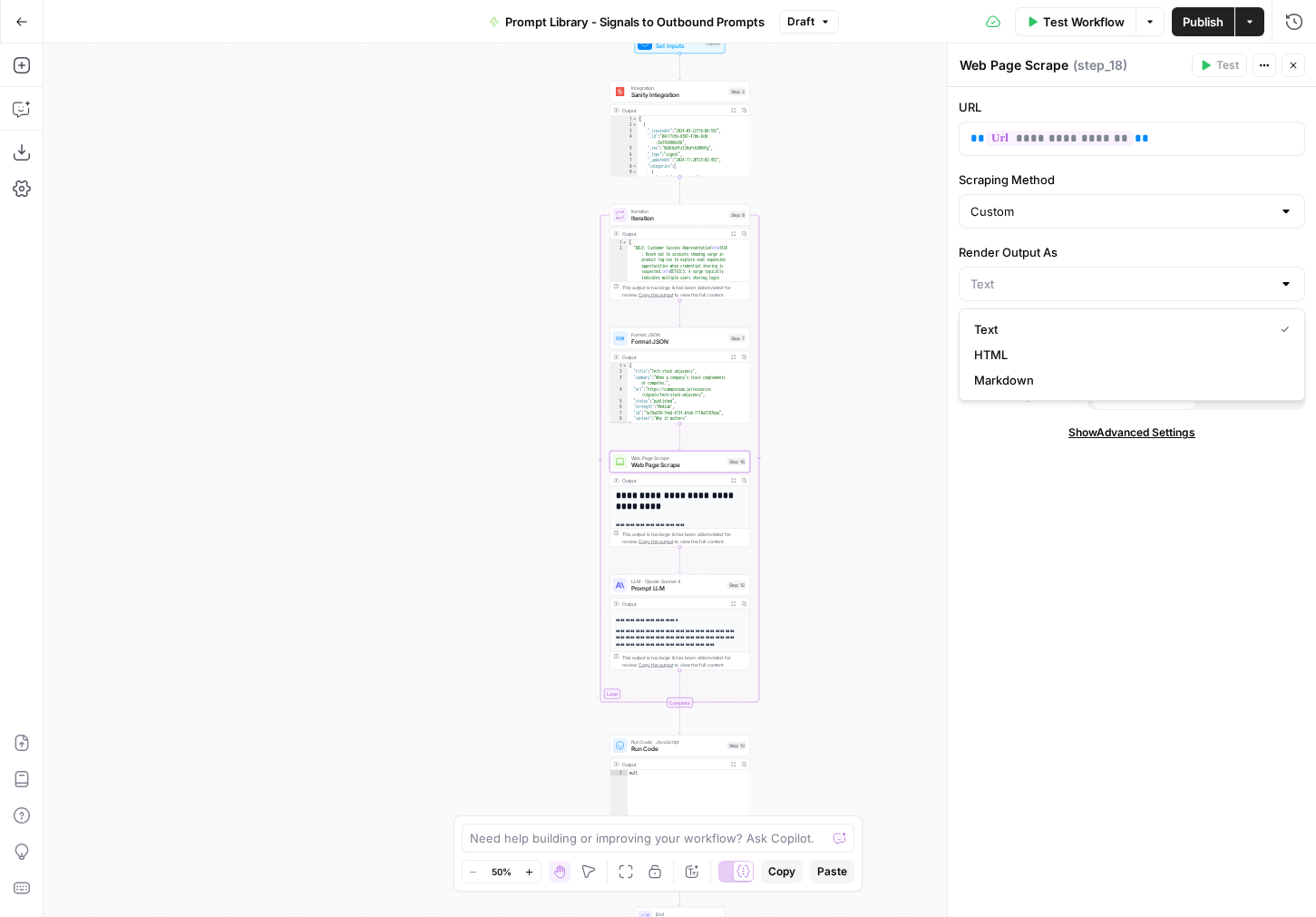 type on "Markdown" 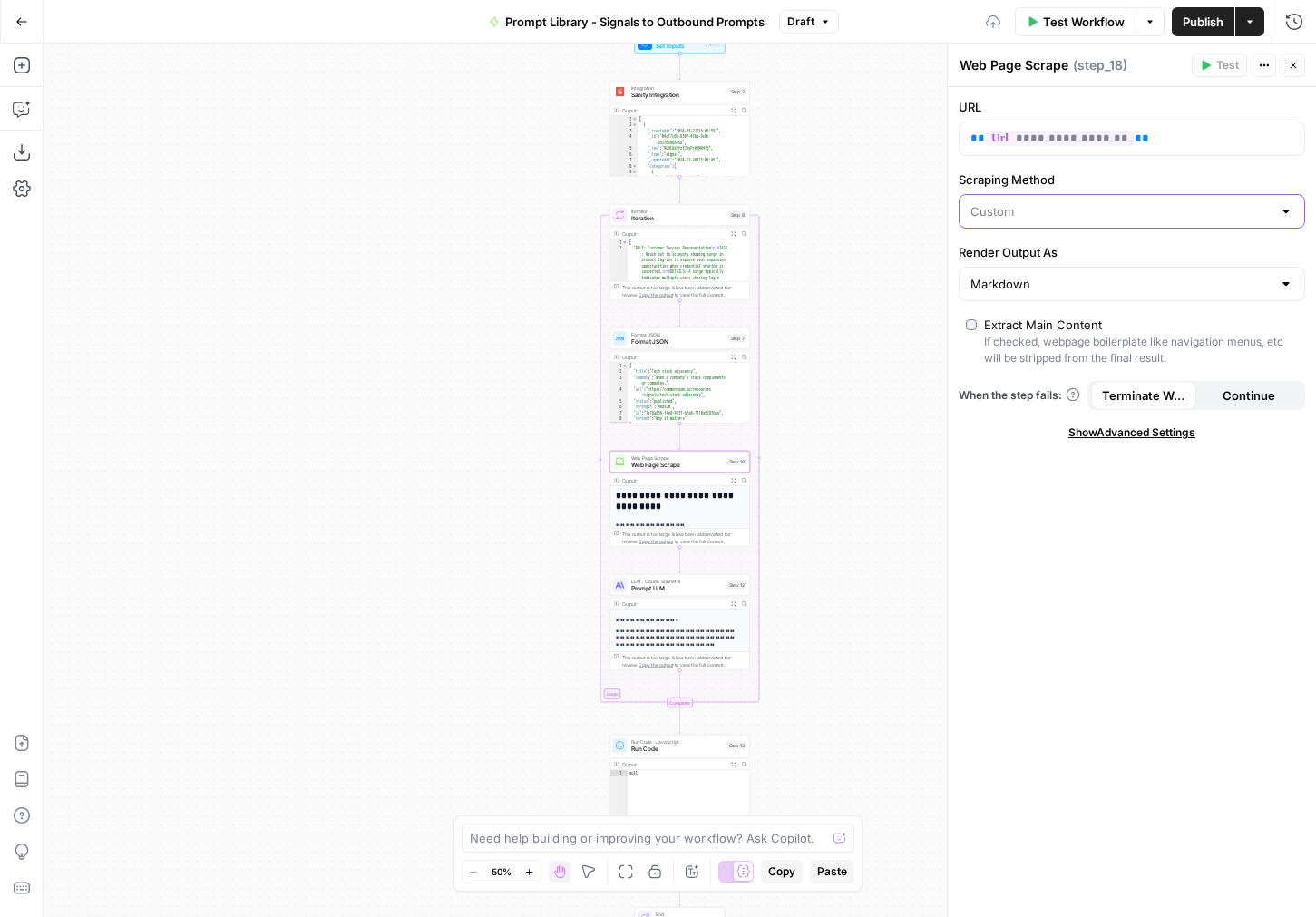 click on "Scraping Method" at bounding box center (1121, 211) 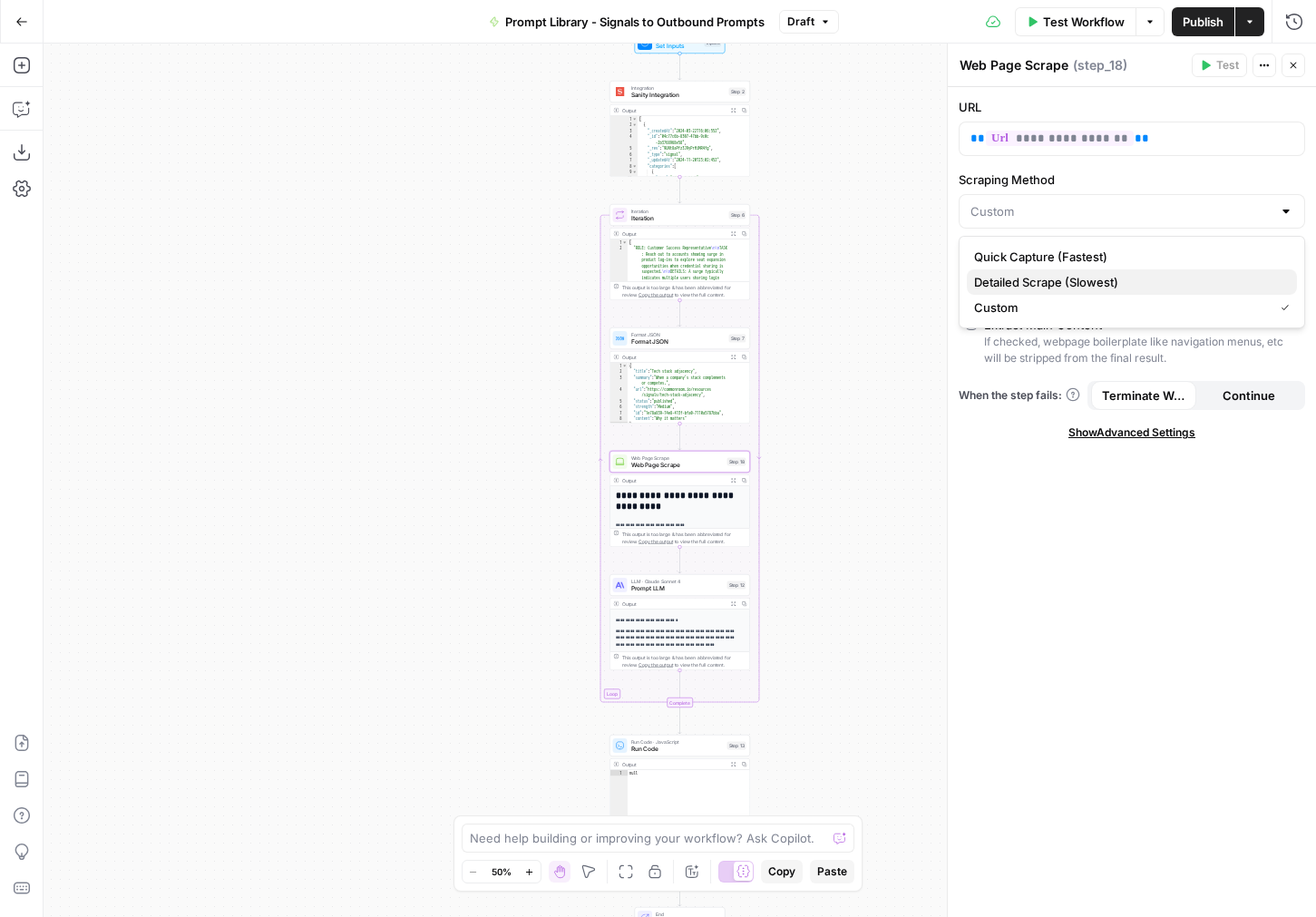 click on "Detailed Scrape (Slowest)" at bounding box center (1128, 282) 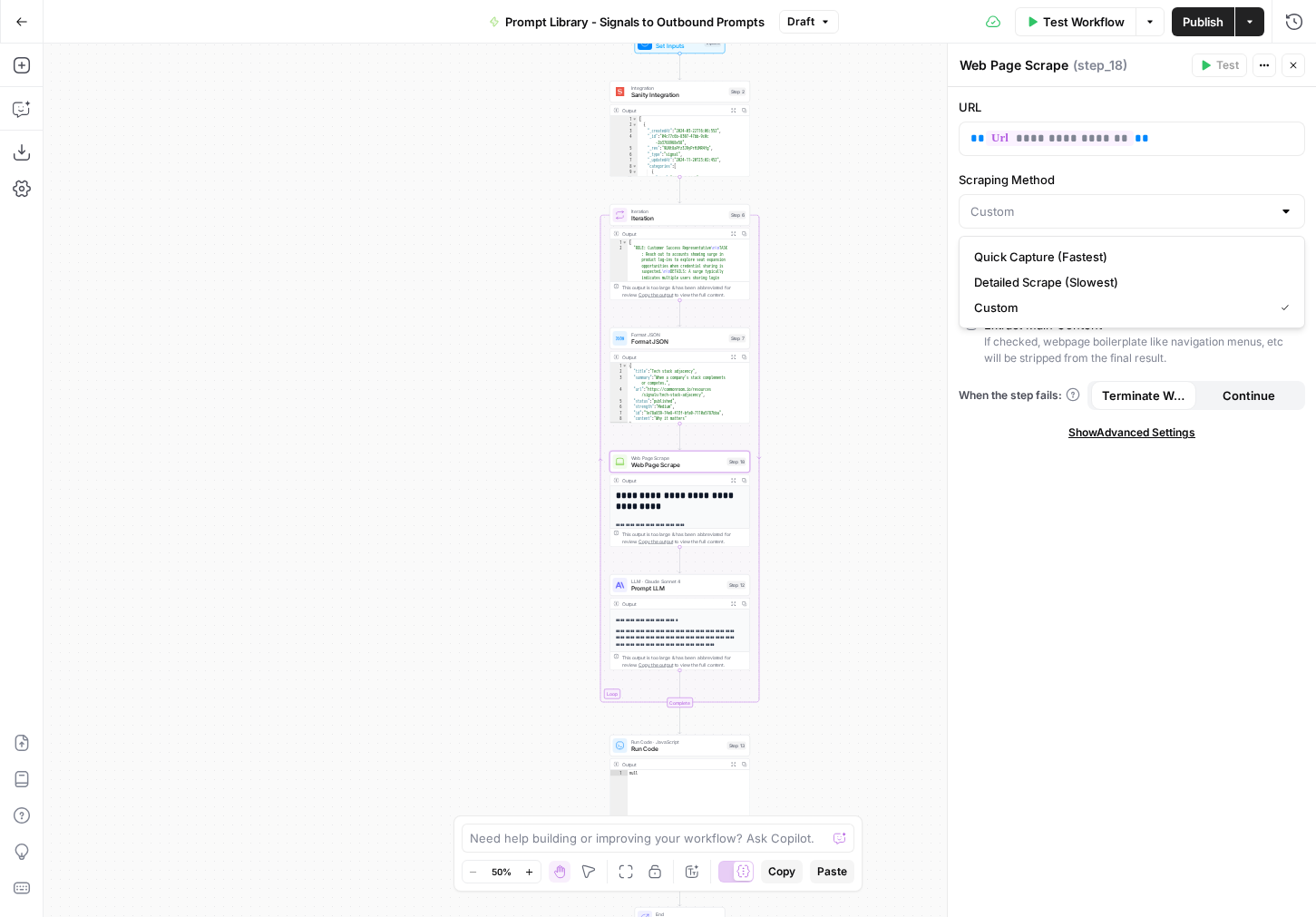 type on "Detailed Scrape (Slowest)" 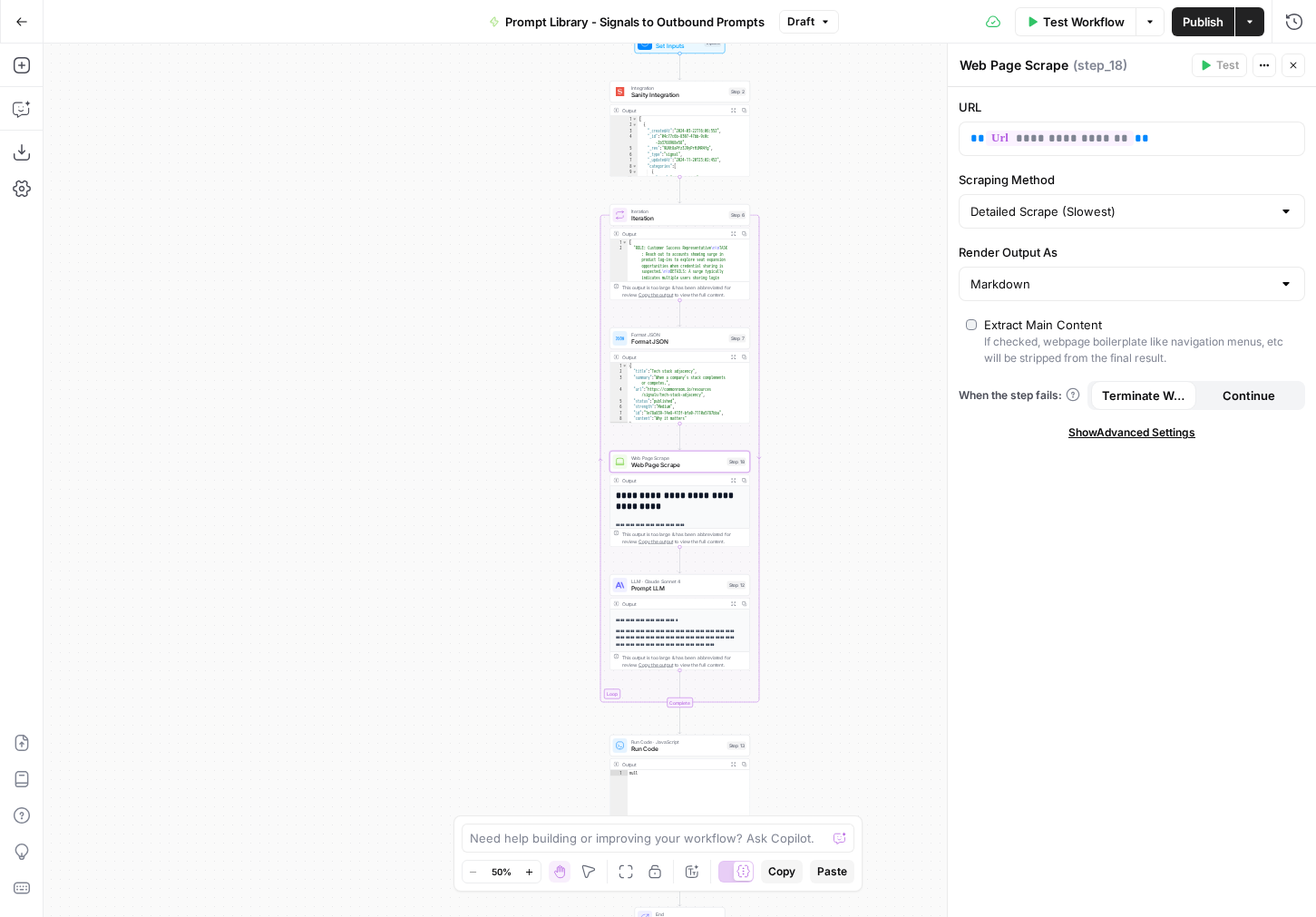 click on "Show  Advanced Settings" at bounding box center (1132, 433) 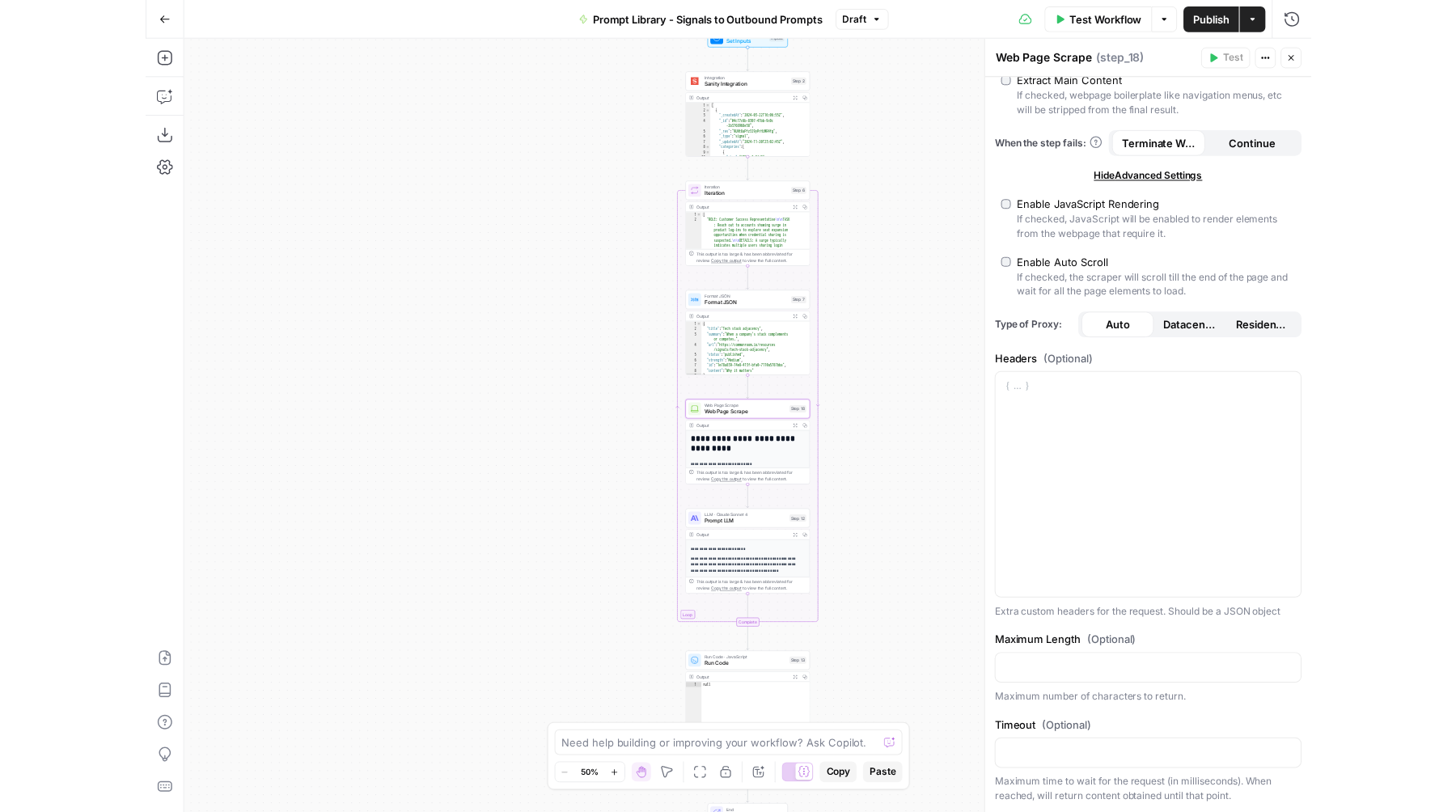 scroll, scrollTop: 0, scrollLeft: 0, axis: both 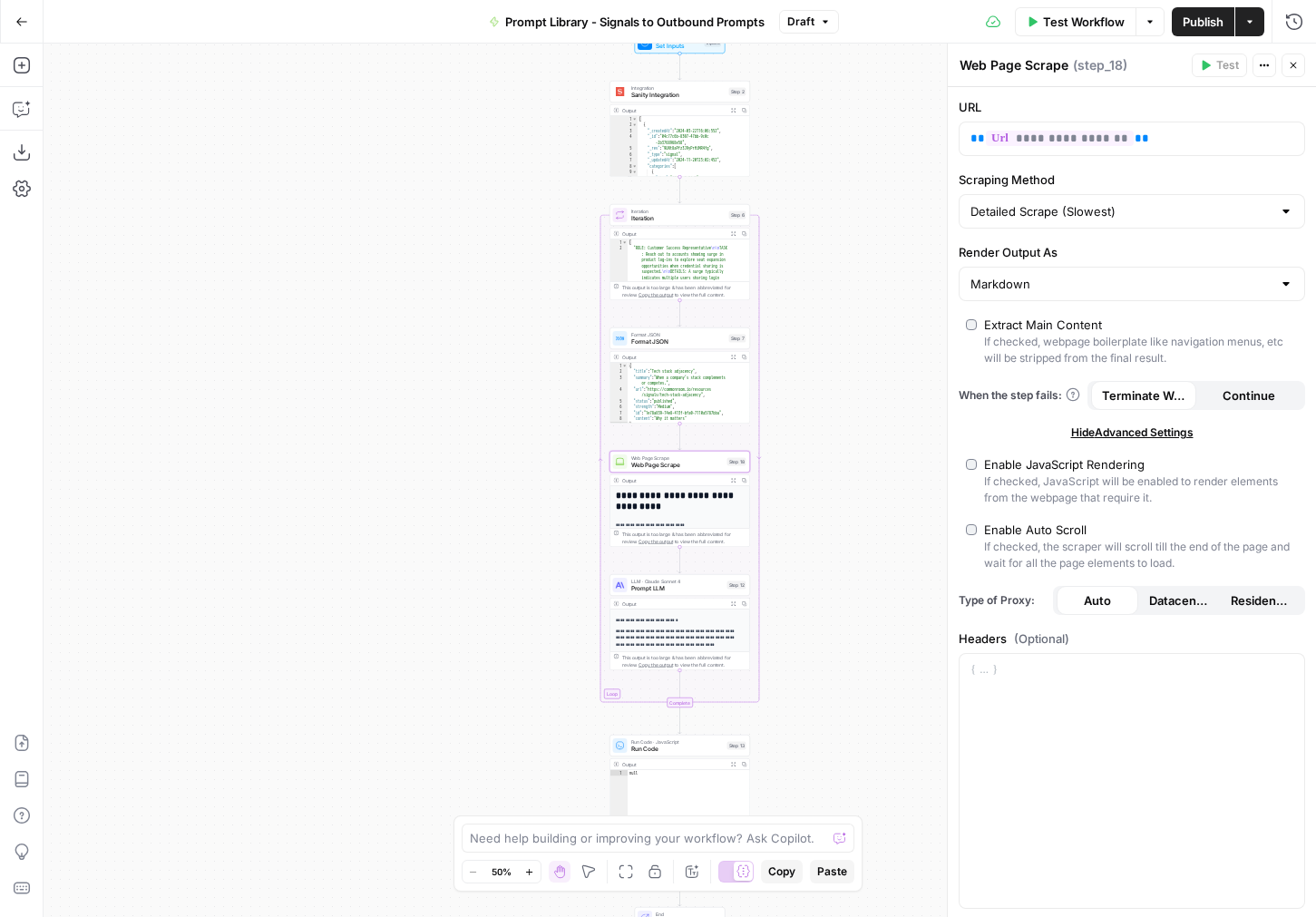 click on "Hide  Advanced Settings" at bounding box center [1132, 433] 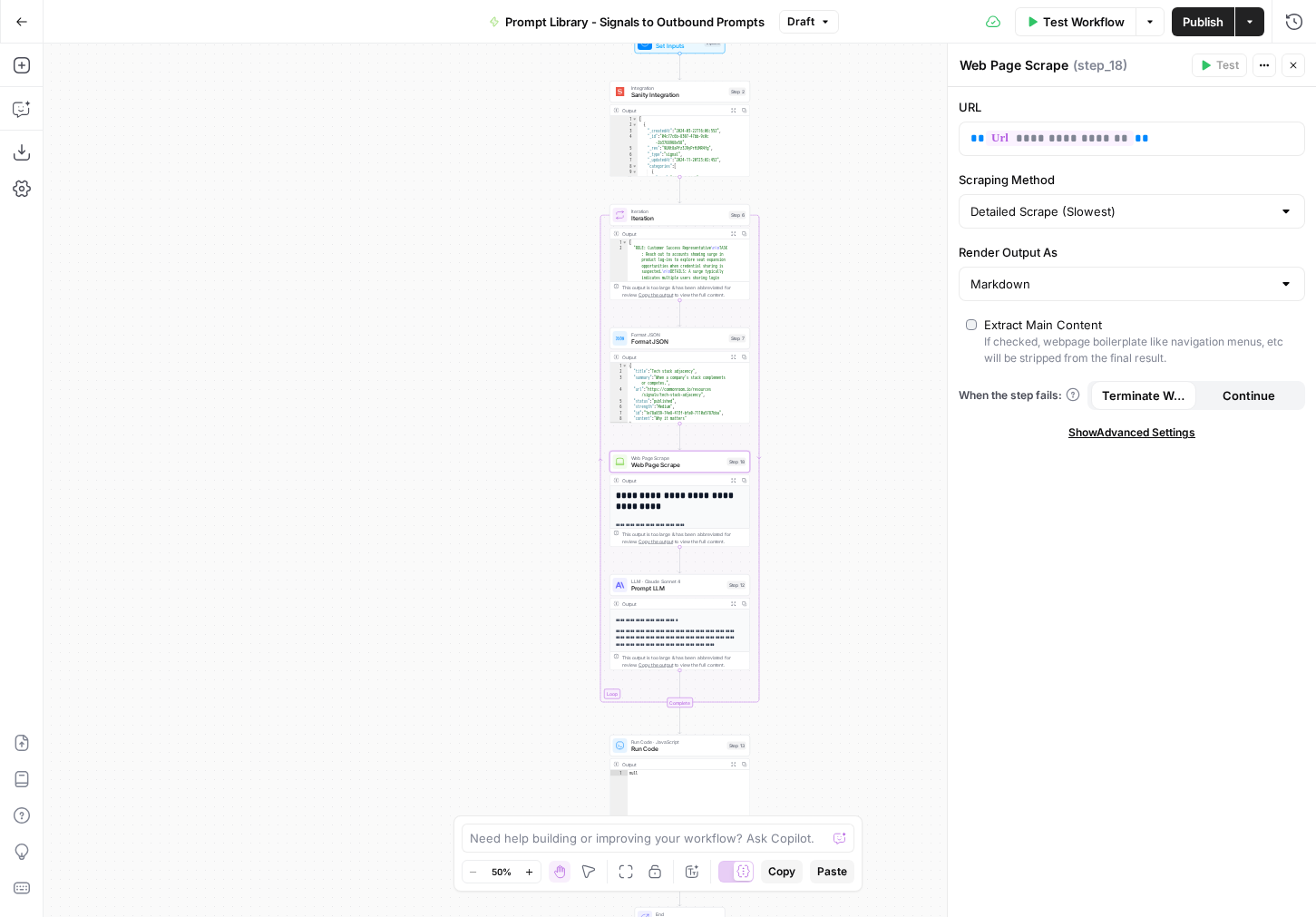 click 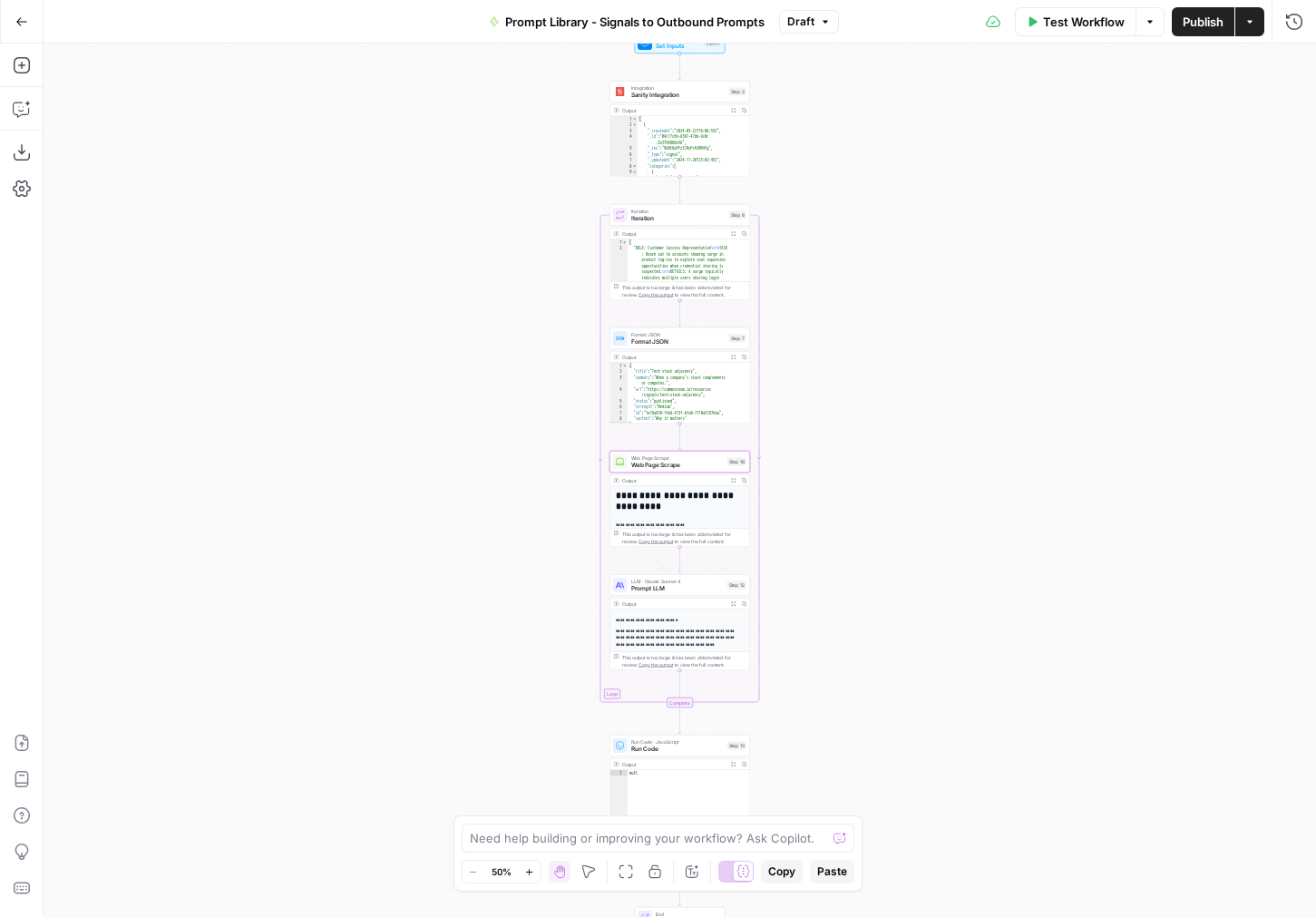 click on "Prompt LLM" at bounding box center [677, 589] 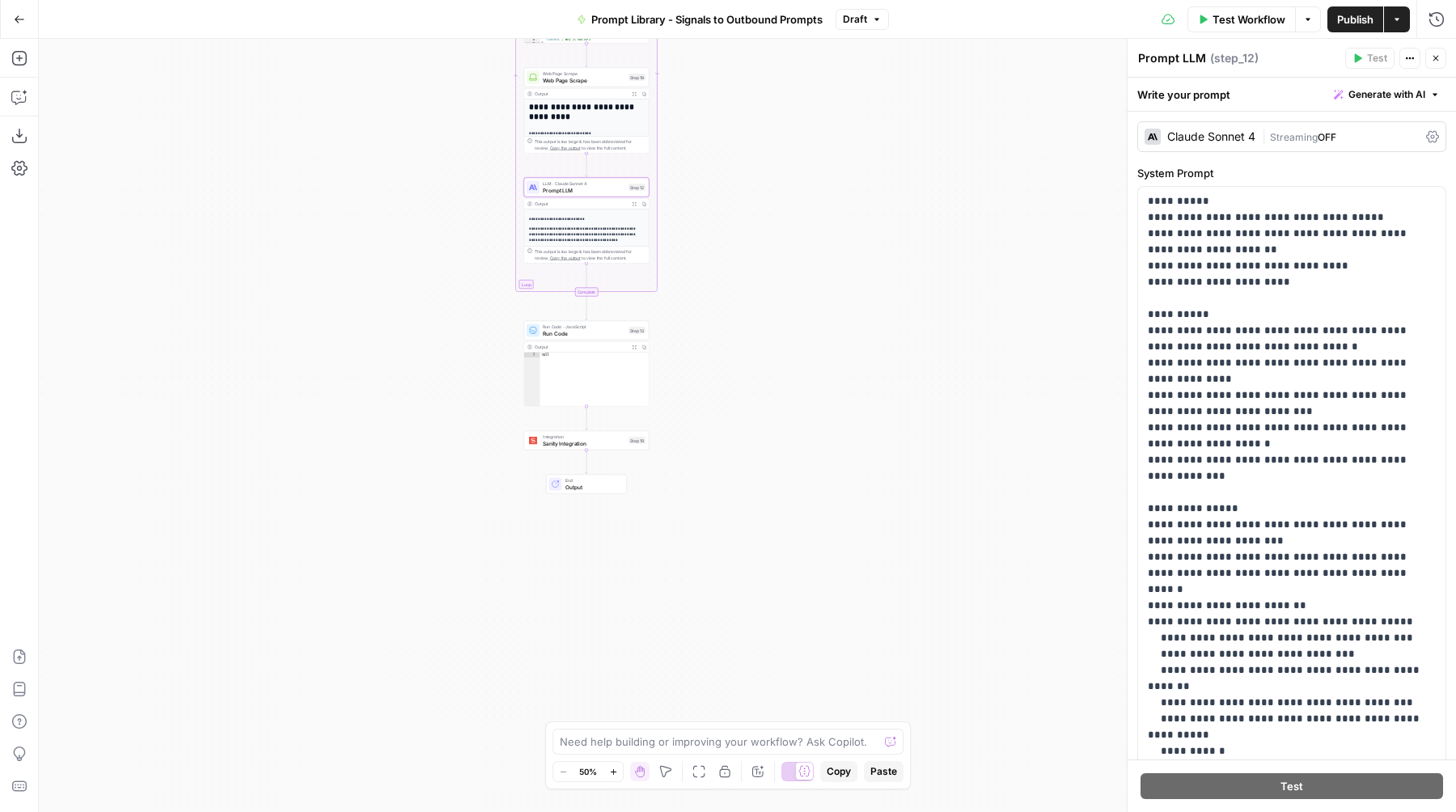 click 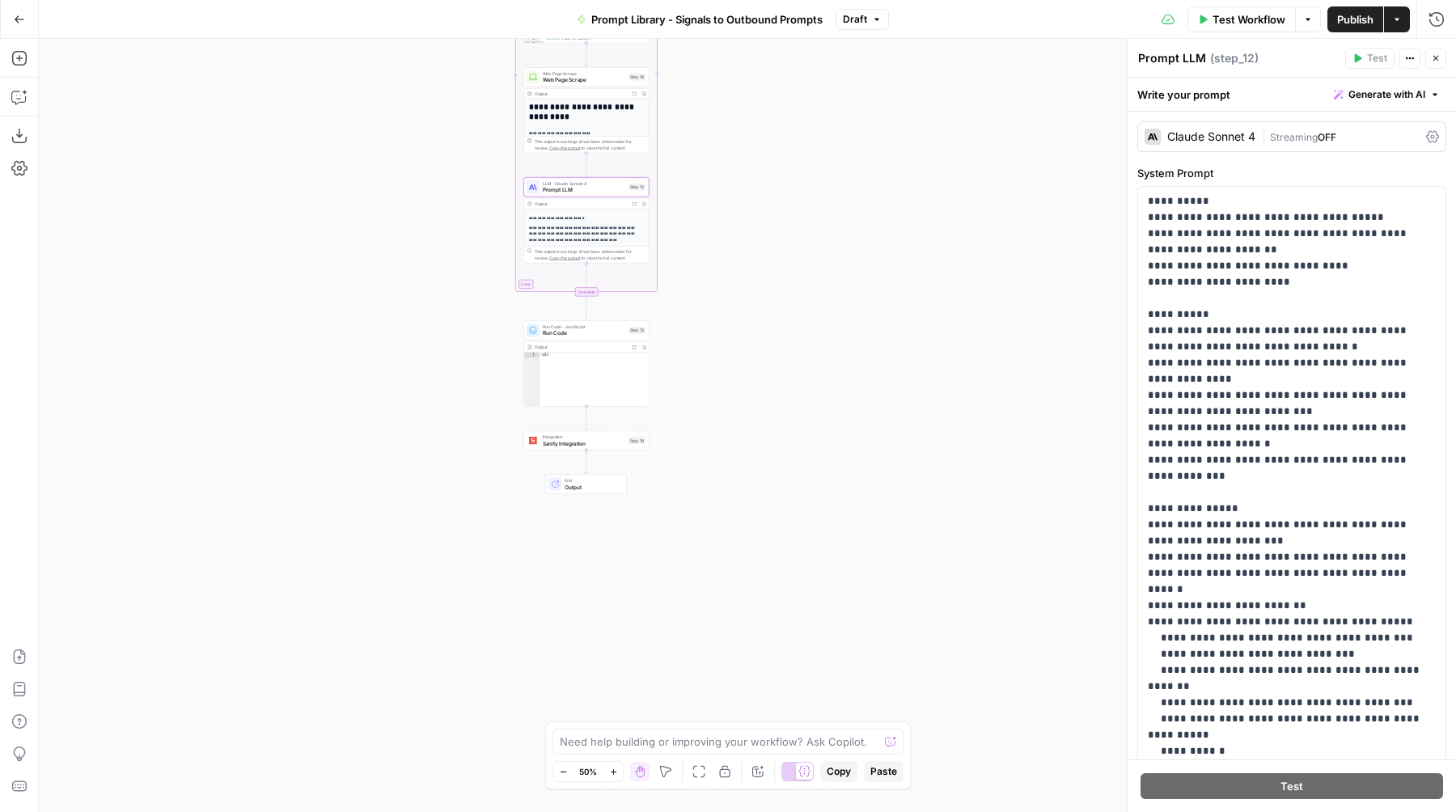 click 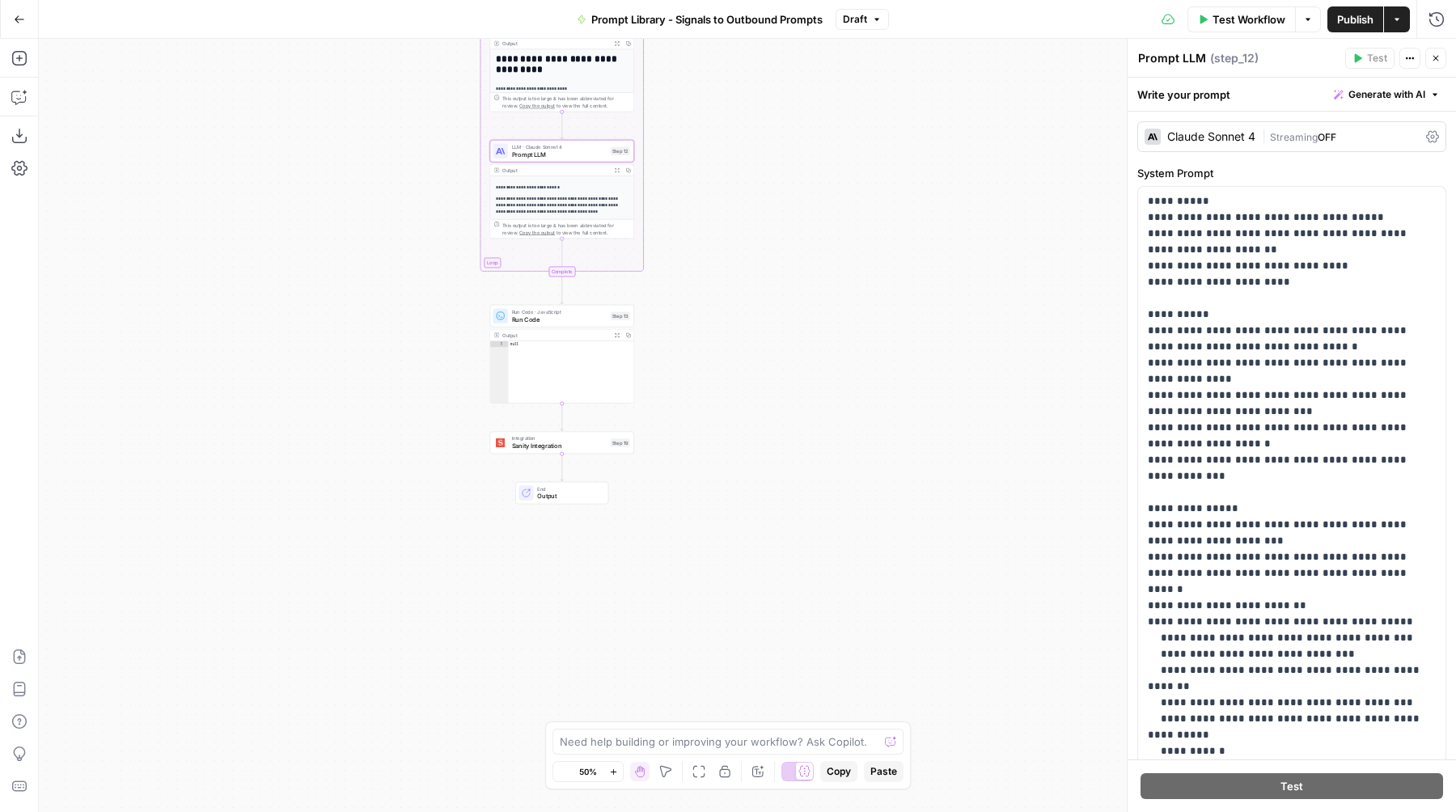 click 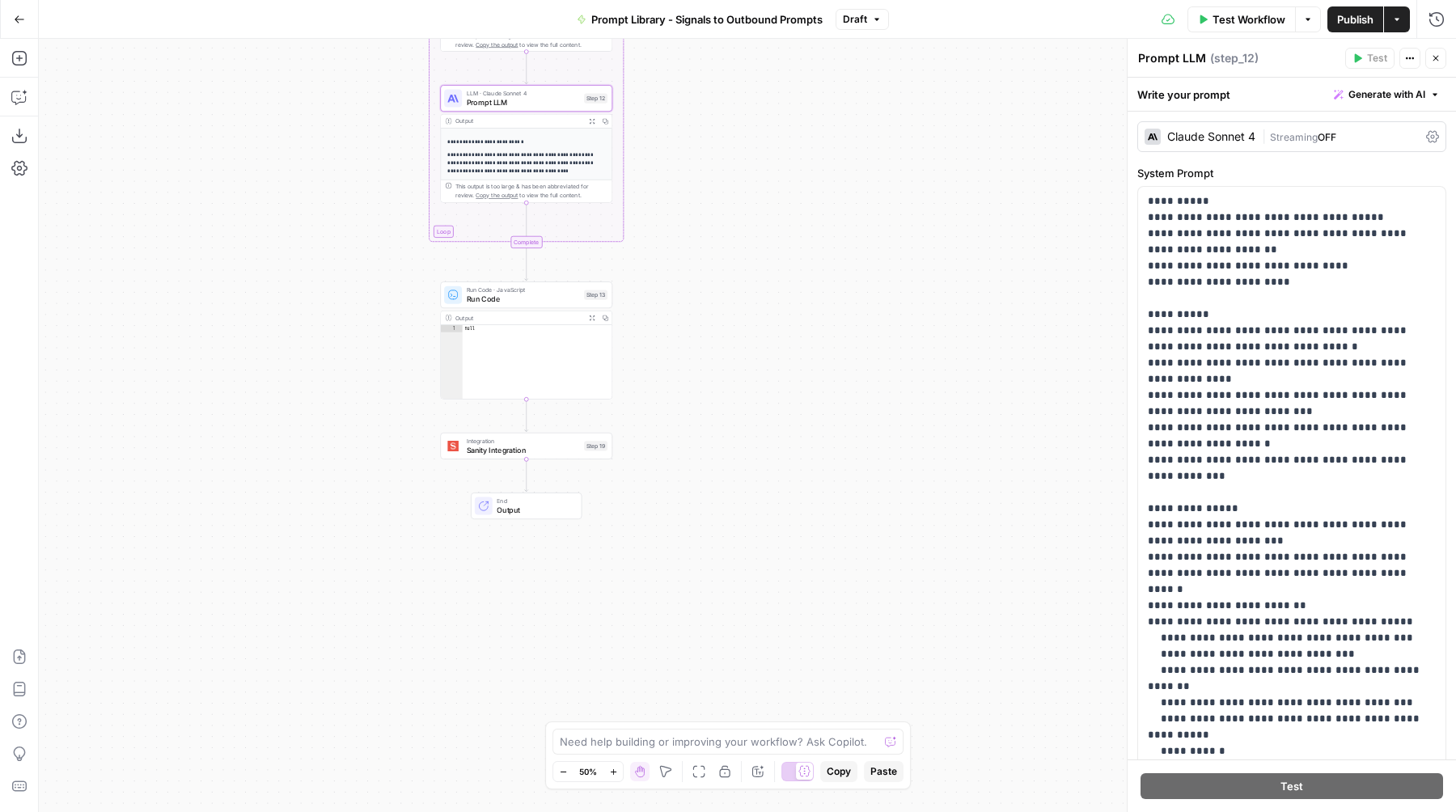 click 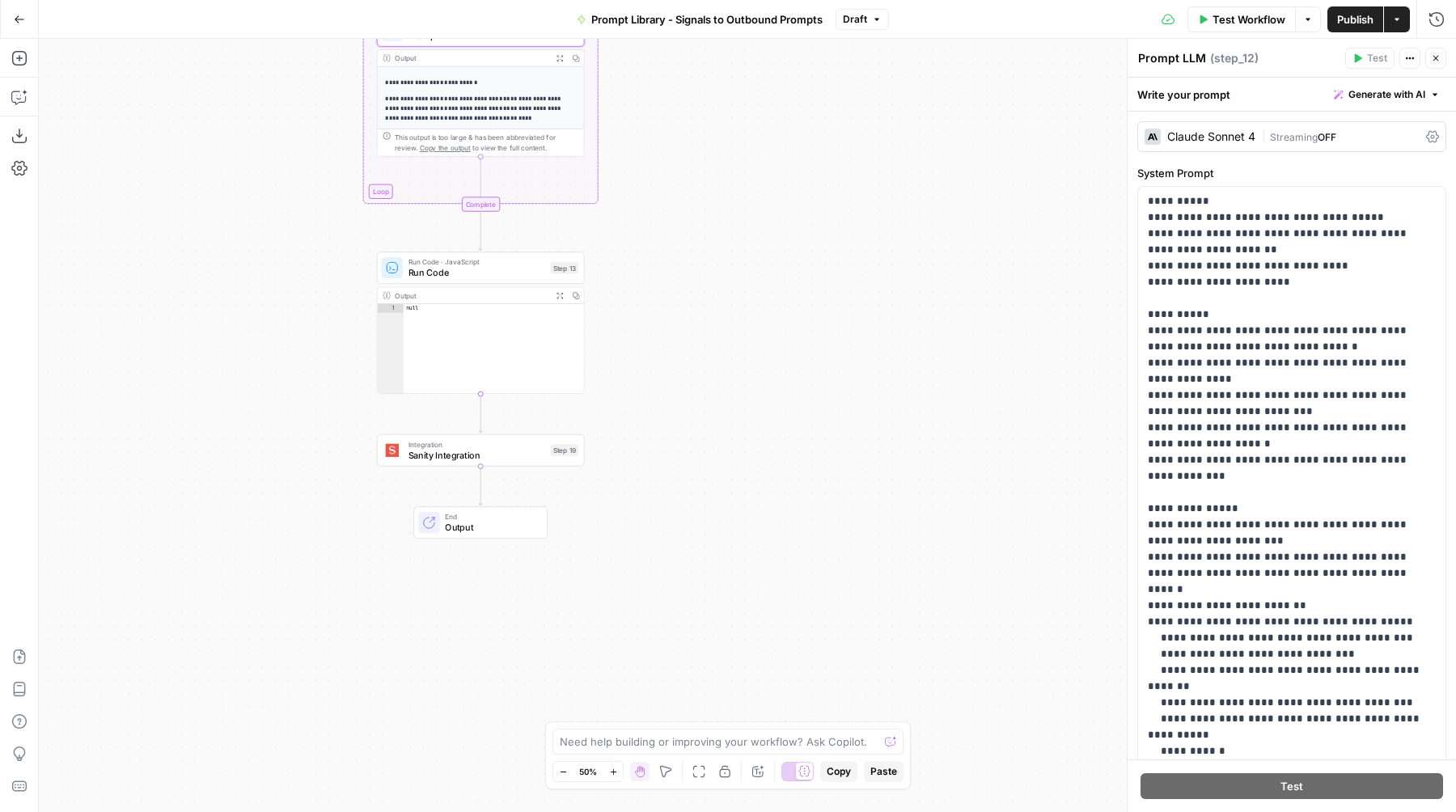 click 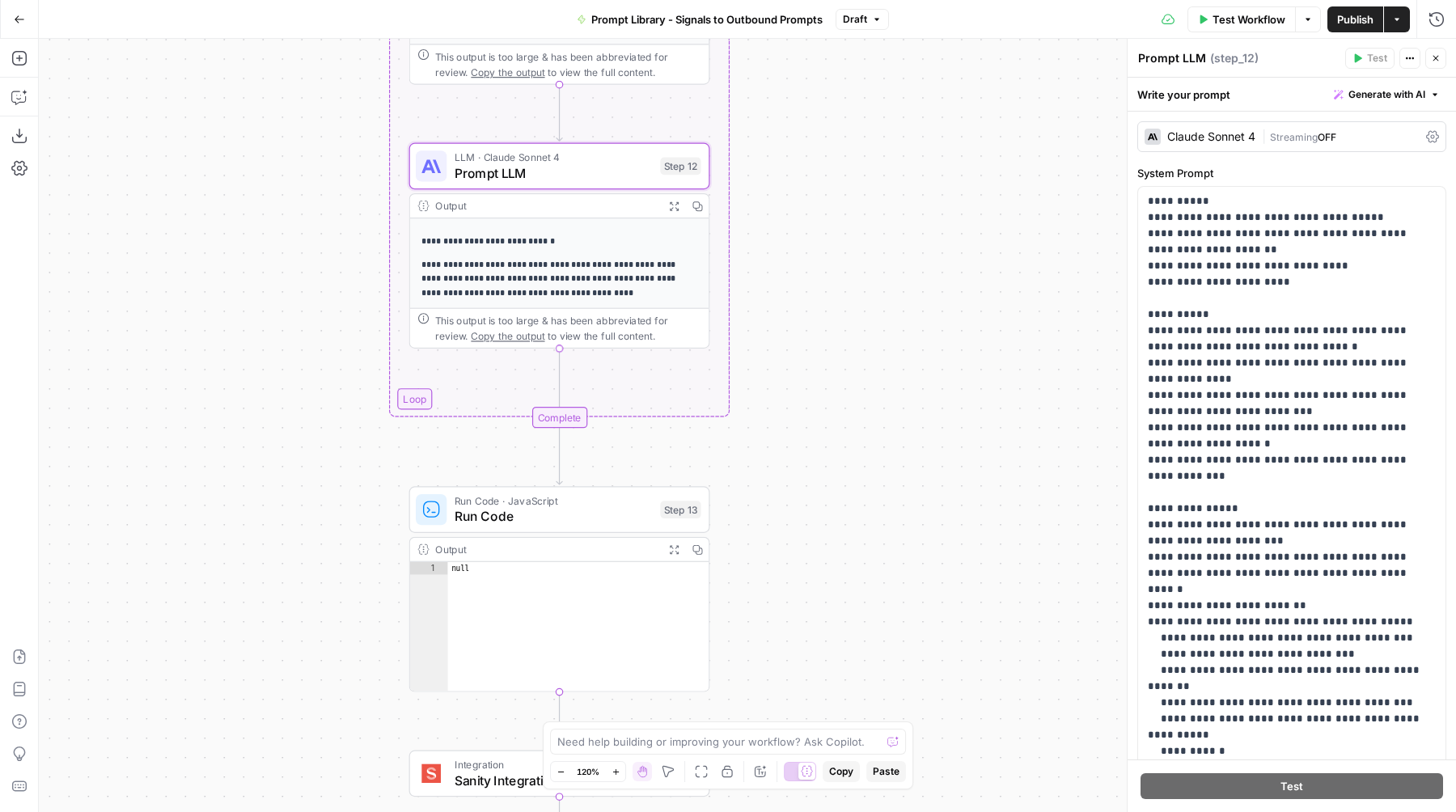 drag, startPoint x: 656, startPoint y: 206, endPoint x: 739, endPoint y: 340, distance: 157.62297 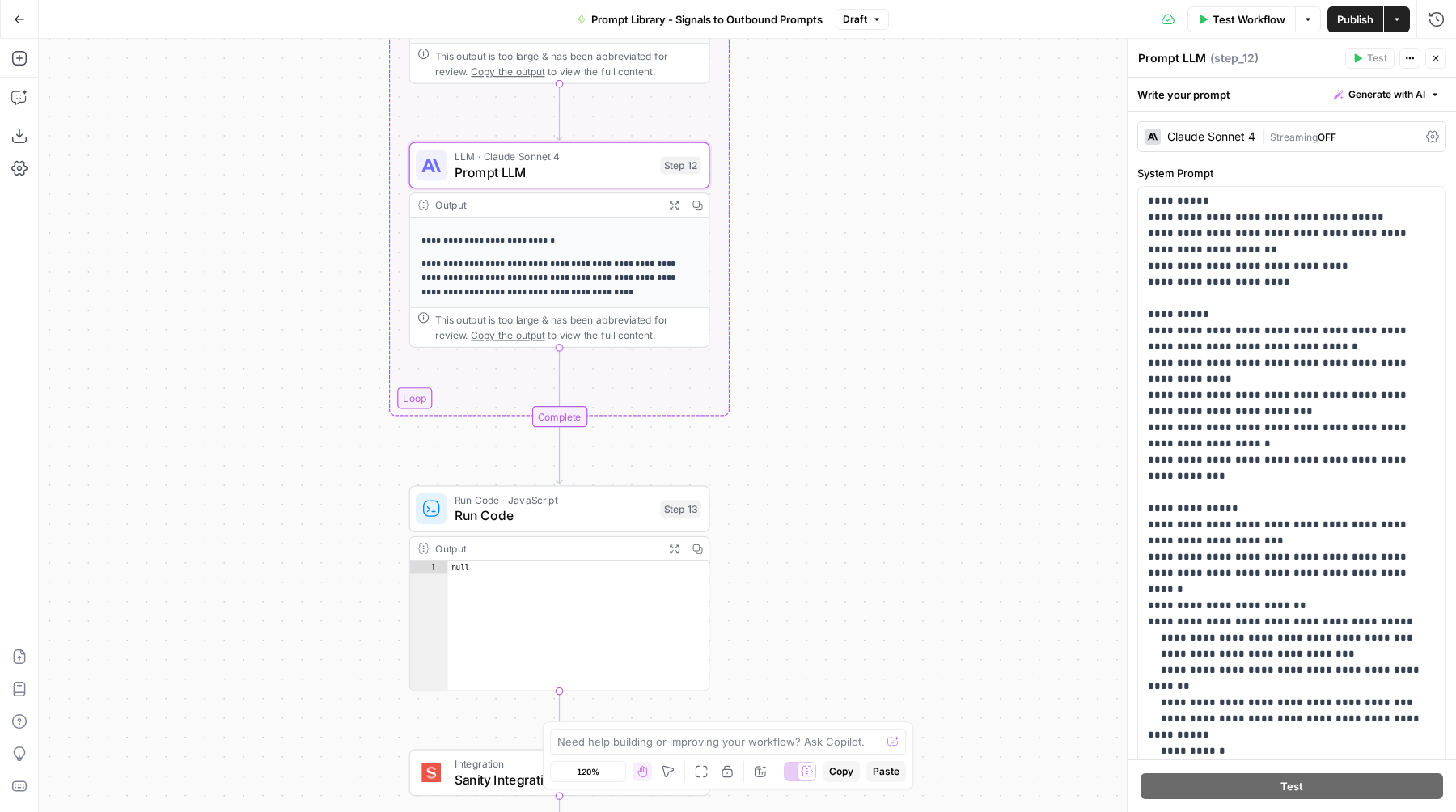 click on "Run Code" at bounding box center (553, 515) 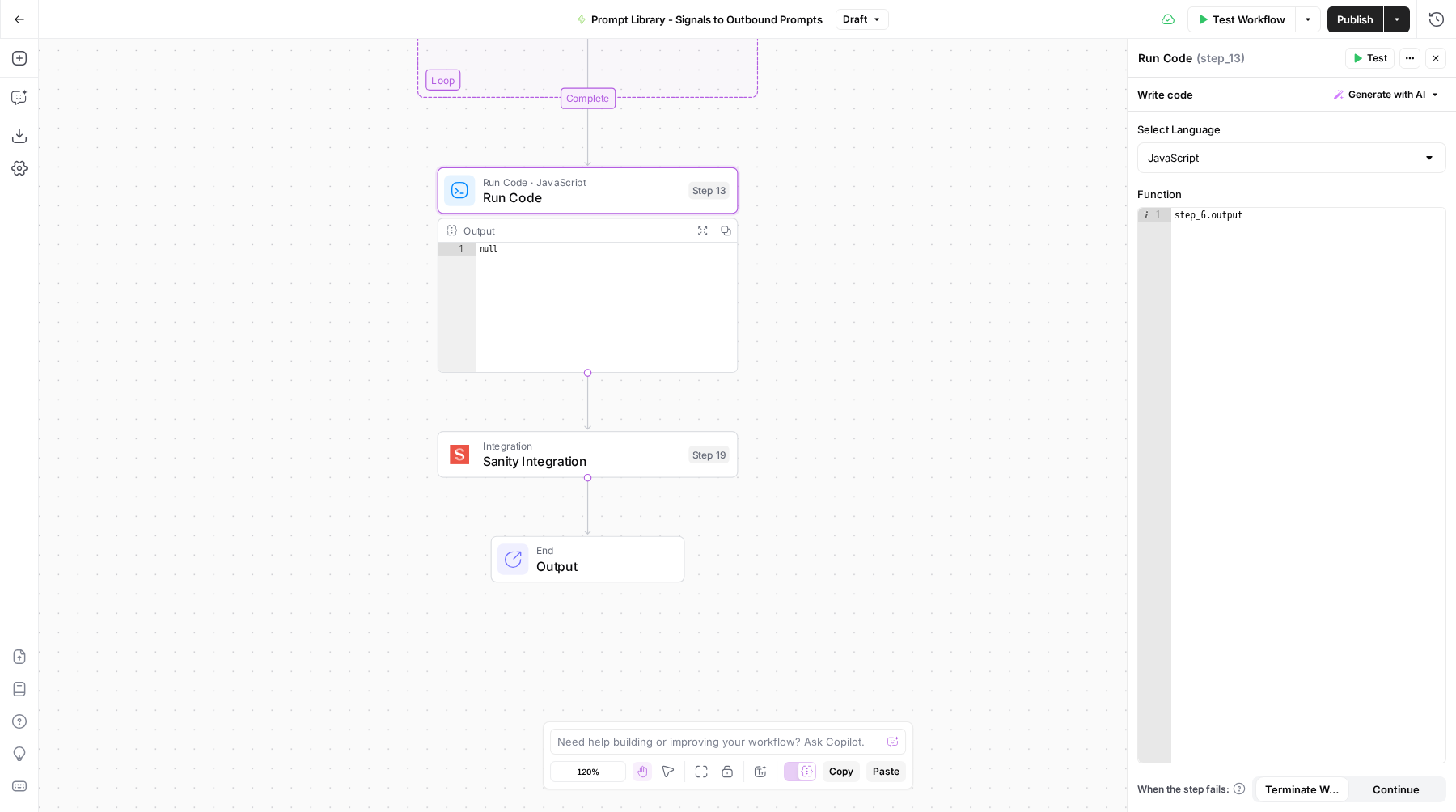 type on "****" 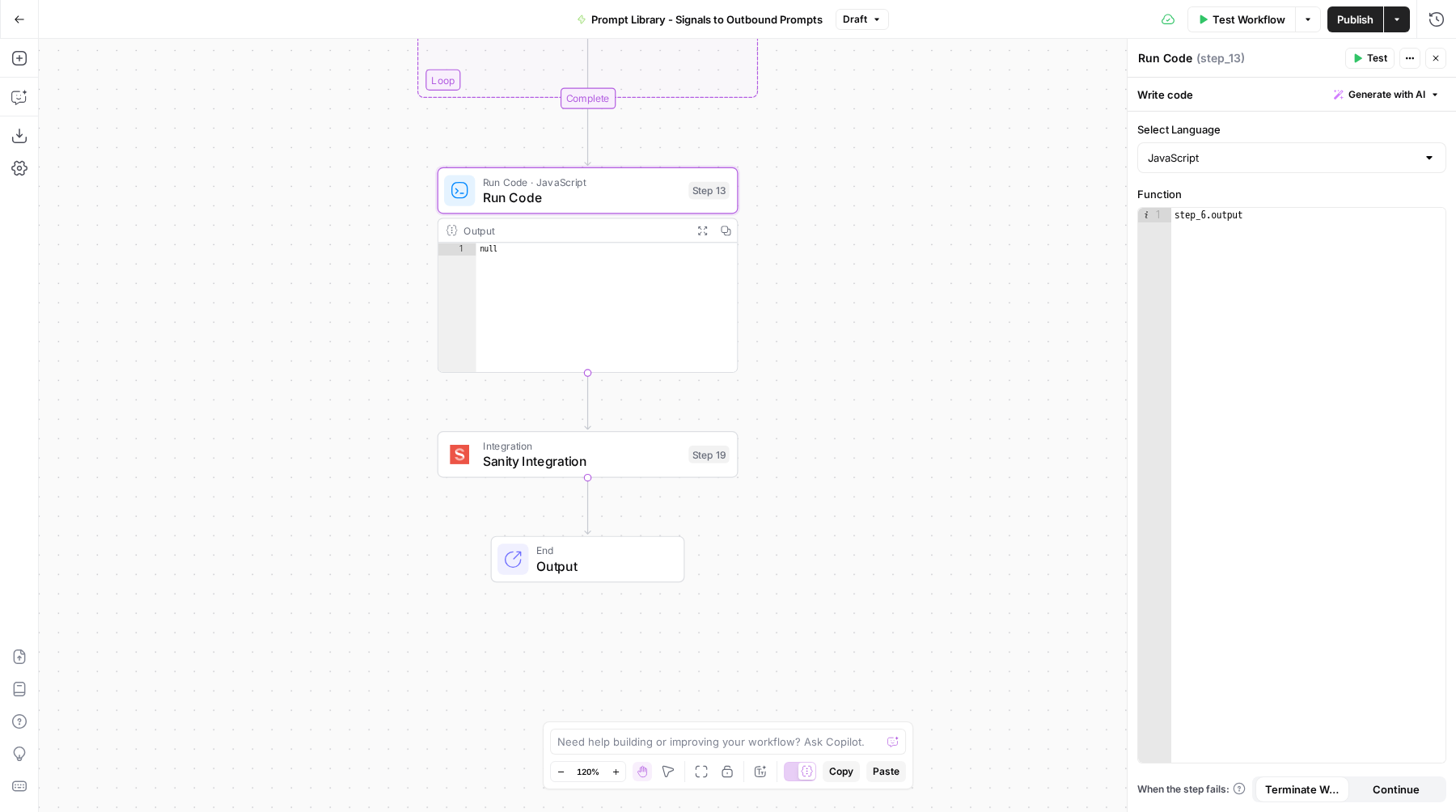 click on "null" at bounding box center (607, 320) 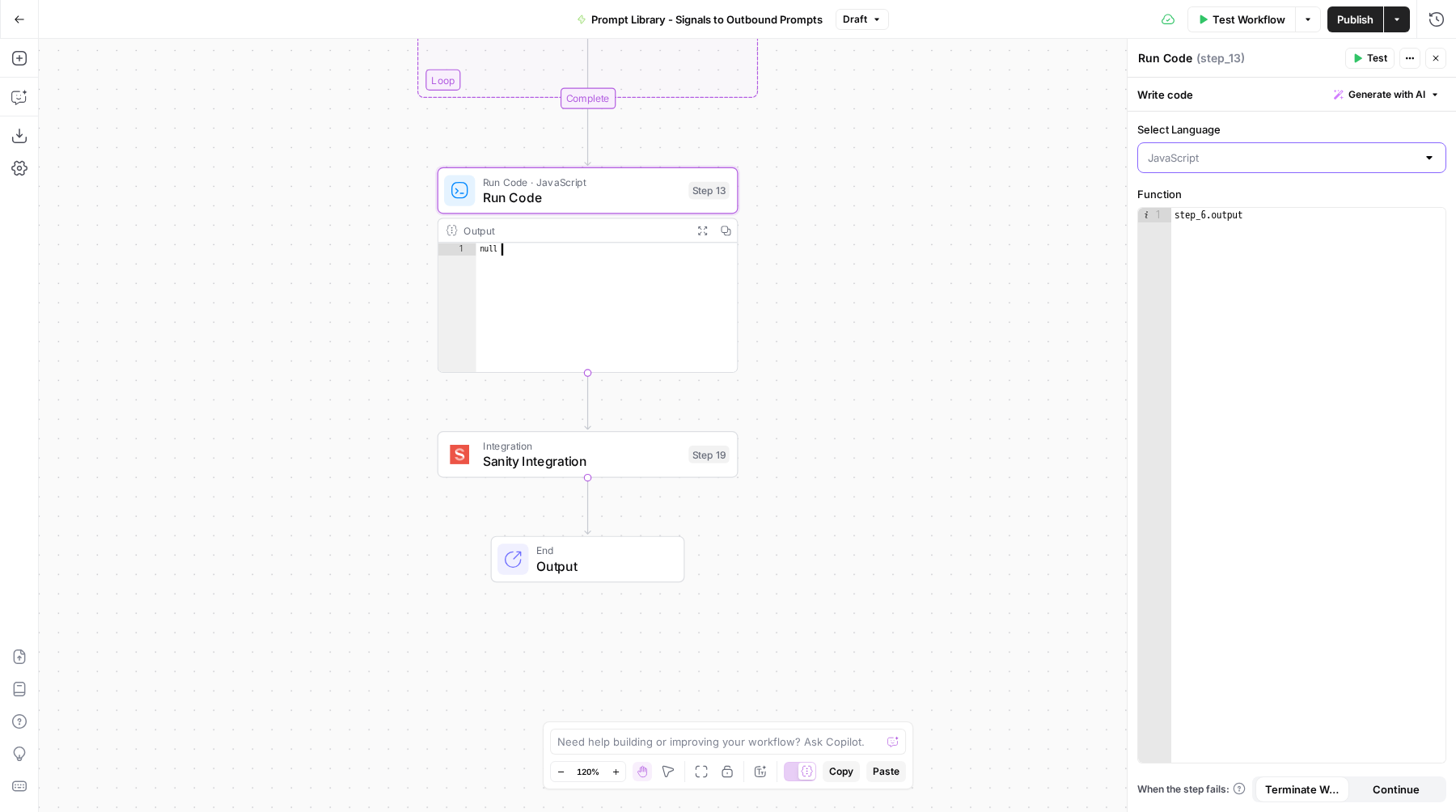 click on "Select Language" at bounding box center [1282, 158] 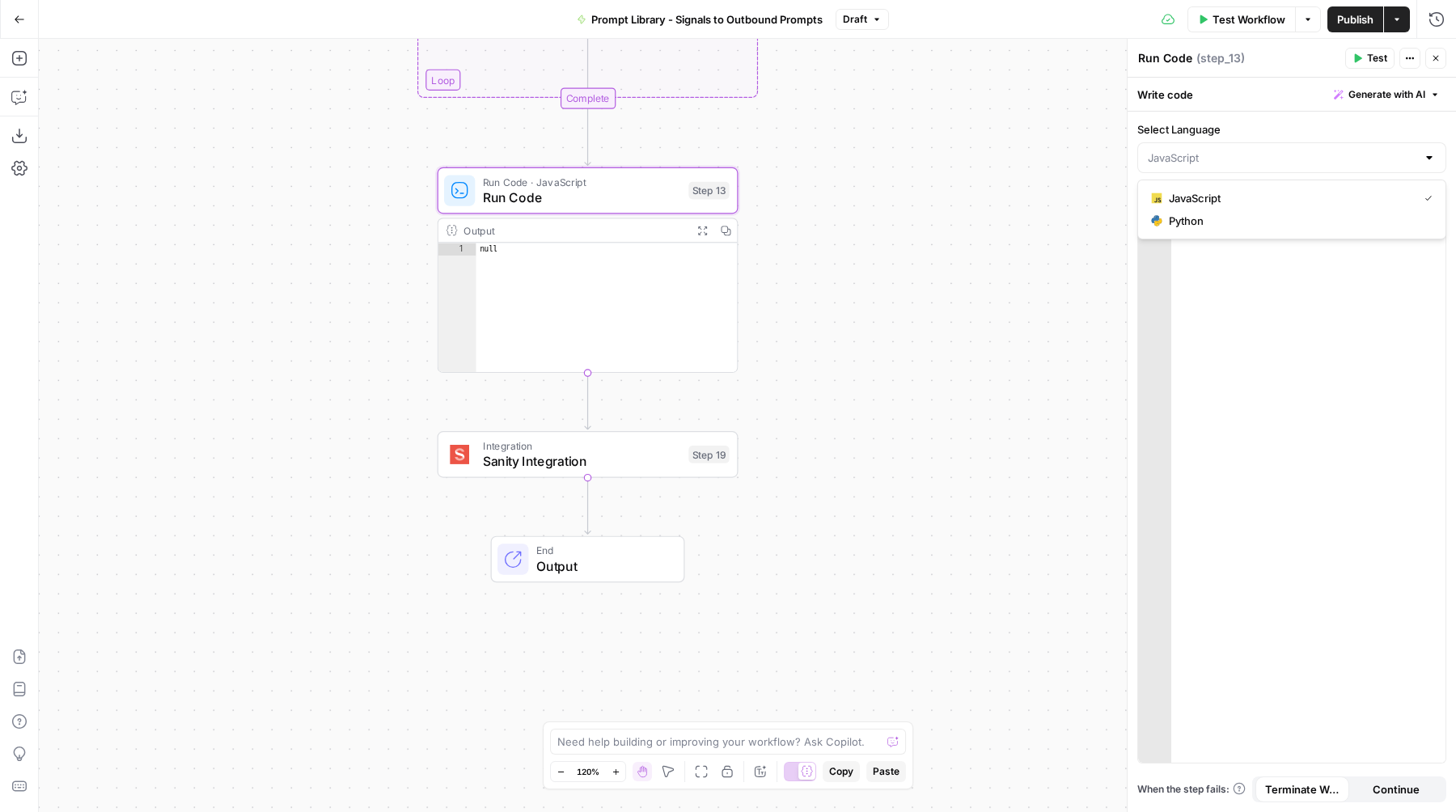 type on "JavaScript" 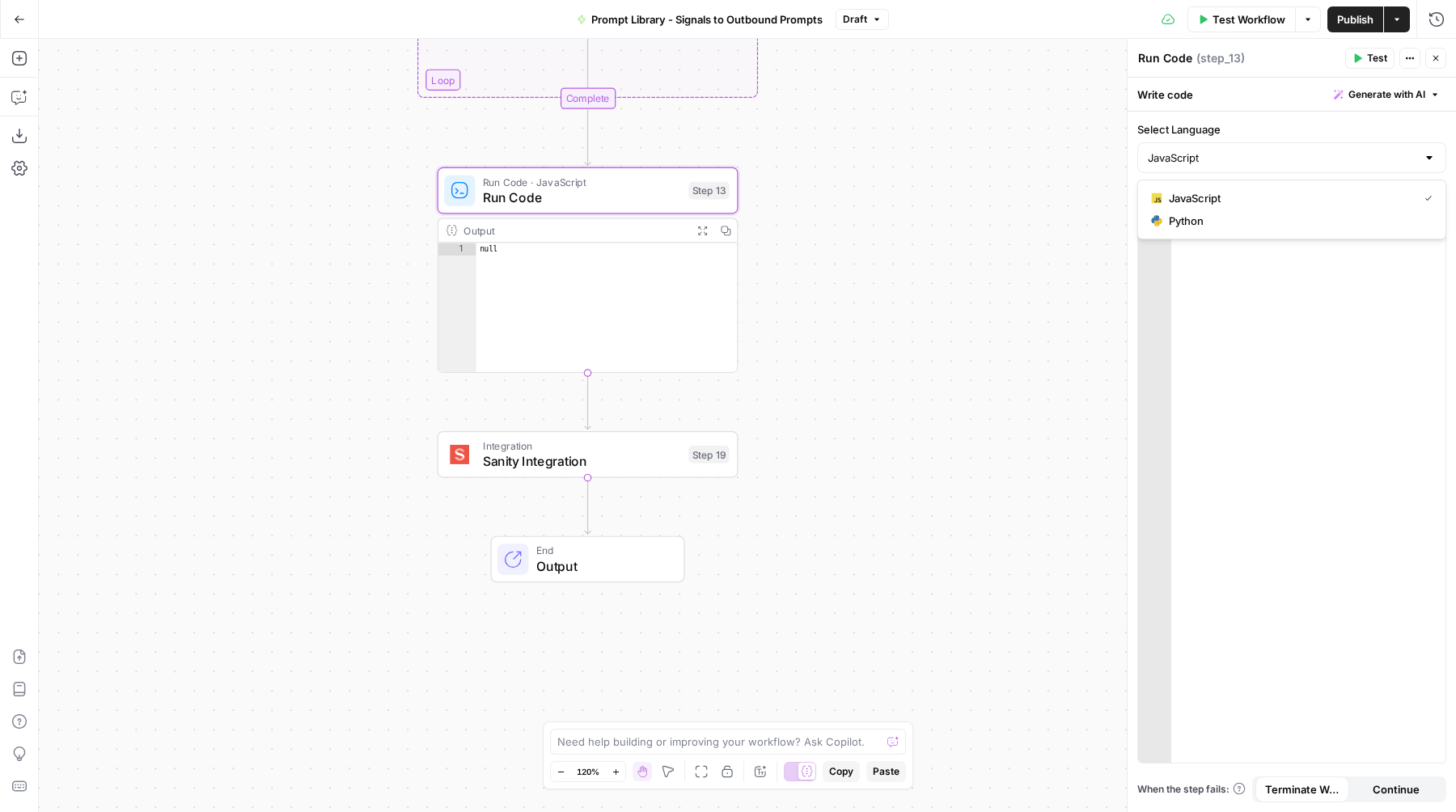 drag, startPoint x: 1245, startPoint y: 125, endPoint x: 1258, endPoint y: 119, distance: 14.317821 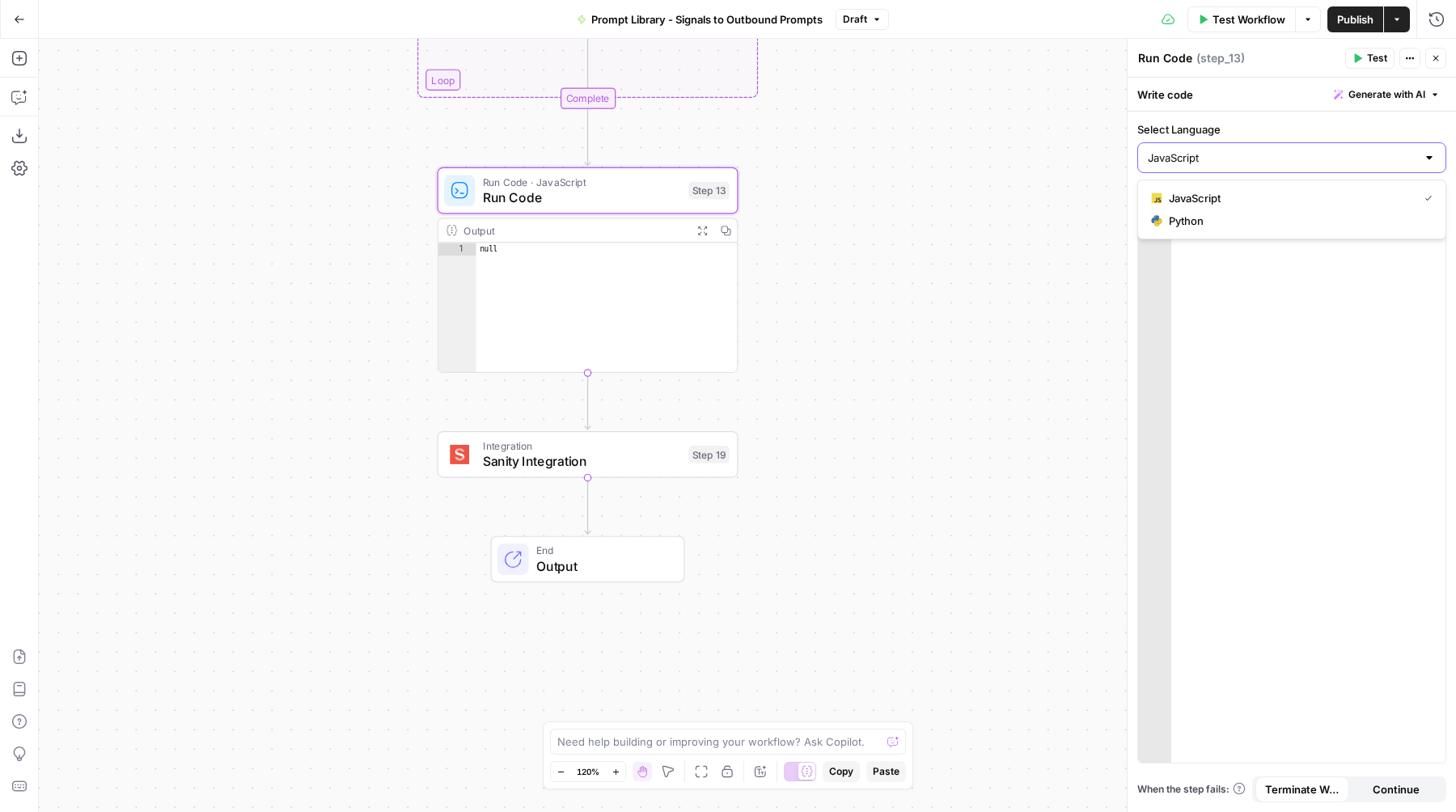 click on "JavaScript" at bounding box center (1282, 158) 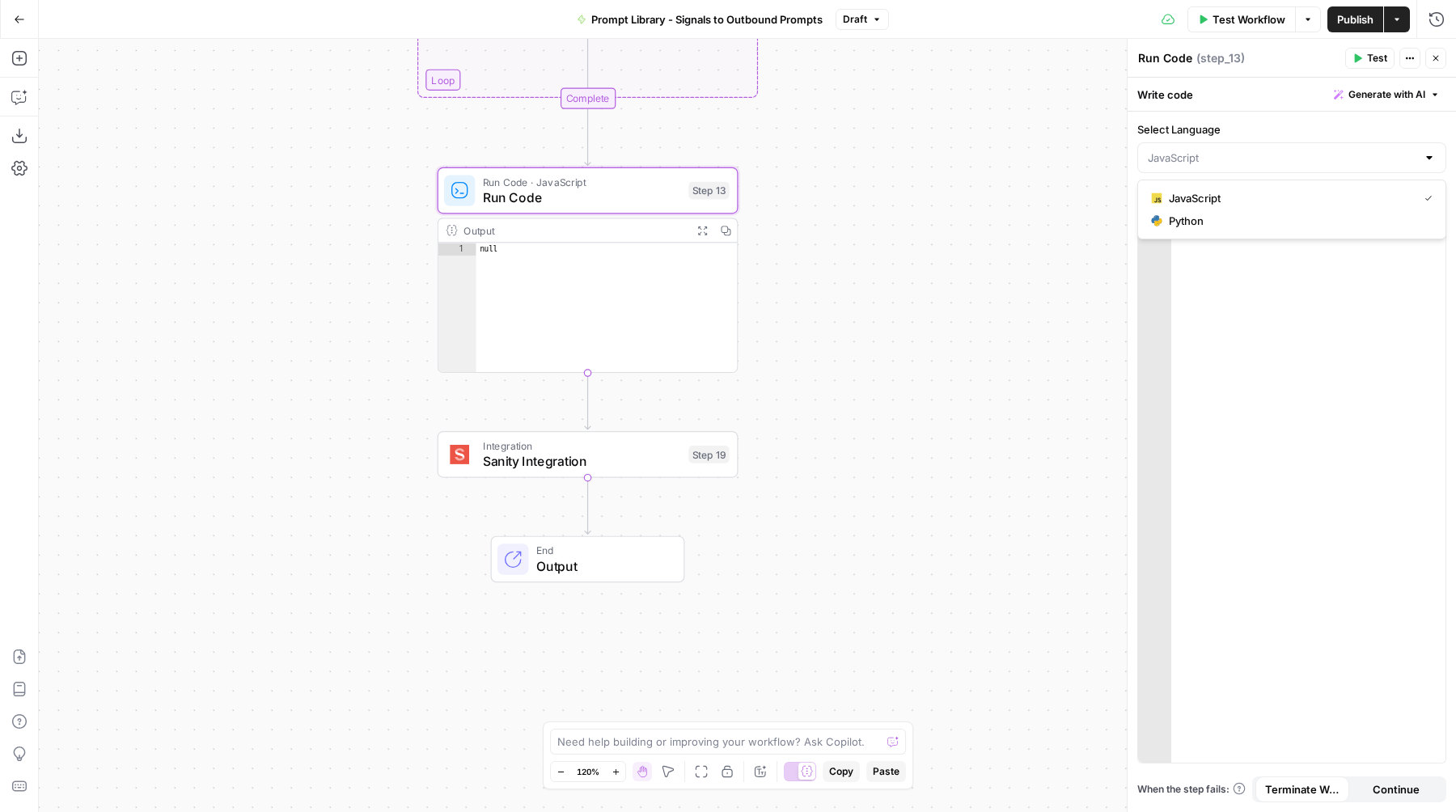 type on "JavaScript" 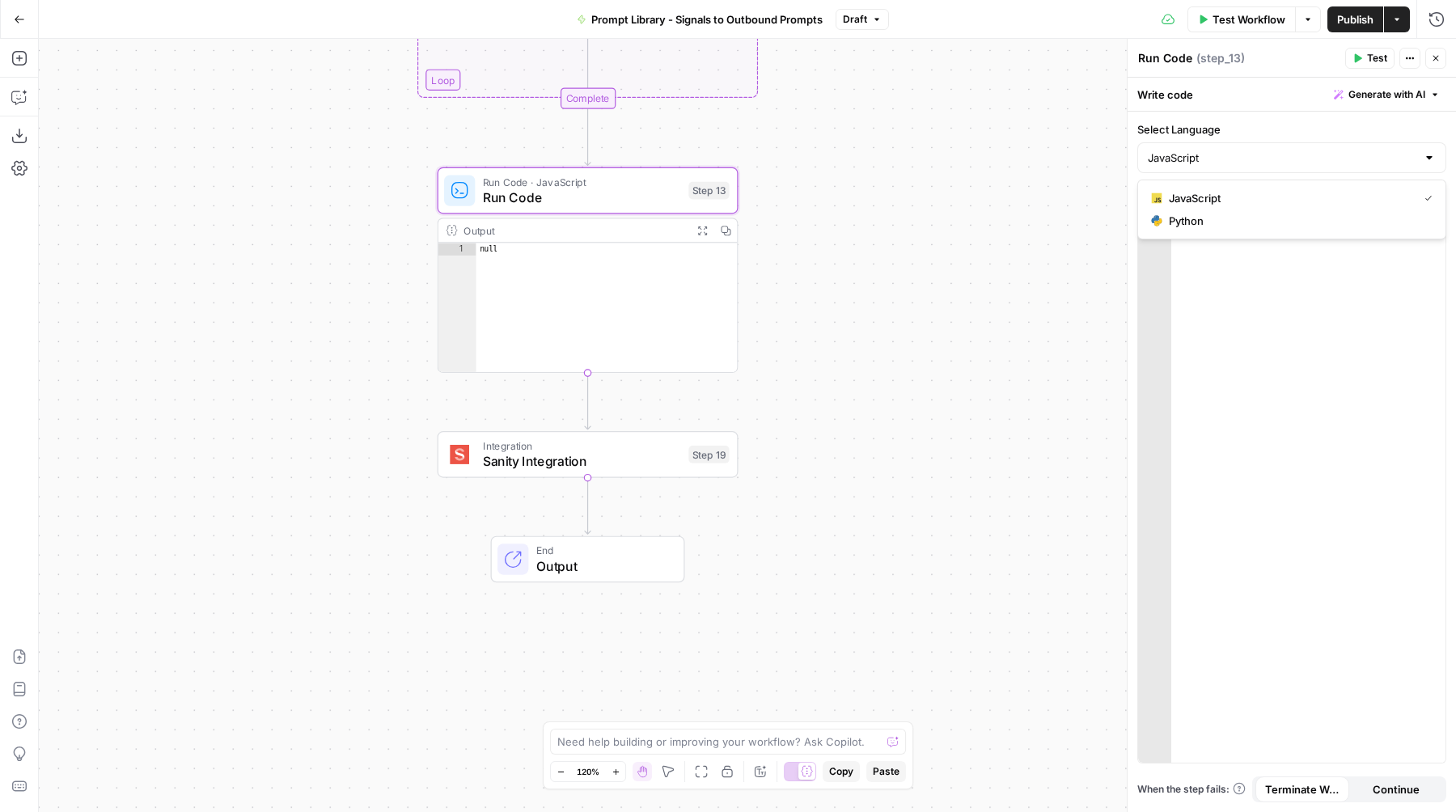 click on "Select Language JavaScript Function 1 step_6 . output     XXXXXXXXXXXXXXXXXXXXXXXXXXXXXXXXXXXXXXXXXXXXXXXXXXXXXXXXXXXXXXXXXXXXXXXXXXXXXXXXXXXXXXXXXXXXXXXXXXXXXXXXXXXXXXXXXXXXXXXXXXXXXXXXXXXXXXXXXXXXXXXXXXXXXXXXXXXXXXXXXXXXXXXXXXXXXXXXXXXXXXXXXXXXXXXXXXXXXXXXXXXXXXXXXXXXXXXXXXXXXXXXXXXXXXXXXXXXXXXXXXXXXXXXXXXXXXXXXXXXXXXXXXXXXXXXXXXXXXXXXXXXXXXXXXXXXXXXXXXXXXXXXXXXXXXXXXXXXXXXXXXXXXXXXXXXXXXXXXXXXXXXXXXXXXXXXXXXXXXXXXXXXXXXXXXXXXXXXXXXXXXXXXXXXXXXXXXXXXXXXXXXXXXXXXXXXXXXXXXXXXXXXXXXXXXXXXXXXXXXXXXXXXXXXXXXXXXXXXXXXXXXXXXXXXXXXXXXXXXXXXXXXXXXXXXXXXXXXXXXXXXXXXXXXXXX When the step fails: Terminate Workflow Continue" at bounding box center [1292, 462] 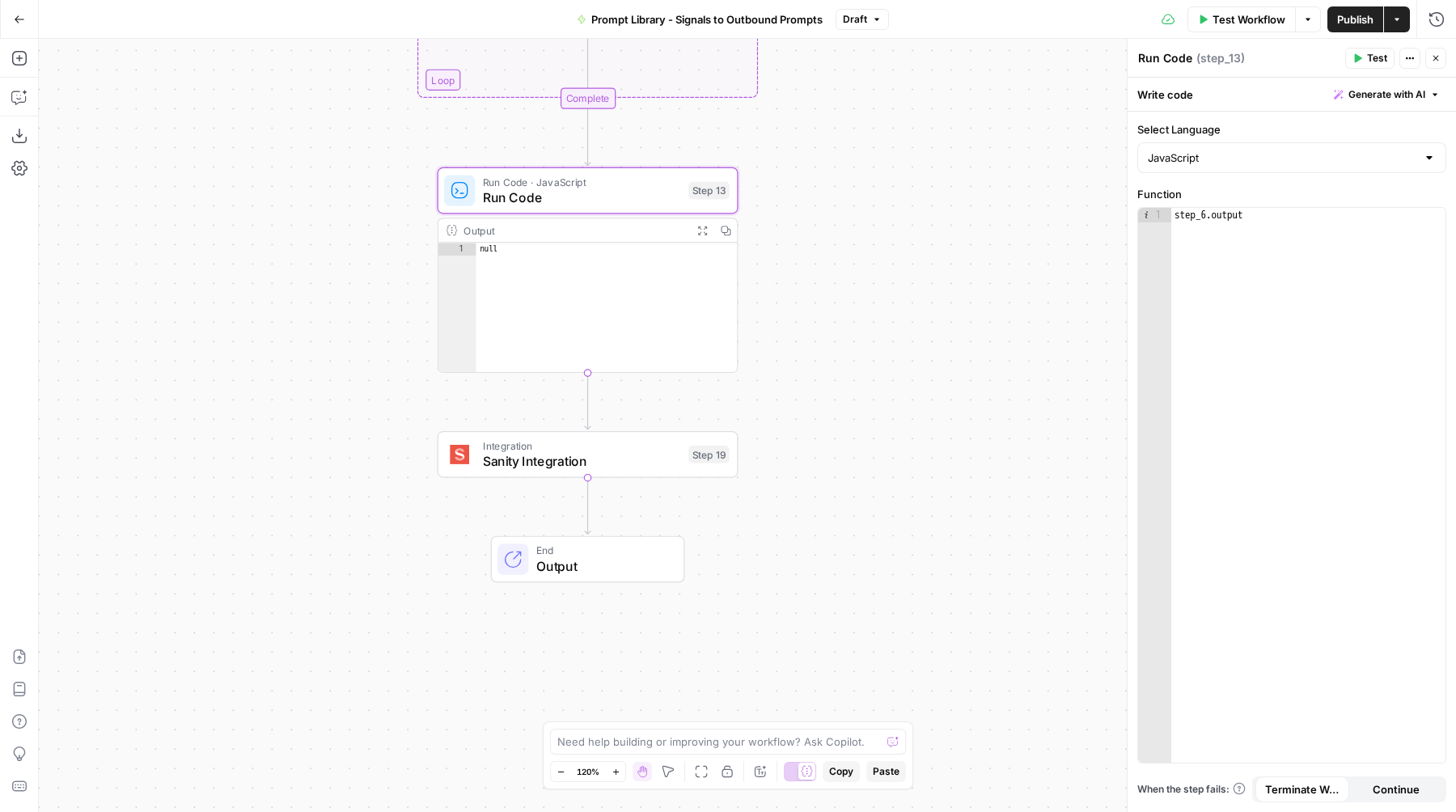 click on "Test" at bounding box center [1377, 58] 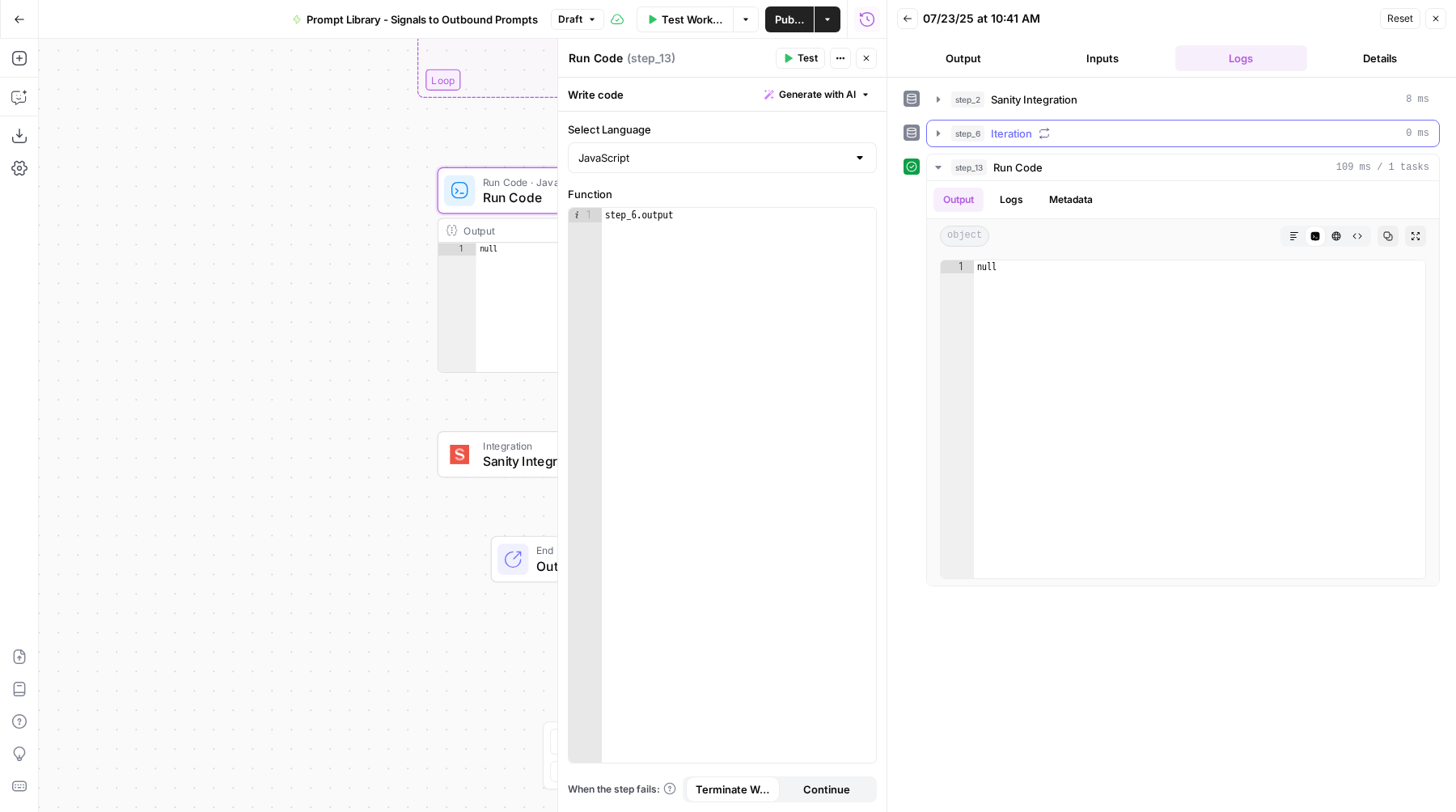click 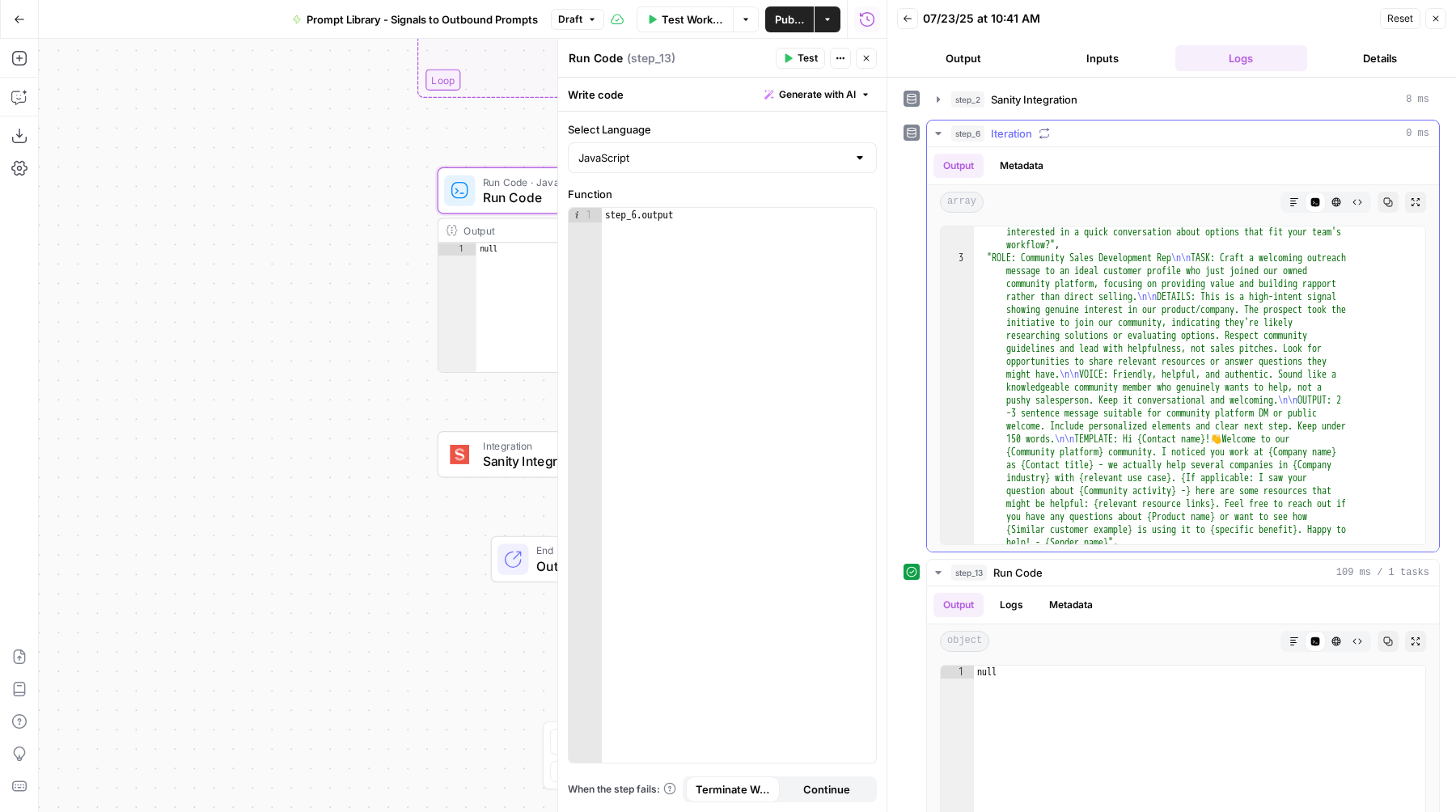 scroll, scrollTop: 523, scrollLeft: 0, axis: vertical 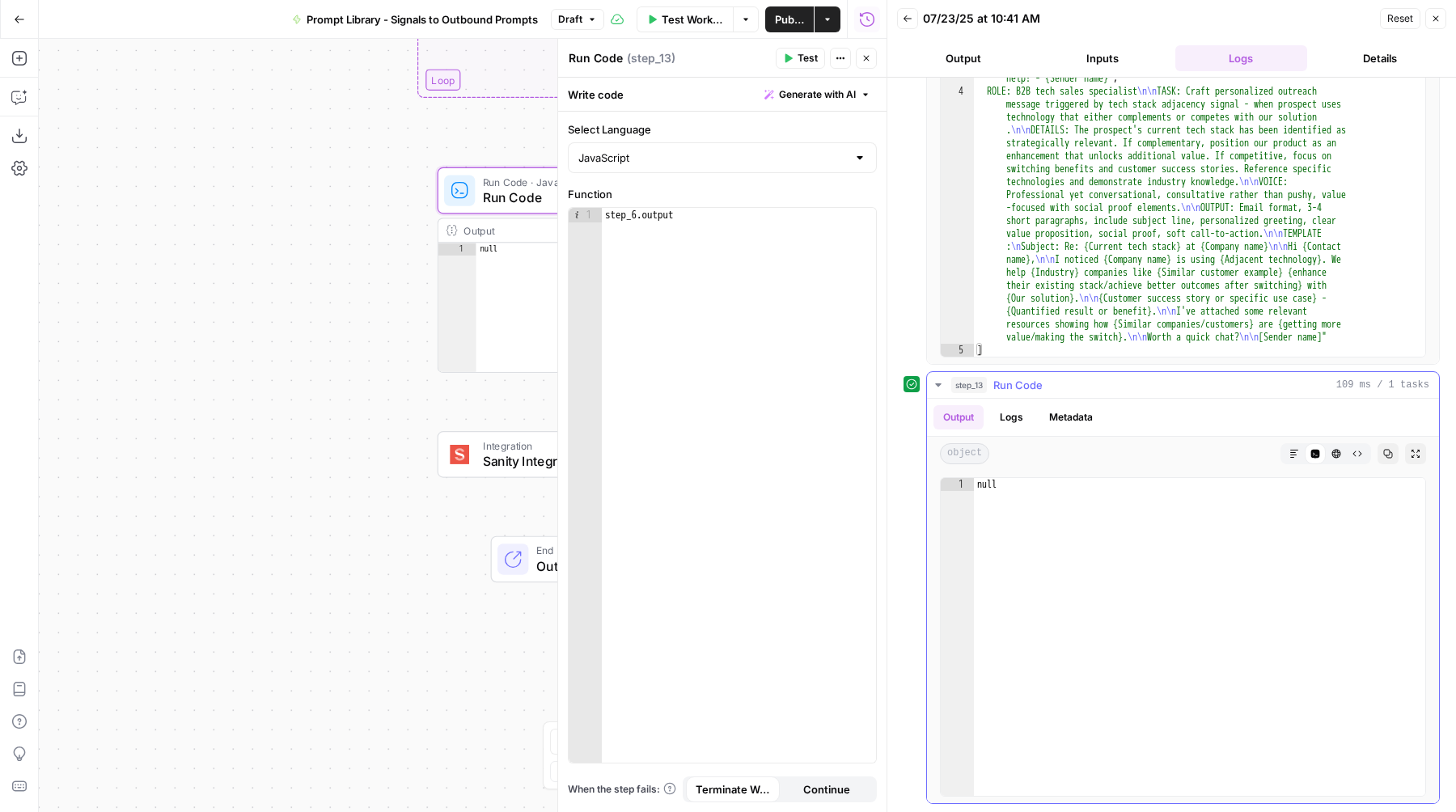 type on "****" 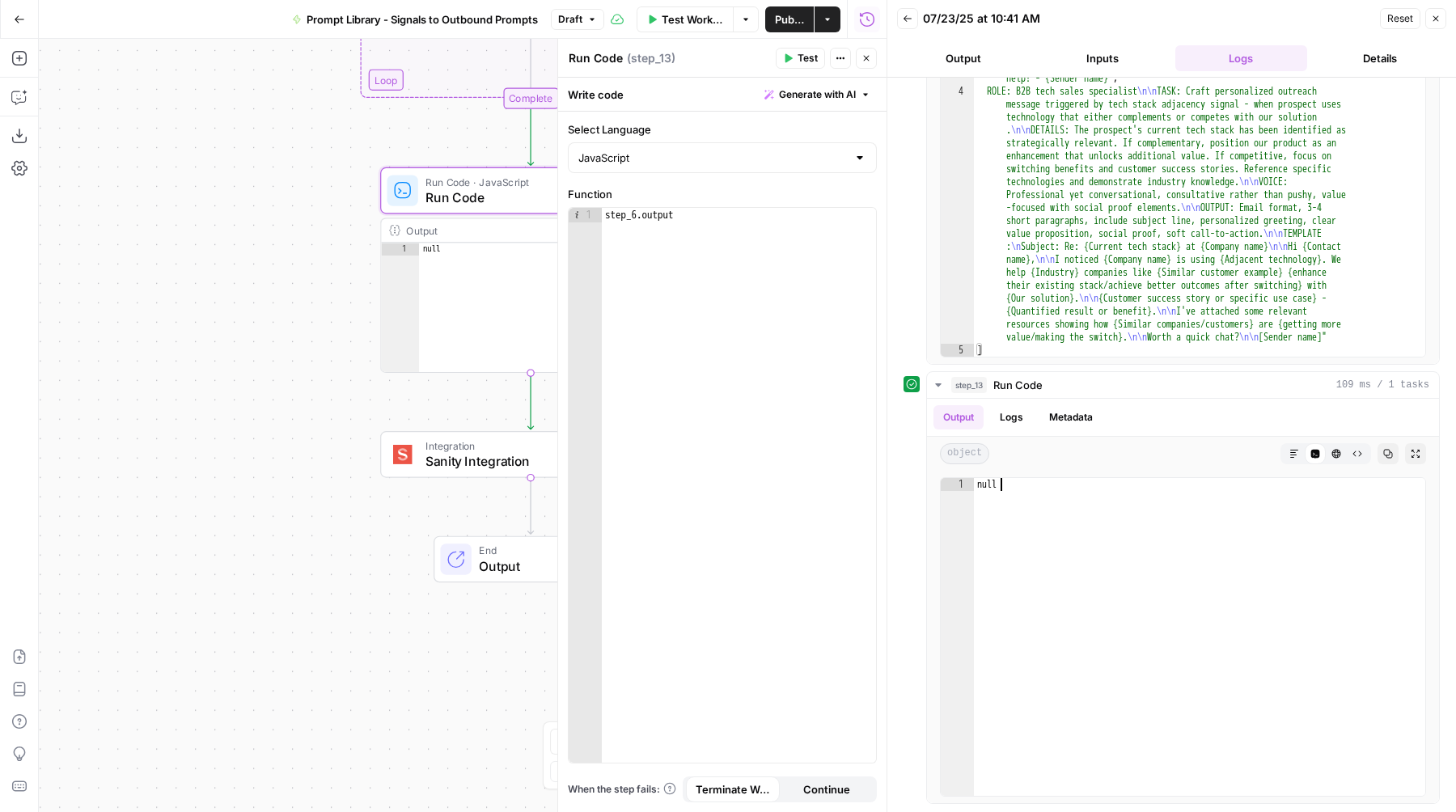 click on "Workflow Set Inputs Inputs Integration Sanity Integration Step 2 Output Expand Output Copy 1 2 3 4 5 6 7 8 9 10 11 [    {      "_createdAt" :  "2024-03-22T16:06:55Z" ,      "_id" :  "04c77c6b-8307-47bb-9c0c          -2b3768968e58" ,      "_rev" :  "9UNt8aPfz3J9yPrHiMR4fg" ,      "_type" :  "signal" ,      "_updatedAt" :  "2024-11-20T23:02:45Z" ,      "categories" :  [         {           "_key" :  "f352ba2c8fd8" ,           "_ref" :  "067d08c2-833d-447f-8bed              -e63211d3c644" ,     Loop Iteration Iteration Step 6 Output Expand Output Copy 1 2 [    "ROLE: Customer Success Representative \n\n TASK        : Reach out to accounts showing surge in         product log-ins to explore seat expansion         opportunities when credential sharing is         suspected. \n\n DETAILS: A surge typically         indicates multiple users sharing login         credentials as cost-saving measure,         creating pain points like getting logged         out when others access the account. Focus         on decision-makers with budget authority.         Position additional seats as solving user         experience problems rather than accusatory         approach. \n\n VOICE: Helpful, consultative,         non-accusatory tone that emphasizes         benefits and user experience improvements         rather than policy enforcement. \n\n OUTPUT:                       ." at bounding box center (463, 425) 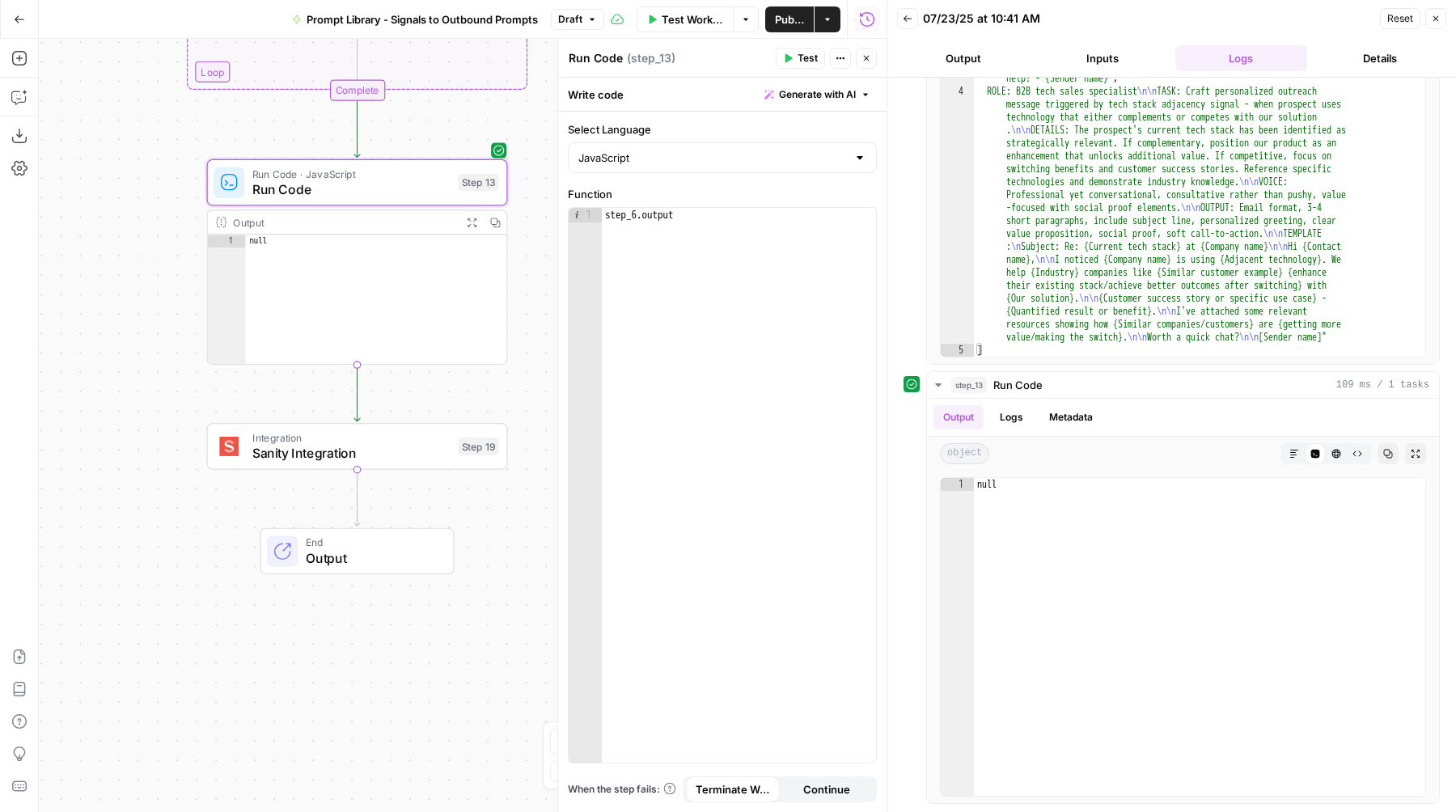 click on "null" at bounding box center (377, 312) 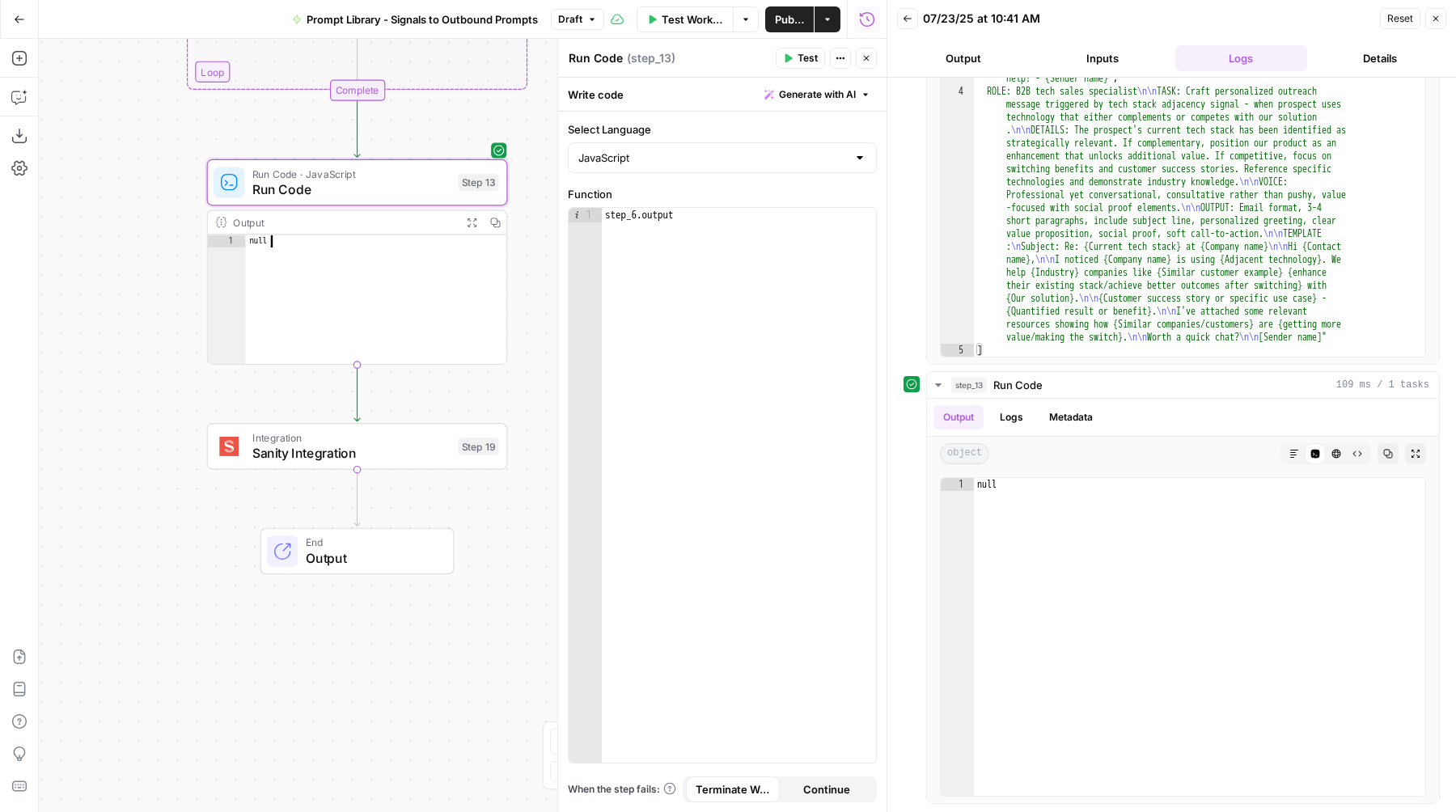 click on "null" at bounding box center [377, 312] 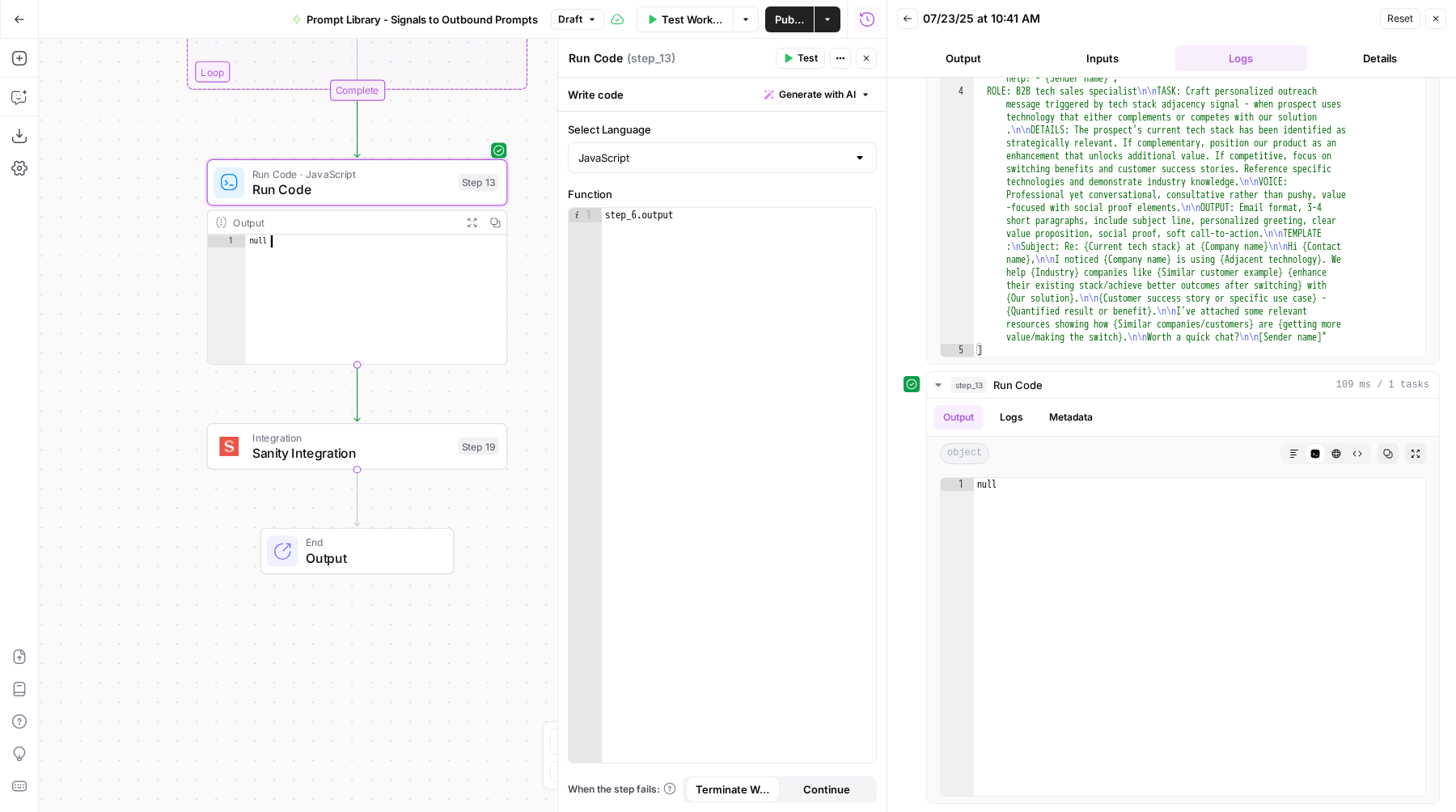 click on "step_6 . output" at bounding box center [739, 500] 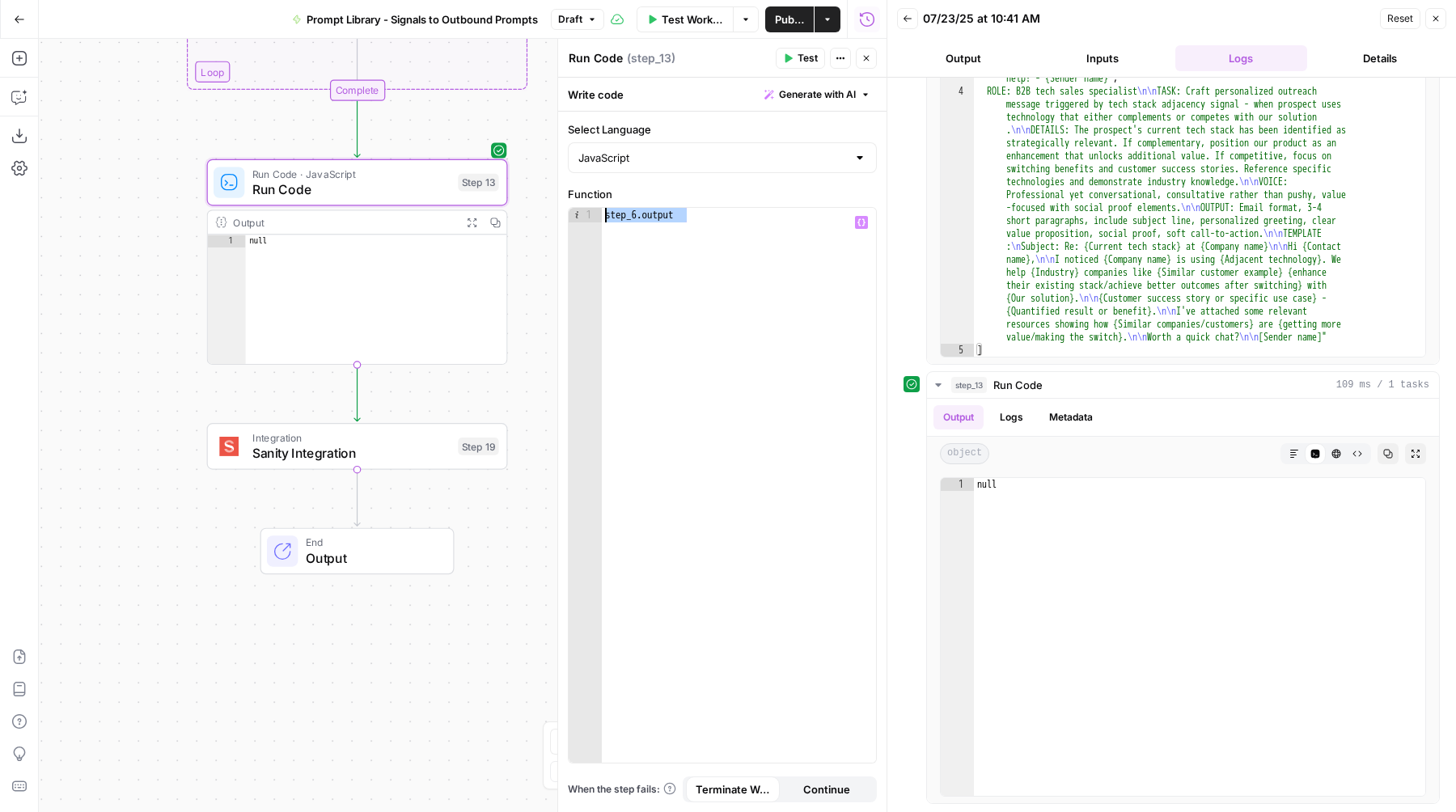 drag, startPoint x: 730, startPoint y: 217, endPoint x: 656, endPoint y: 273, distance: 92.80086 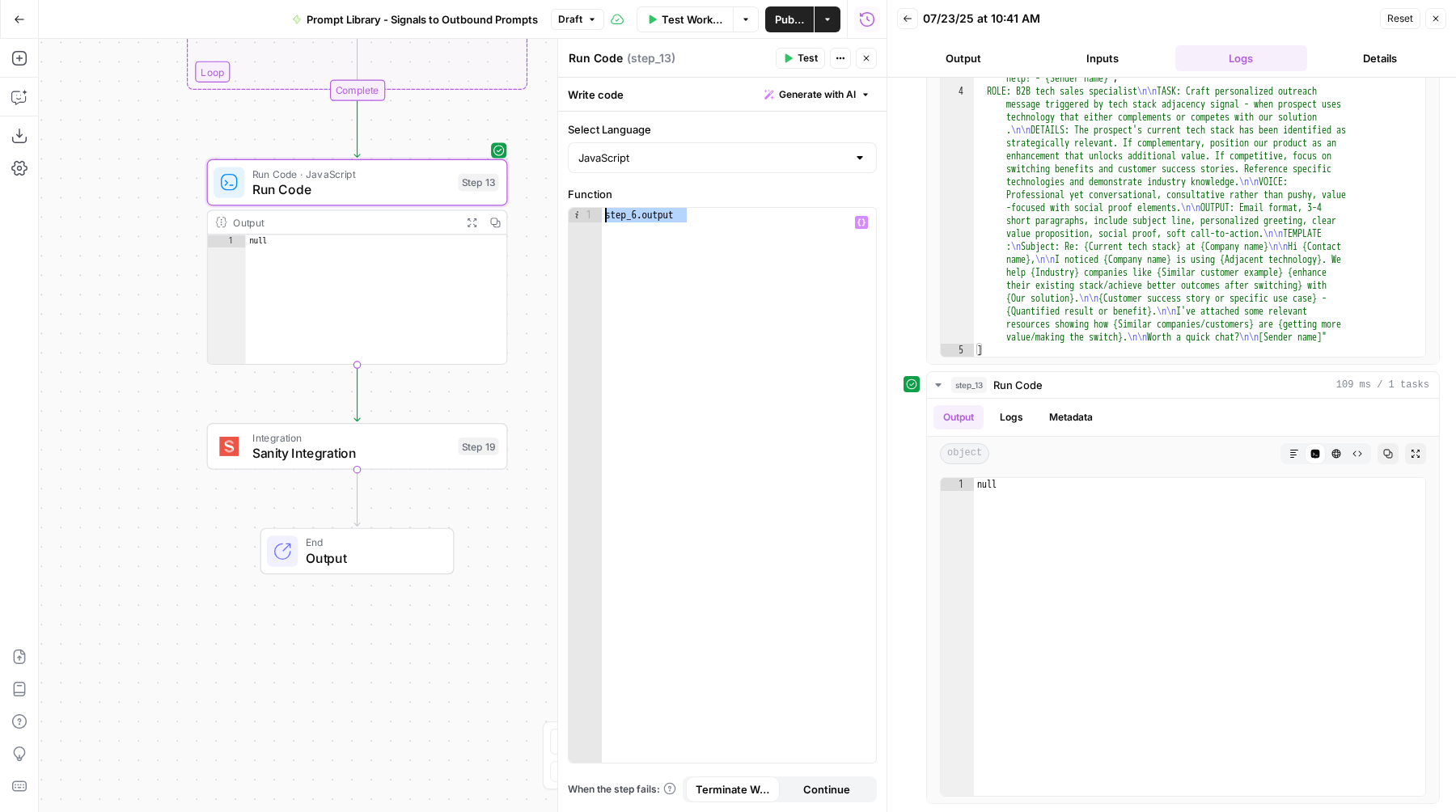 click on "**********" at bounding box center [722, 485] 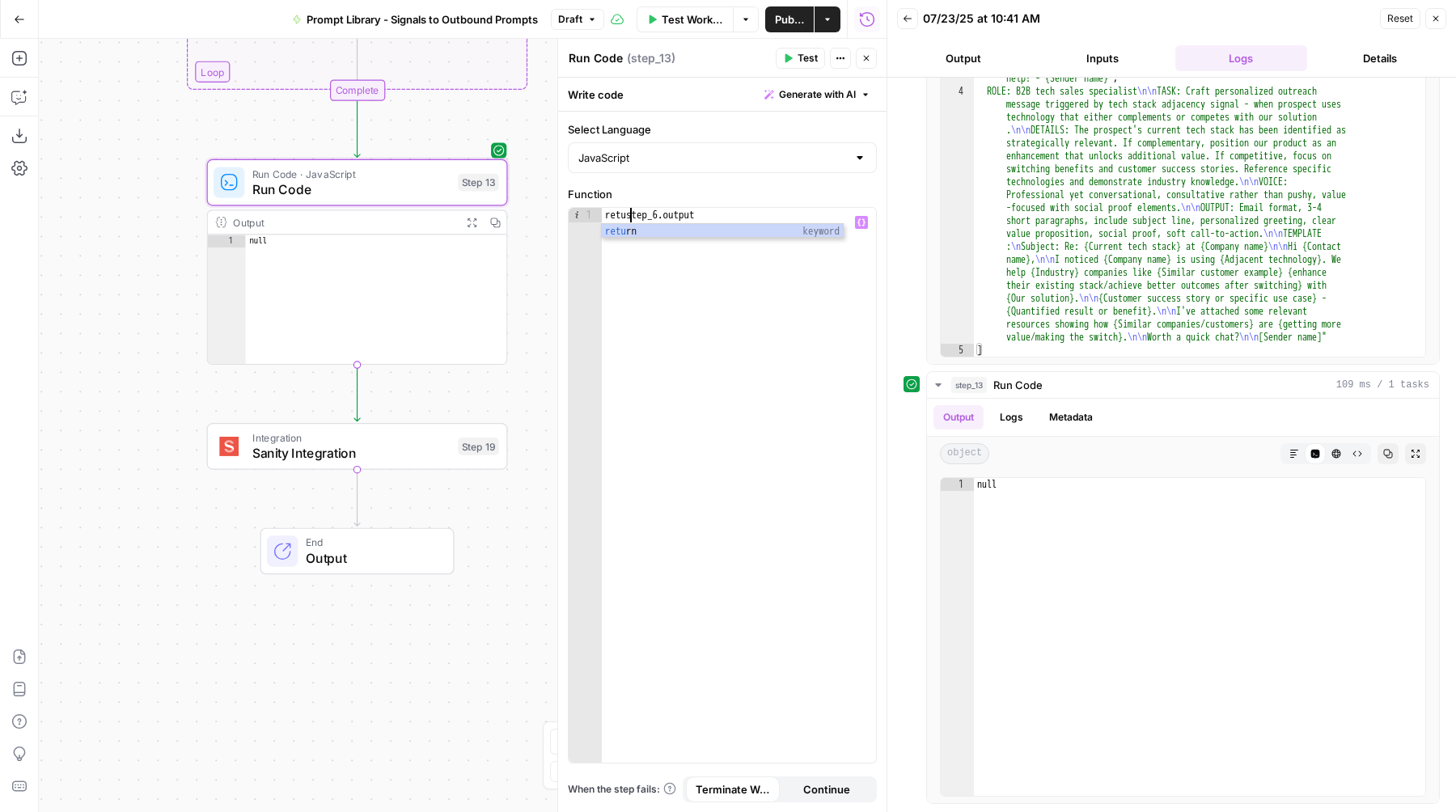 scroll, scrollTop: 0, scrollLeft: 2, axis: horizontal 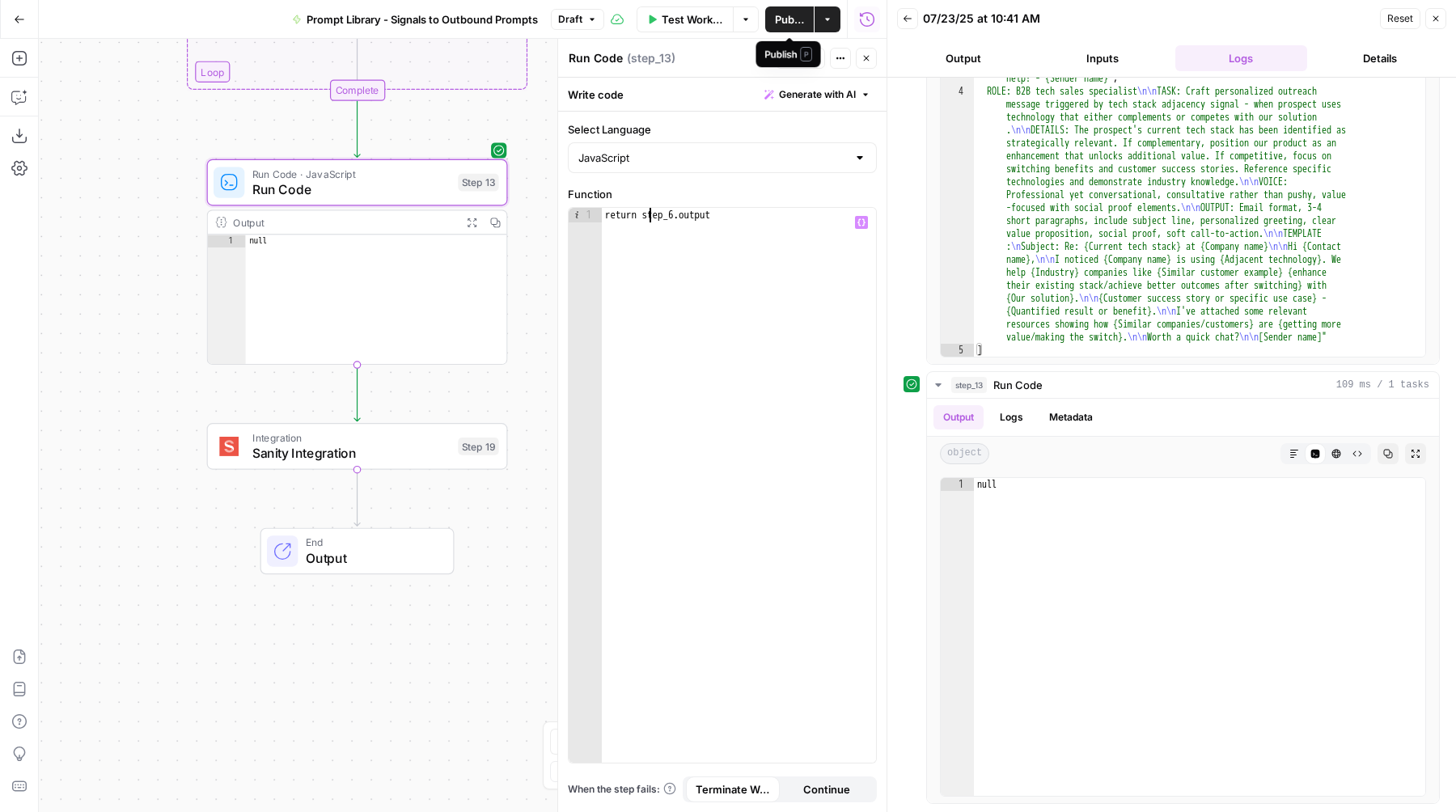type on "**********" 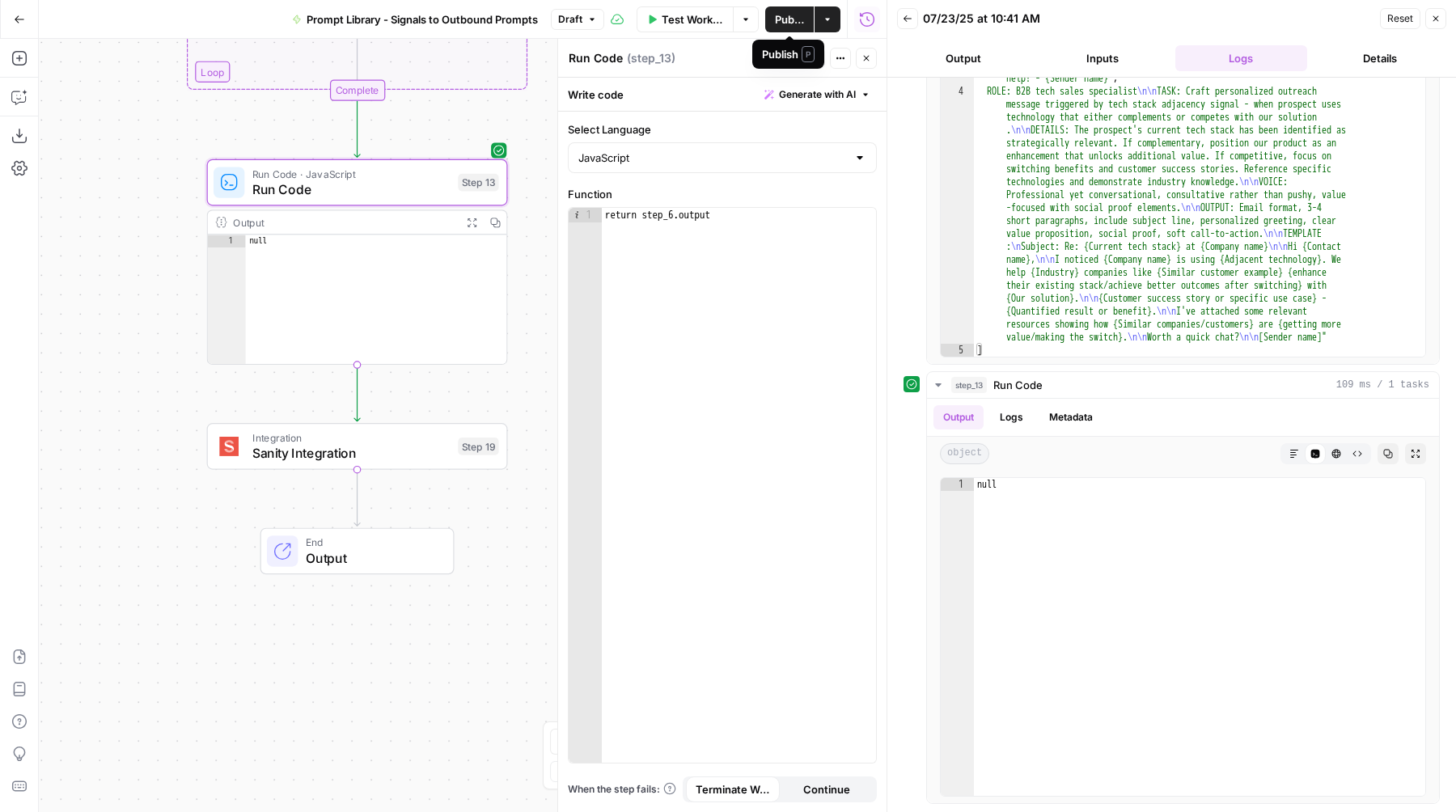 click on "Publish P" at bounding box center (788, 54) 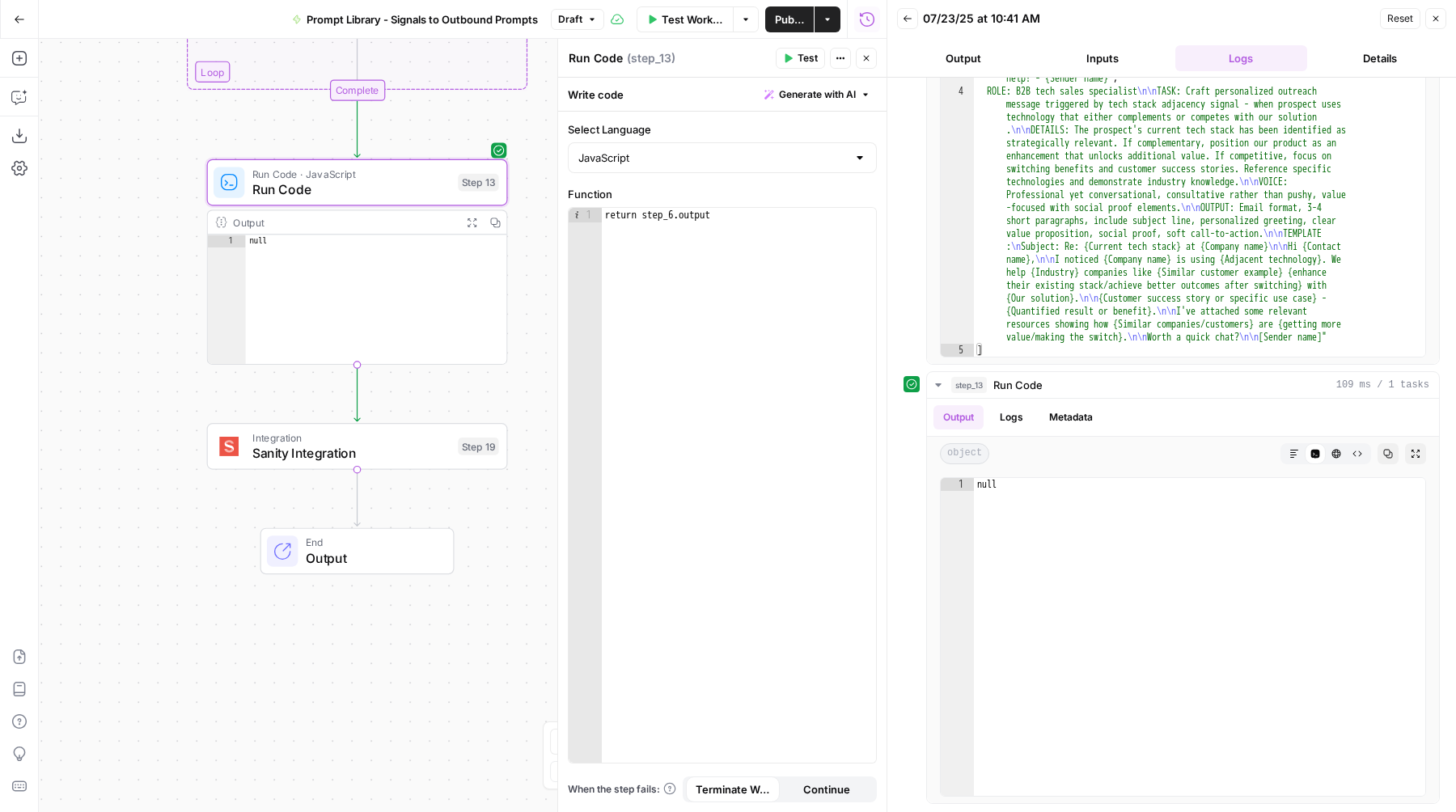 click on "Test" at bounding box center (807, 58) 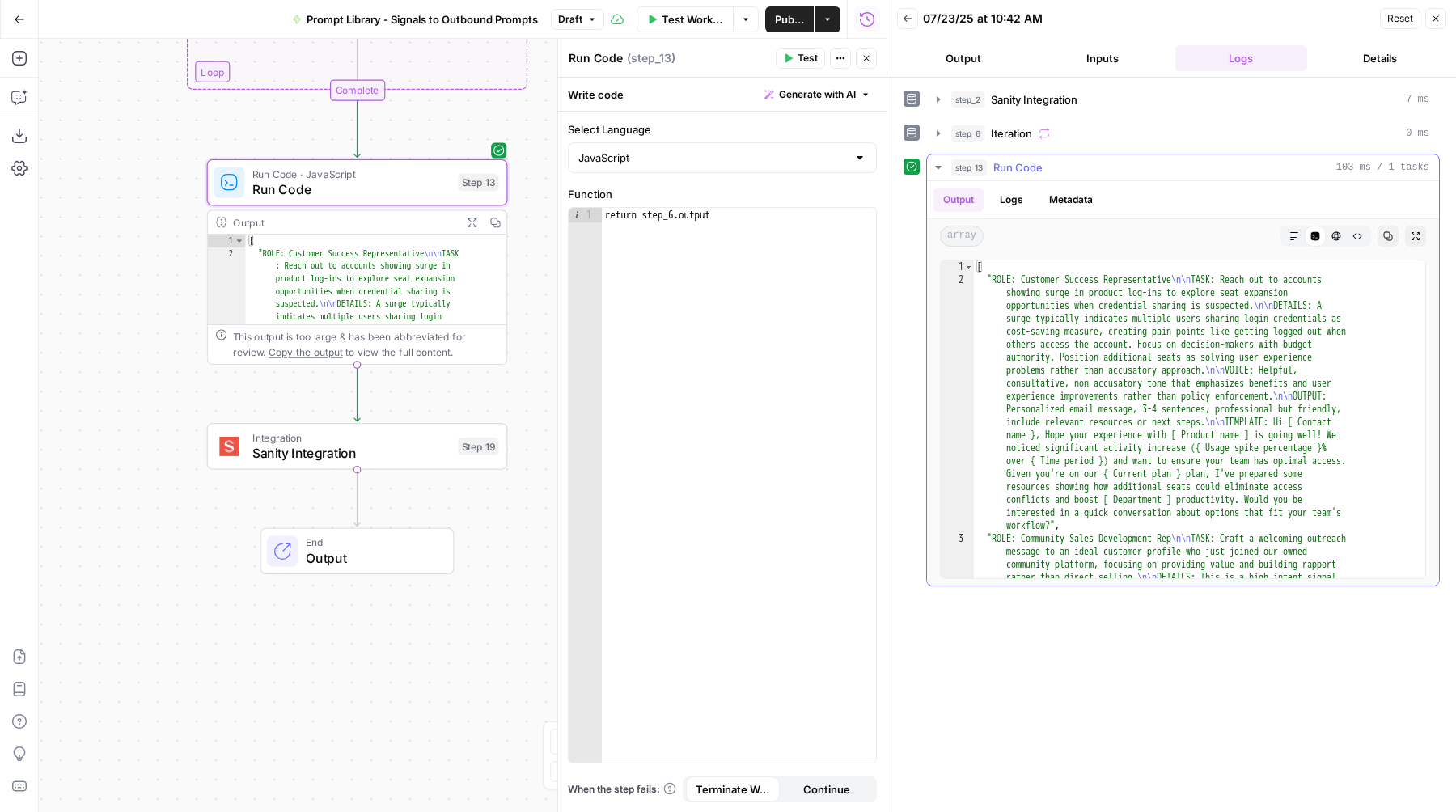 scroll, scrollTop: 0, scrollLeft: 0, axis: both 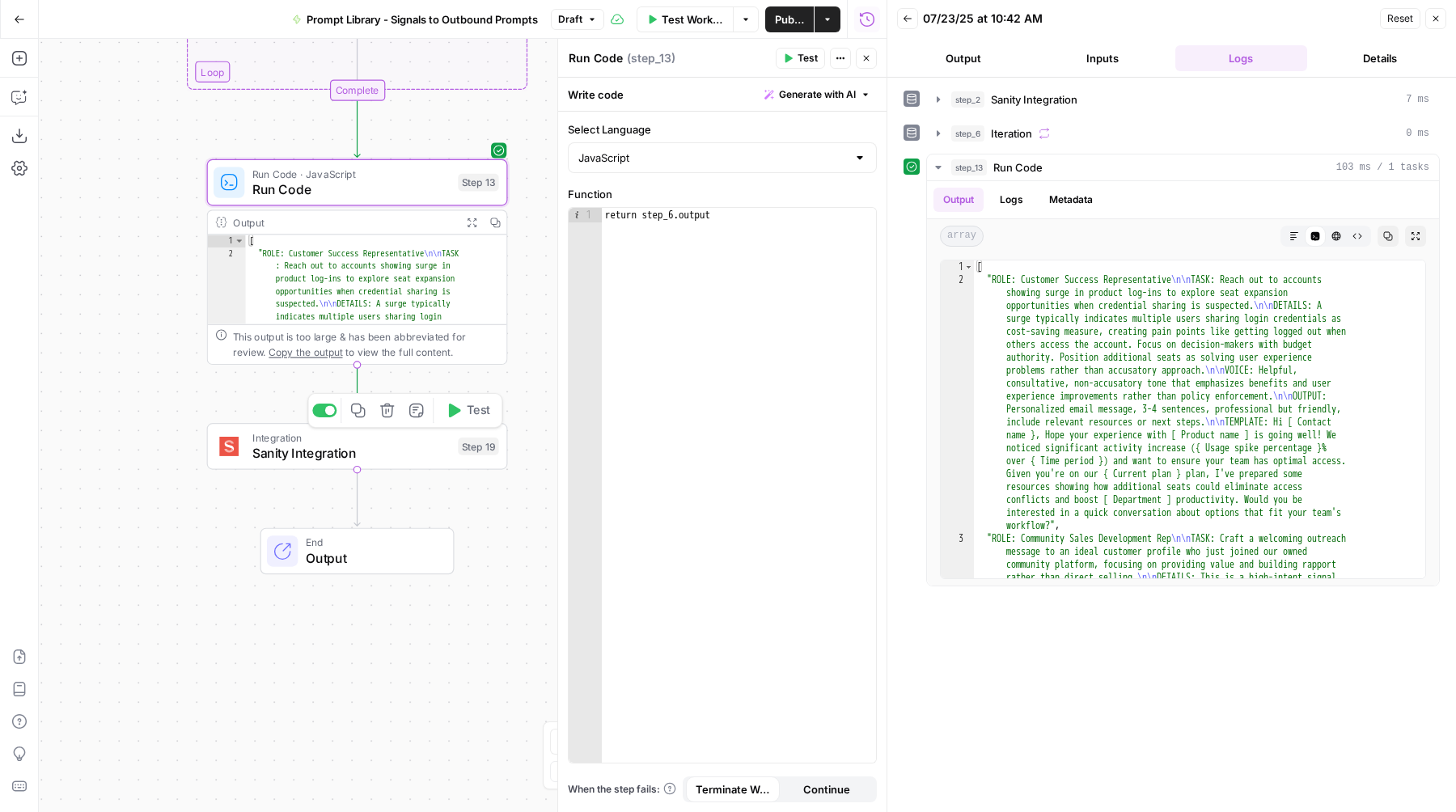 click on "Sanity Integration" at bounding box center (351, 453) 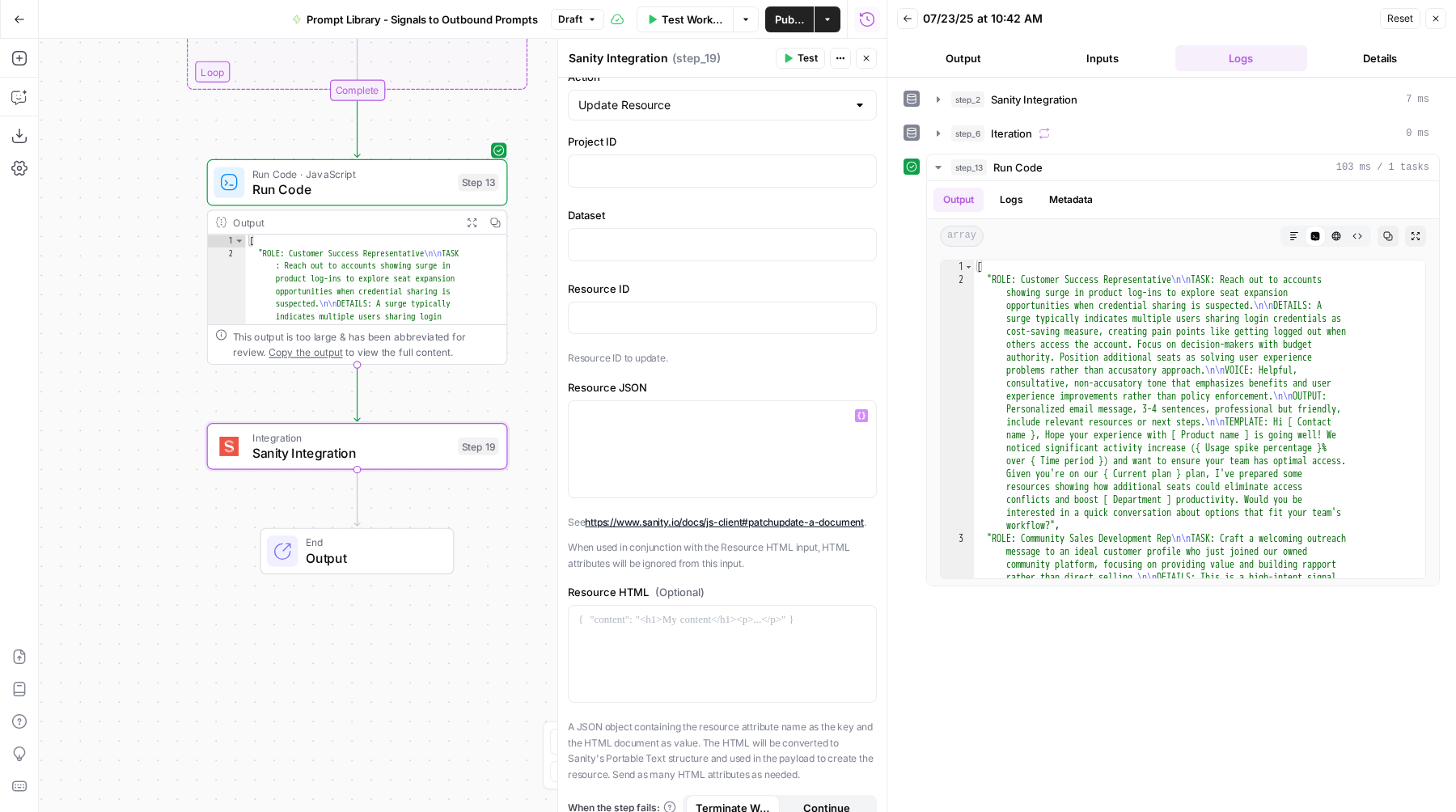 scroll, scrollTop: 102, scrollLeft: 0, axis: vertical 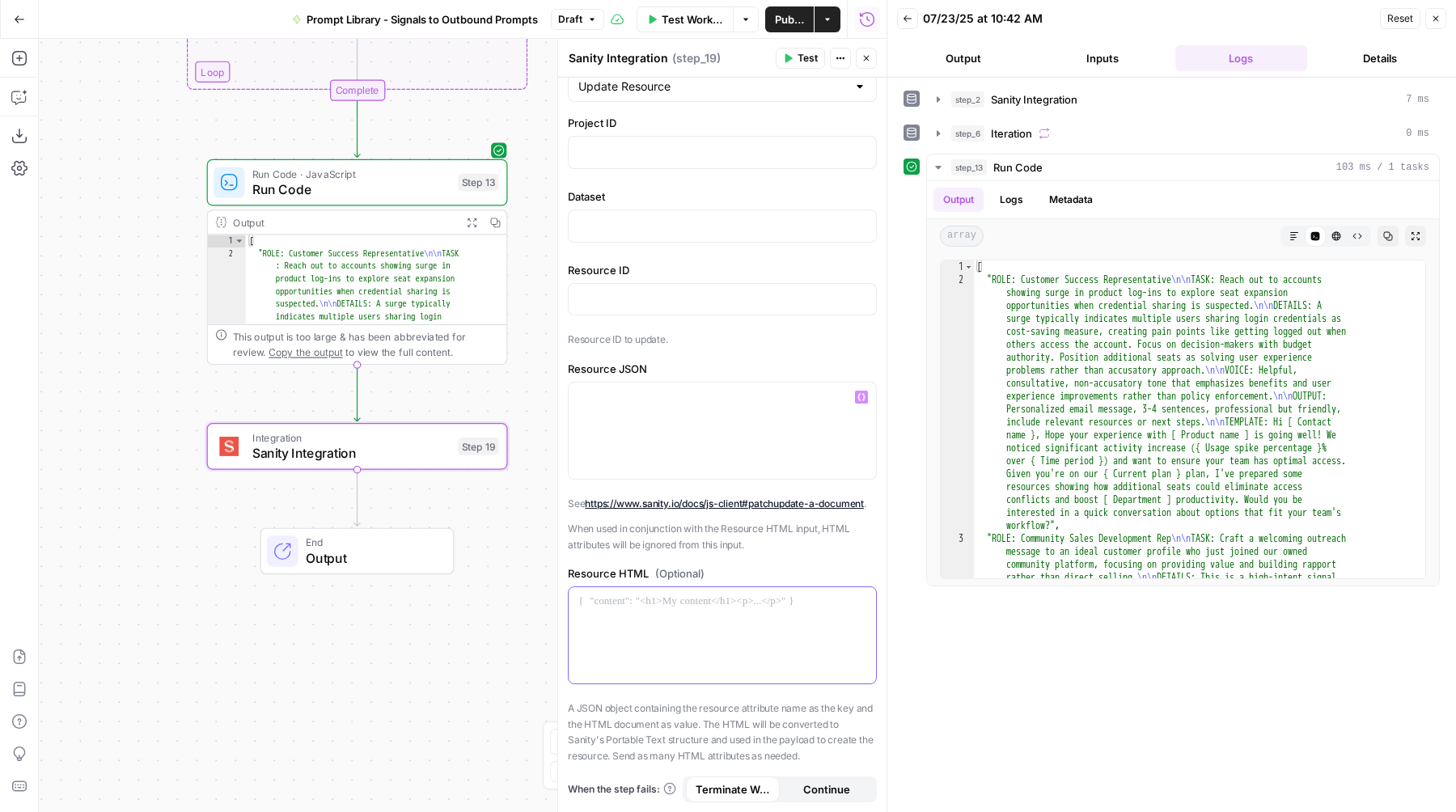 click at bounding box center [722, 635] 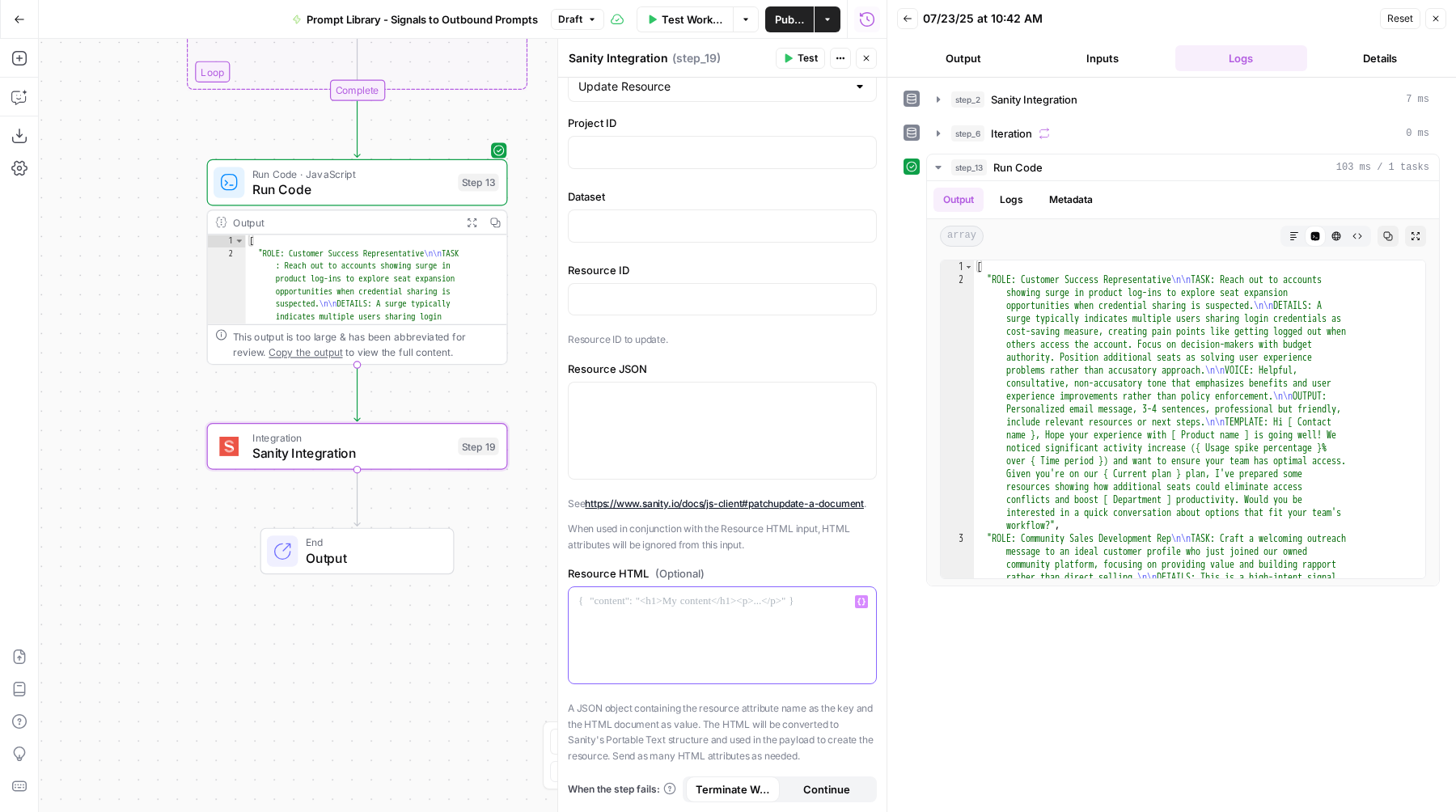 click at bounding box center (722, 635) 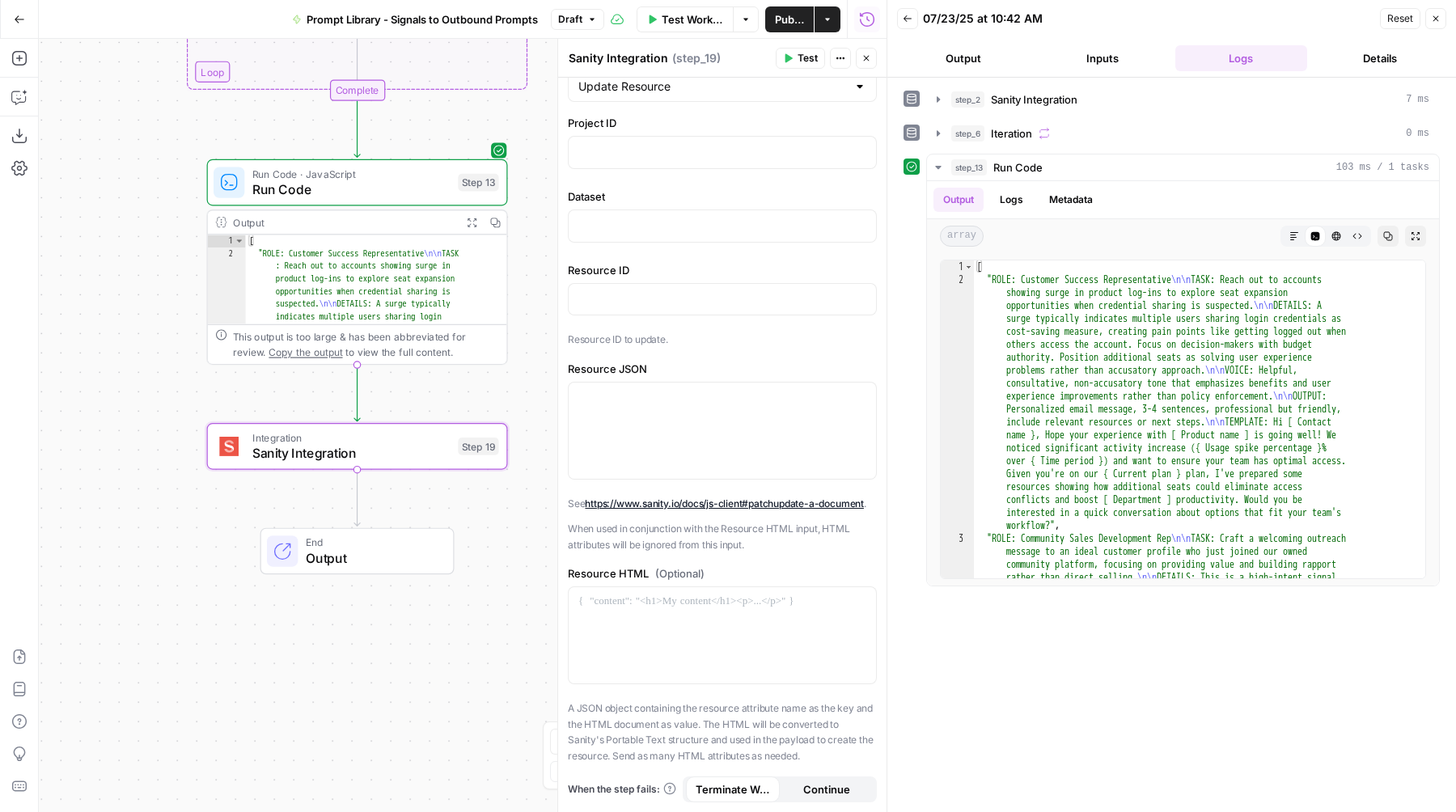 click on "Go Back" at bounding box center (19, 19) 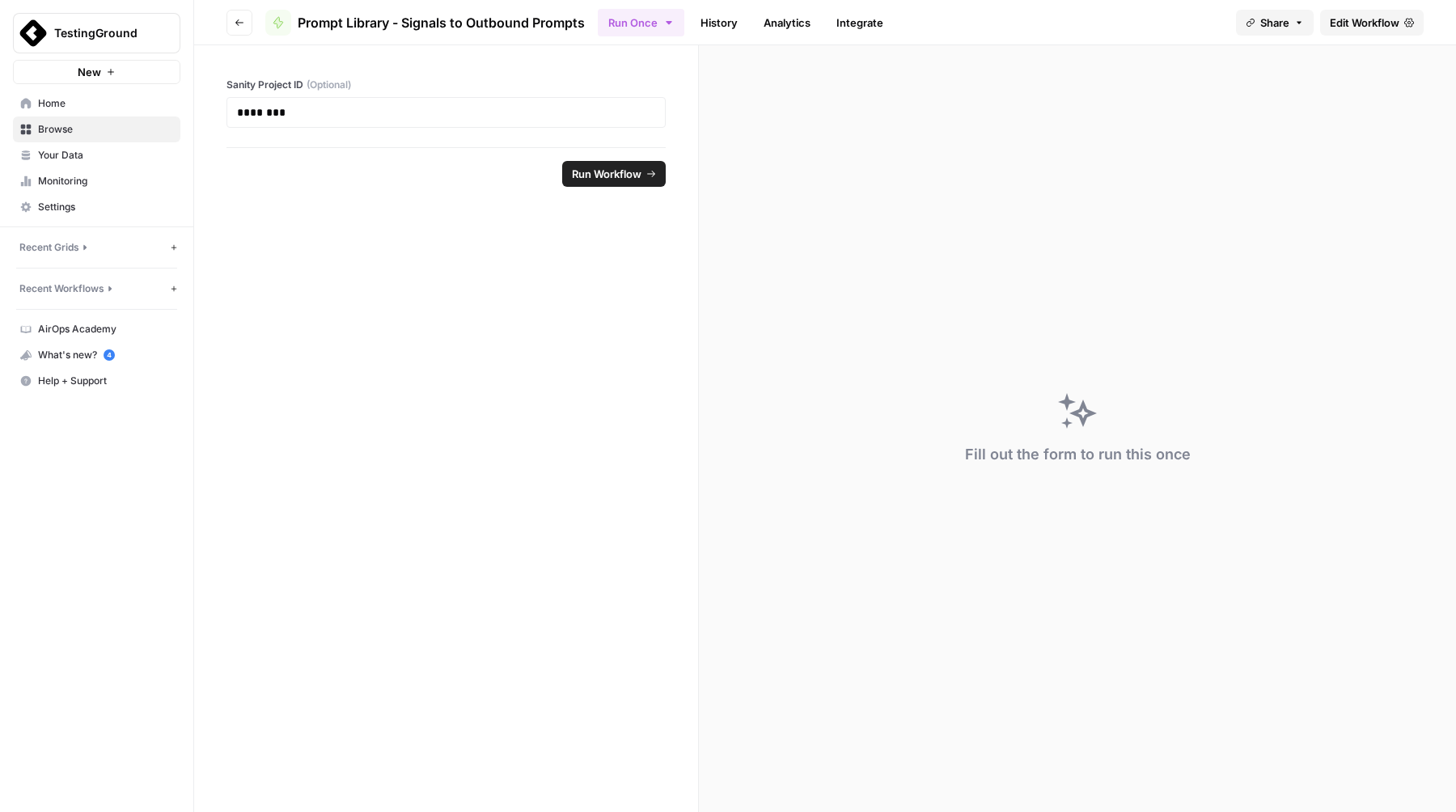 click on "Recent Workflows" at bounding box center (61, 289) 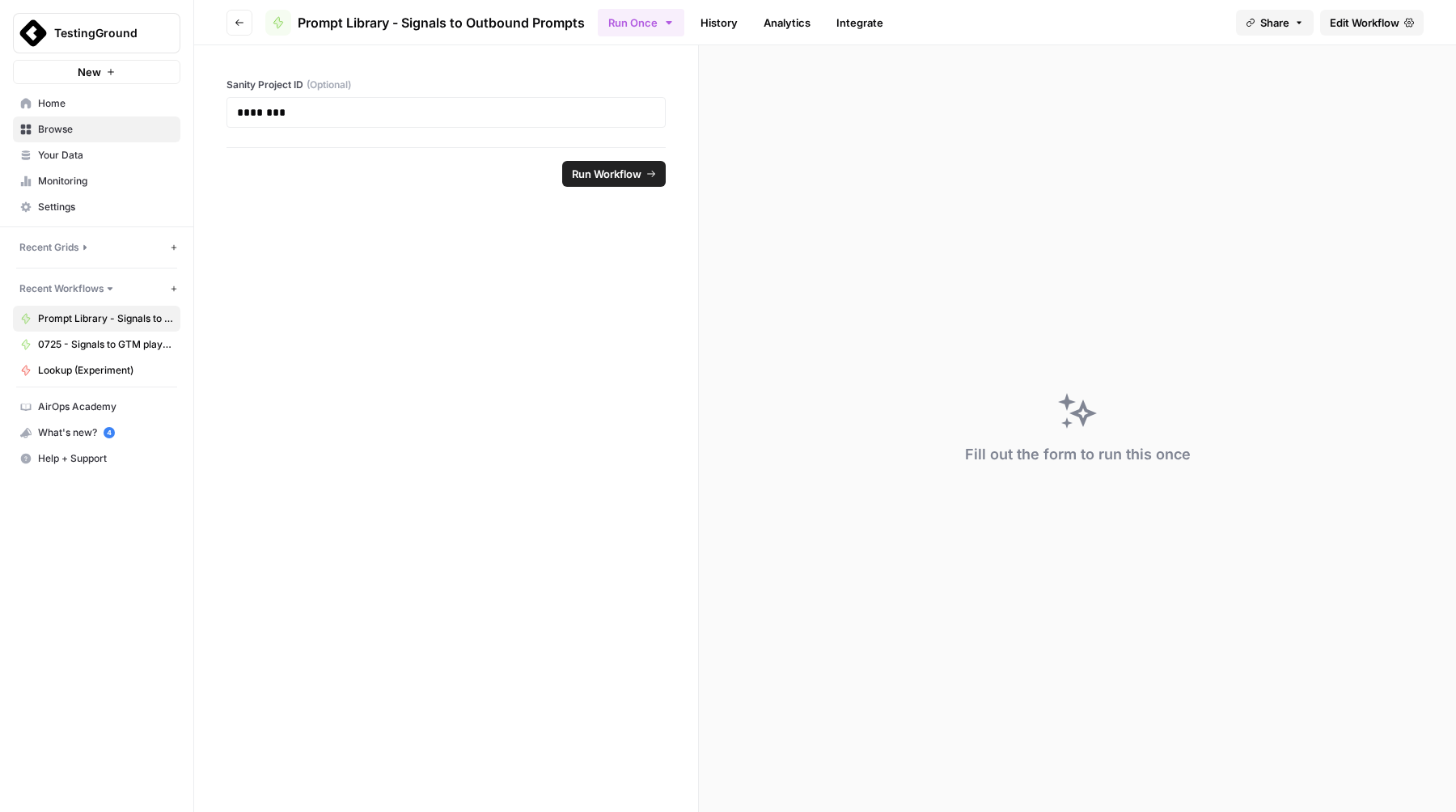 click on "Browse" at bounding box center [105, 129] 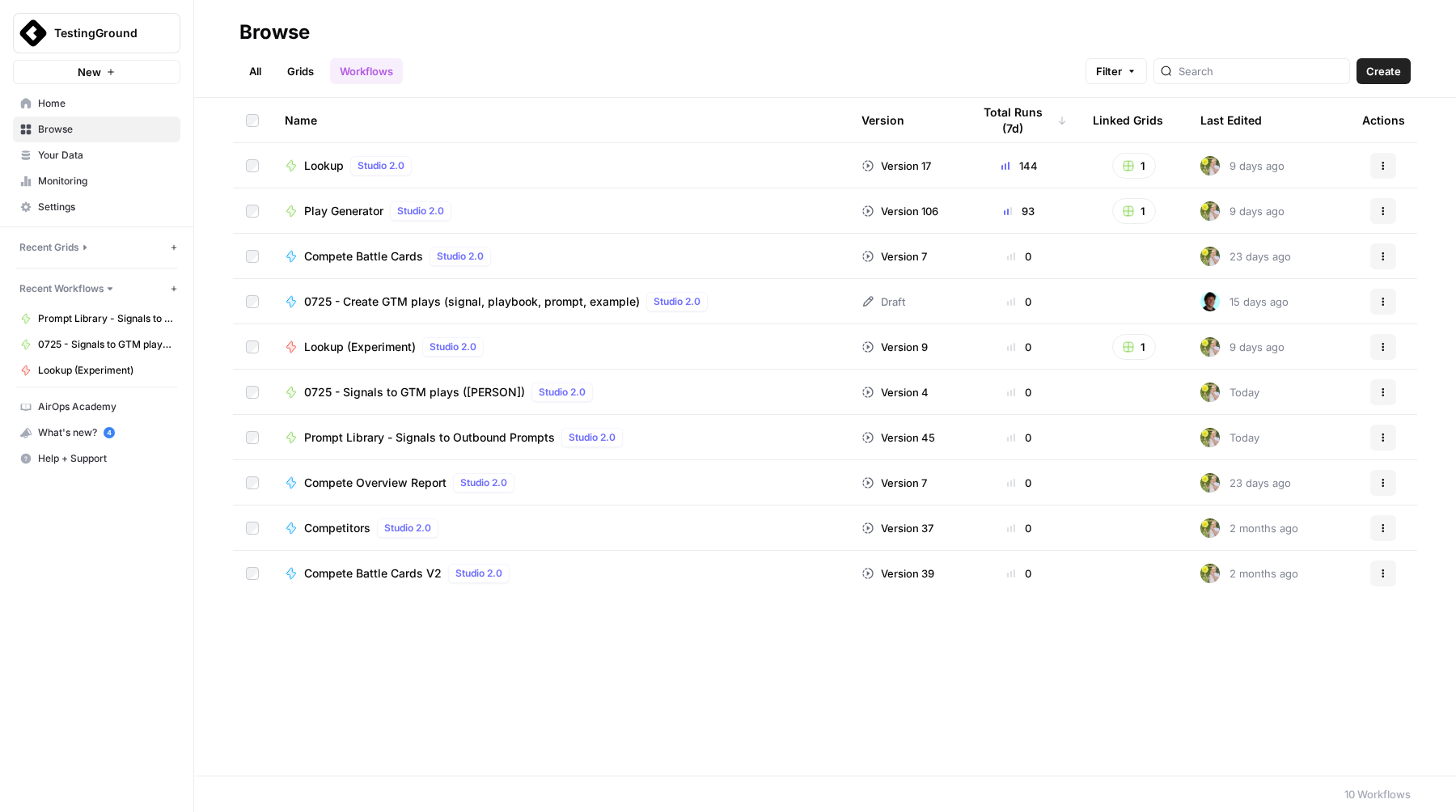 click on "0725 - Create GTM plays (signal, playbook, prompt, example)" at bounding box center [472, 302] 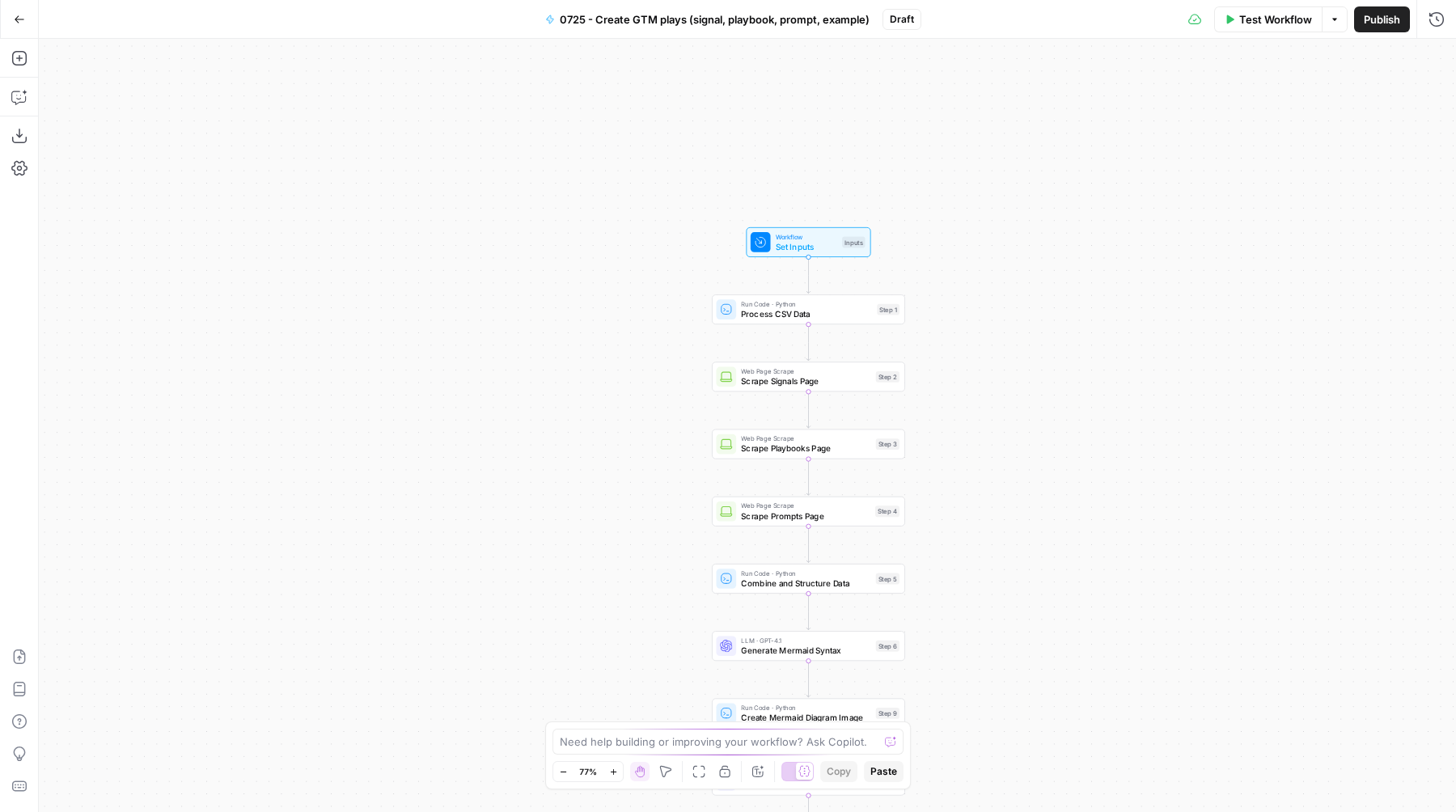 click on "Go Back" at bounding box center (19, 19) 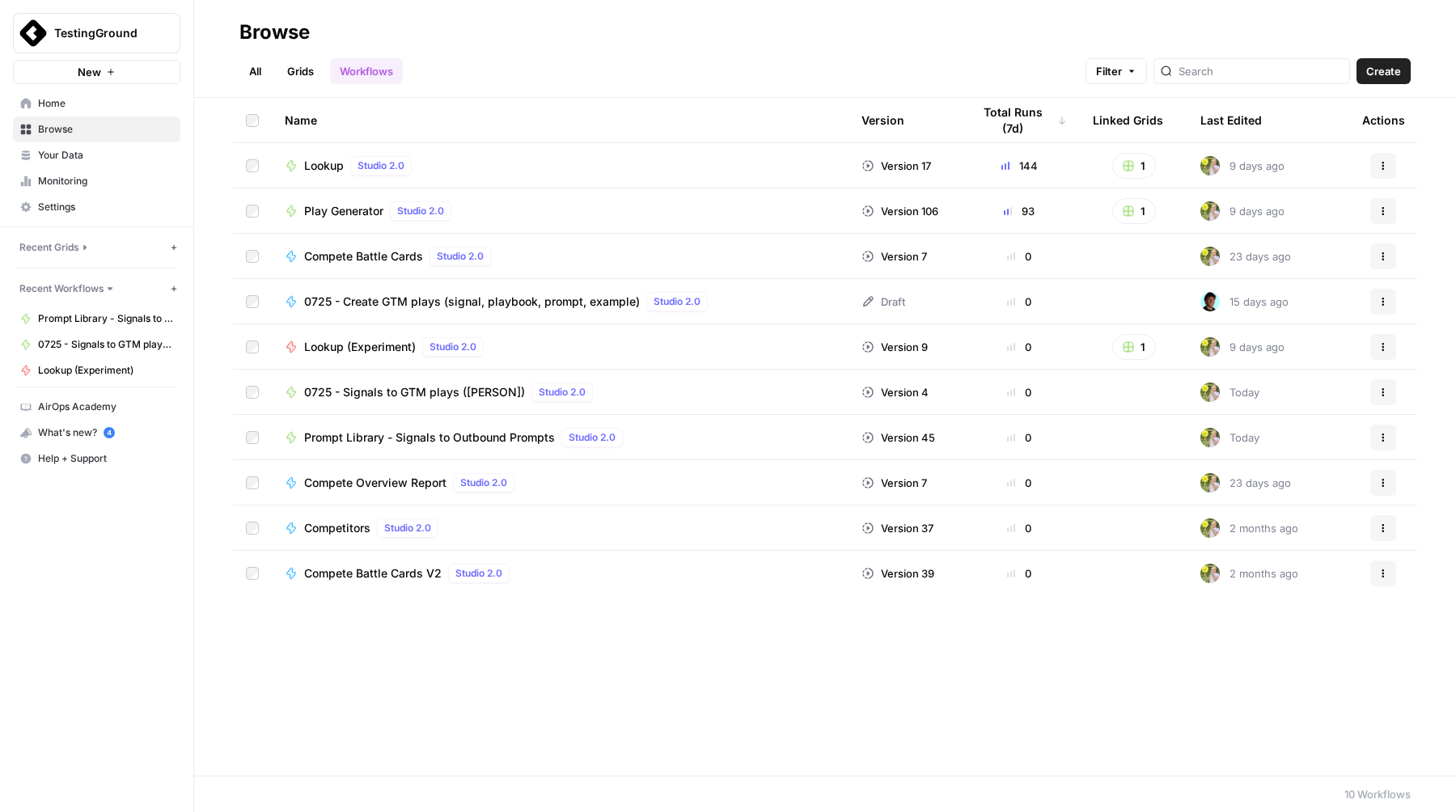 click on "0725 - Signals to GTM plays ([PERSON])" at bounding box center [414, 392] 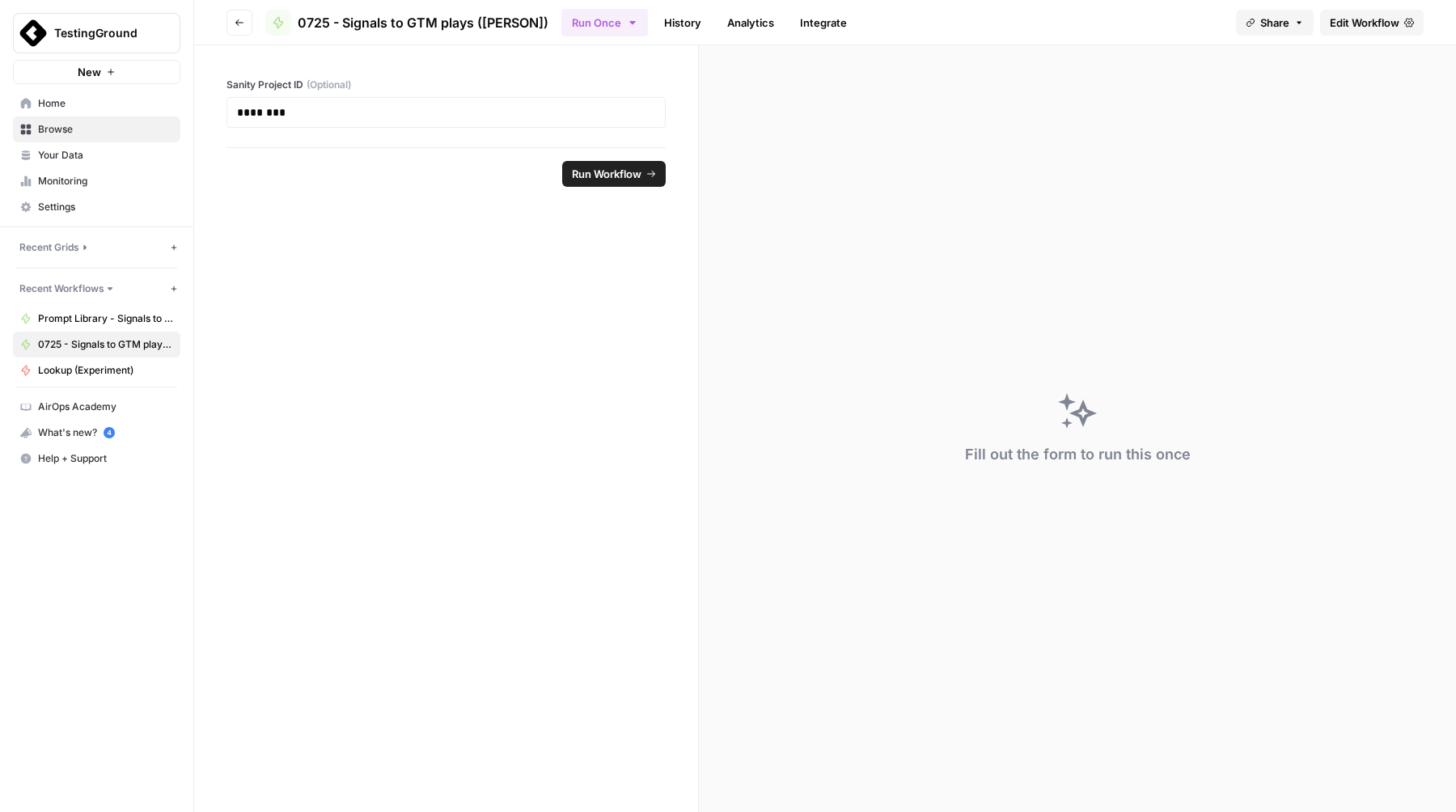 click on "Edit Workflow" at bounding box center [1372, 23] 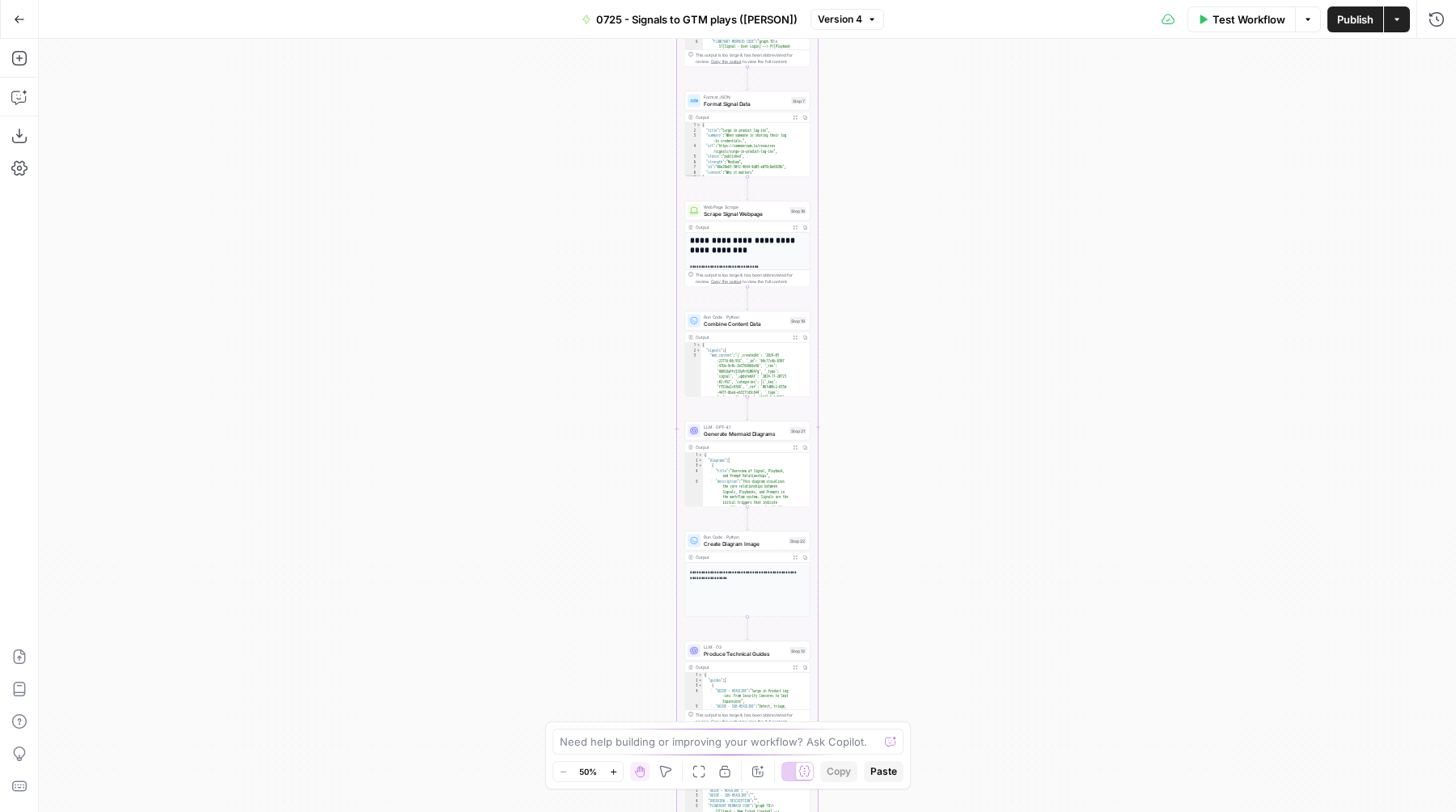 click on "Produce Technical Guides" at bounding box center [745, 653] 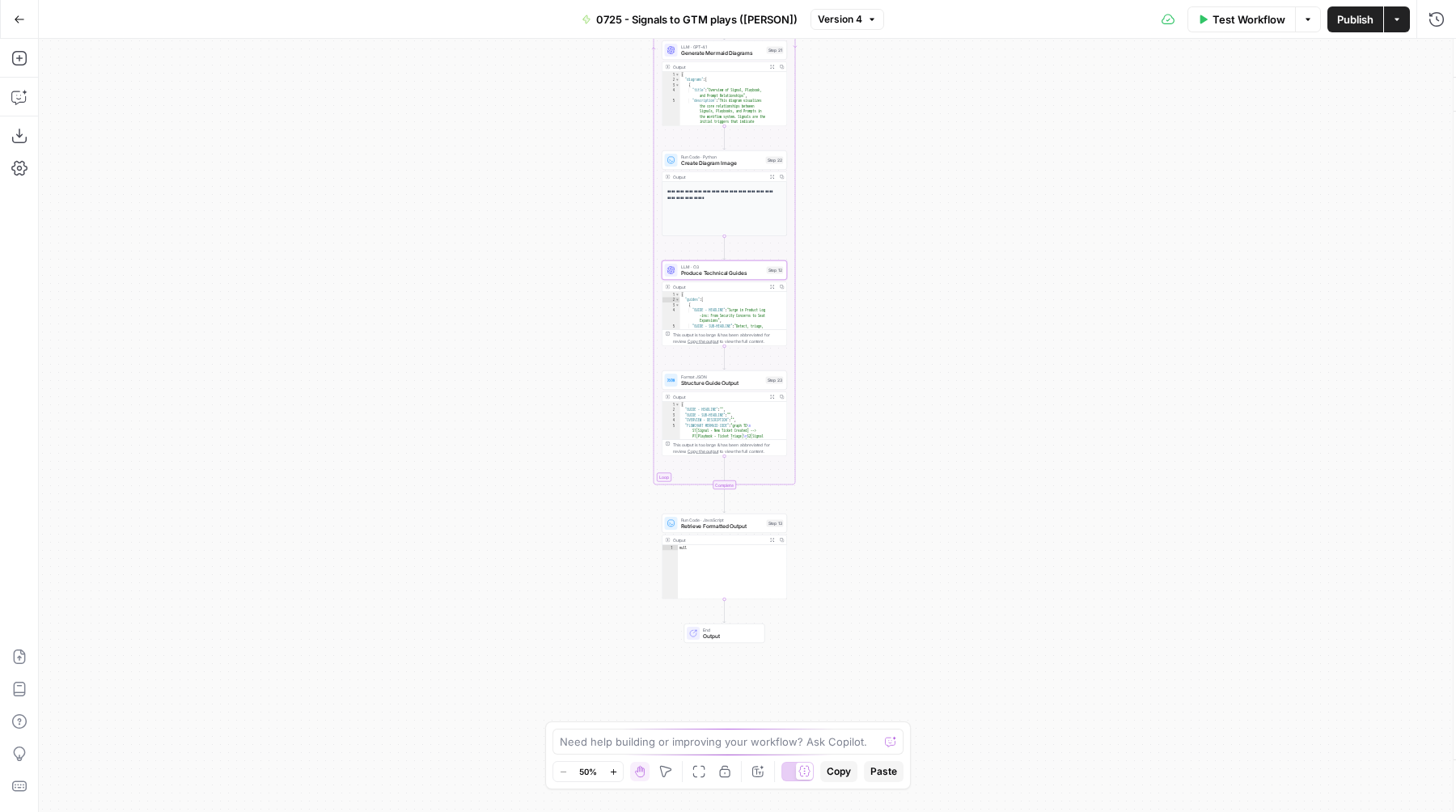 type on "**********" 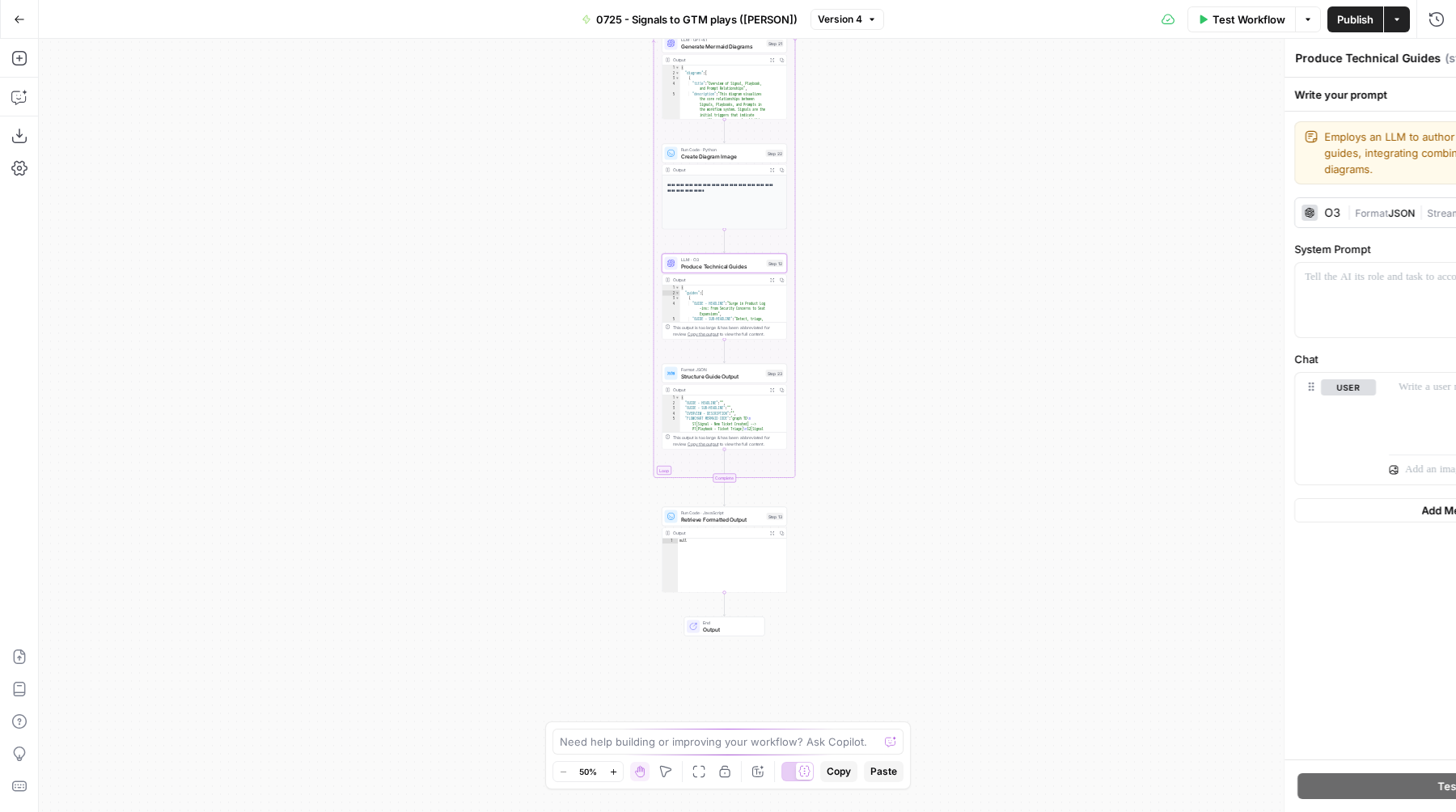 drag, startPoint x: 956, startPoint y: 363, endPoint x: 1028, endPoint y: 674, distance: 319.2256 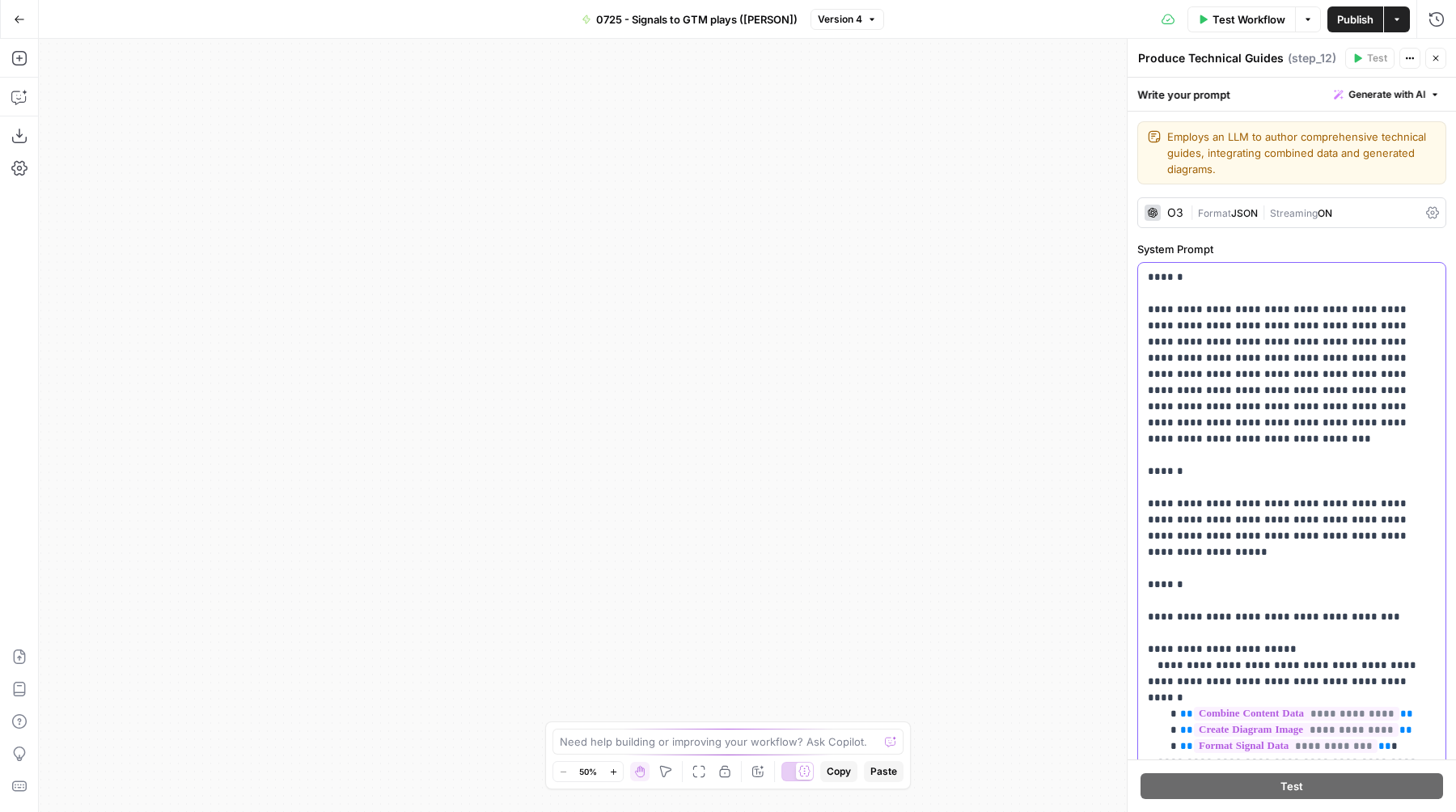 drag, startPoint x: 1217, startPoint y: 308, endPoint x: 1227, endPoint y: 307, distance: 10.049876 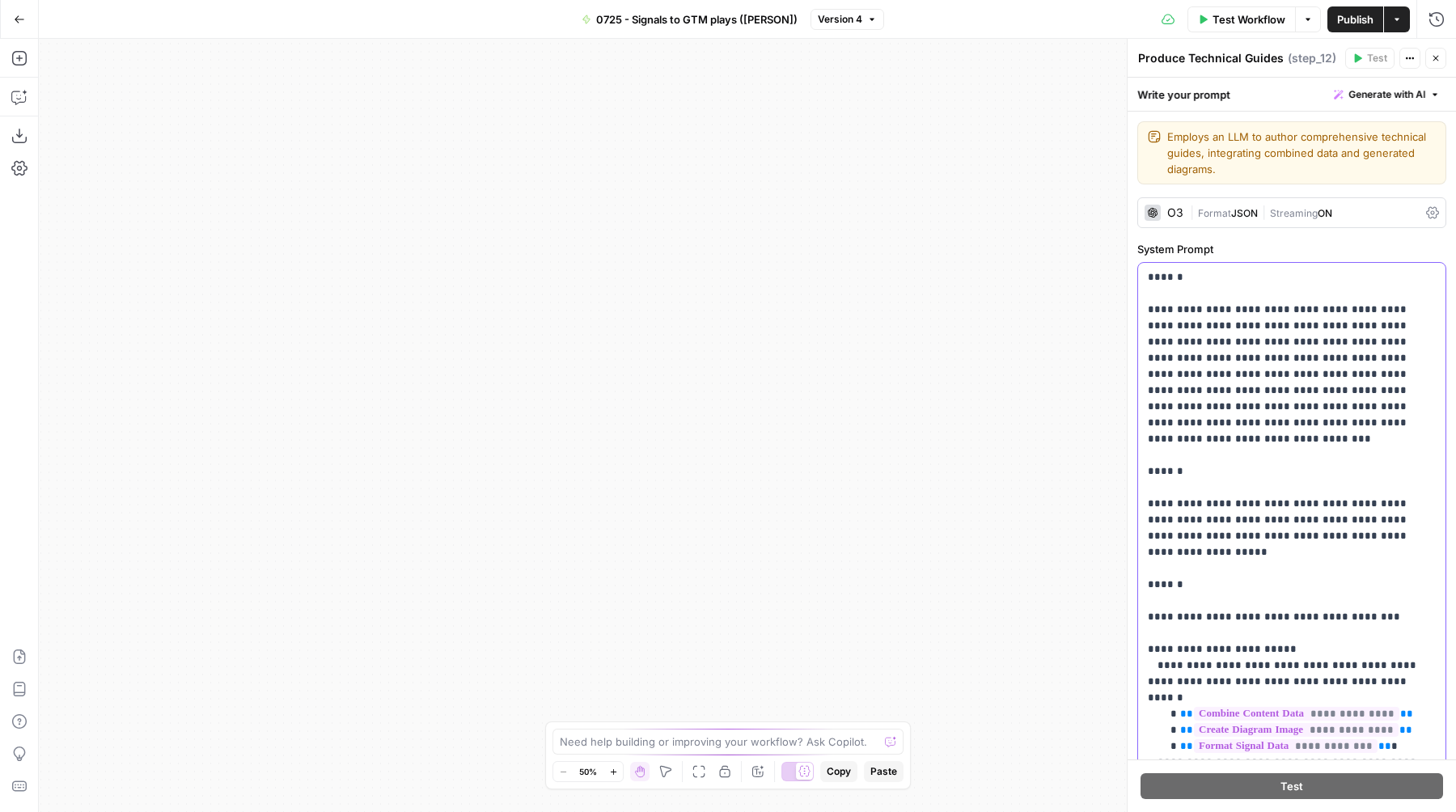 click on "**********" at bounding box center (1292, 2016) 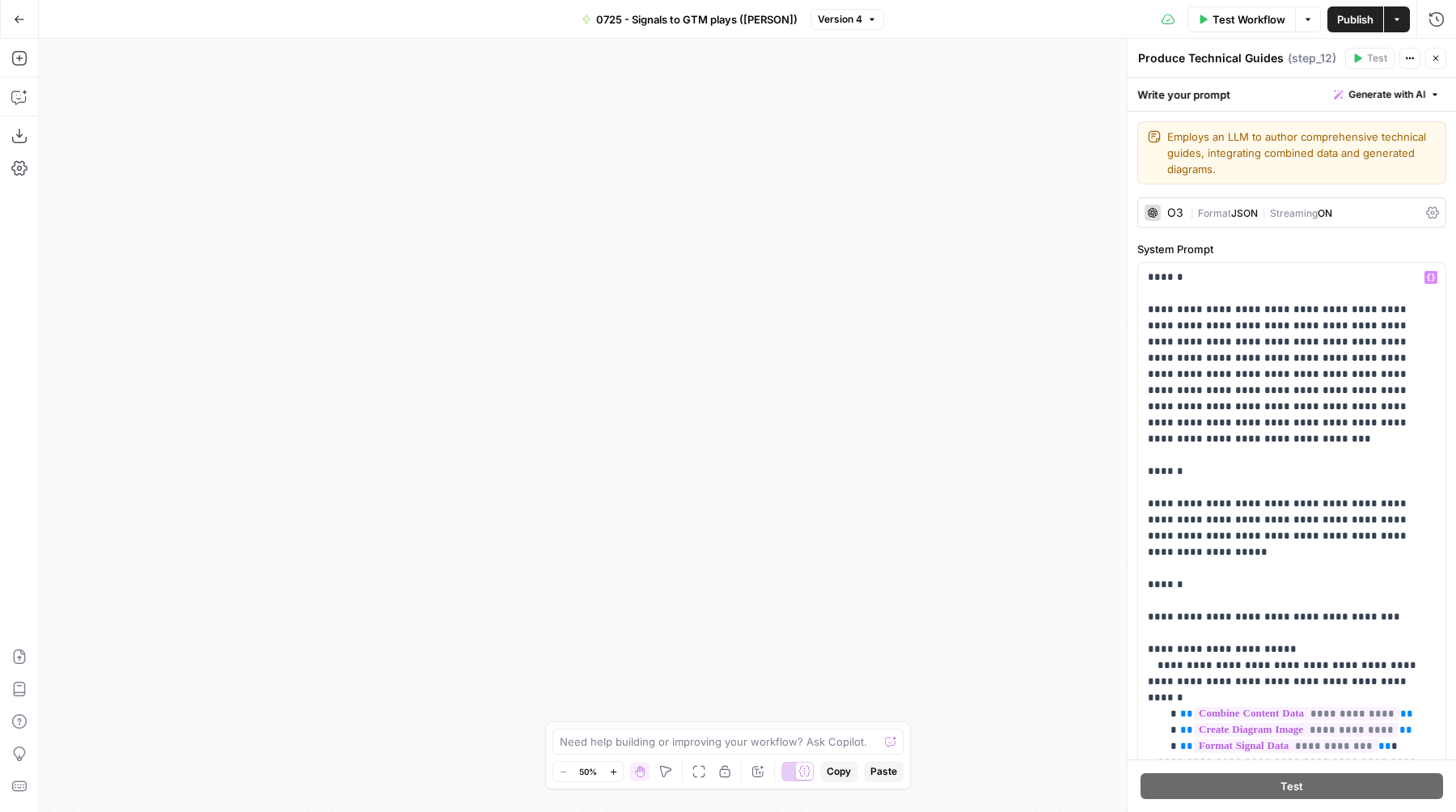 click on "2024-03-22T16:06:55Z" at bounding box center [747, 425] 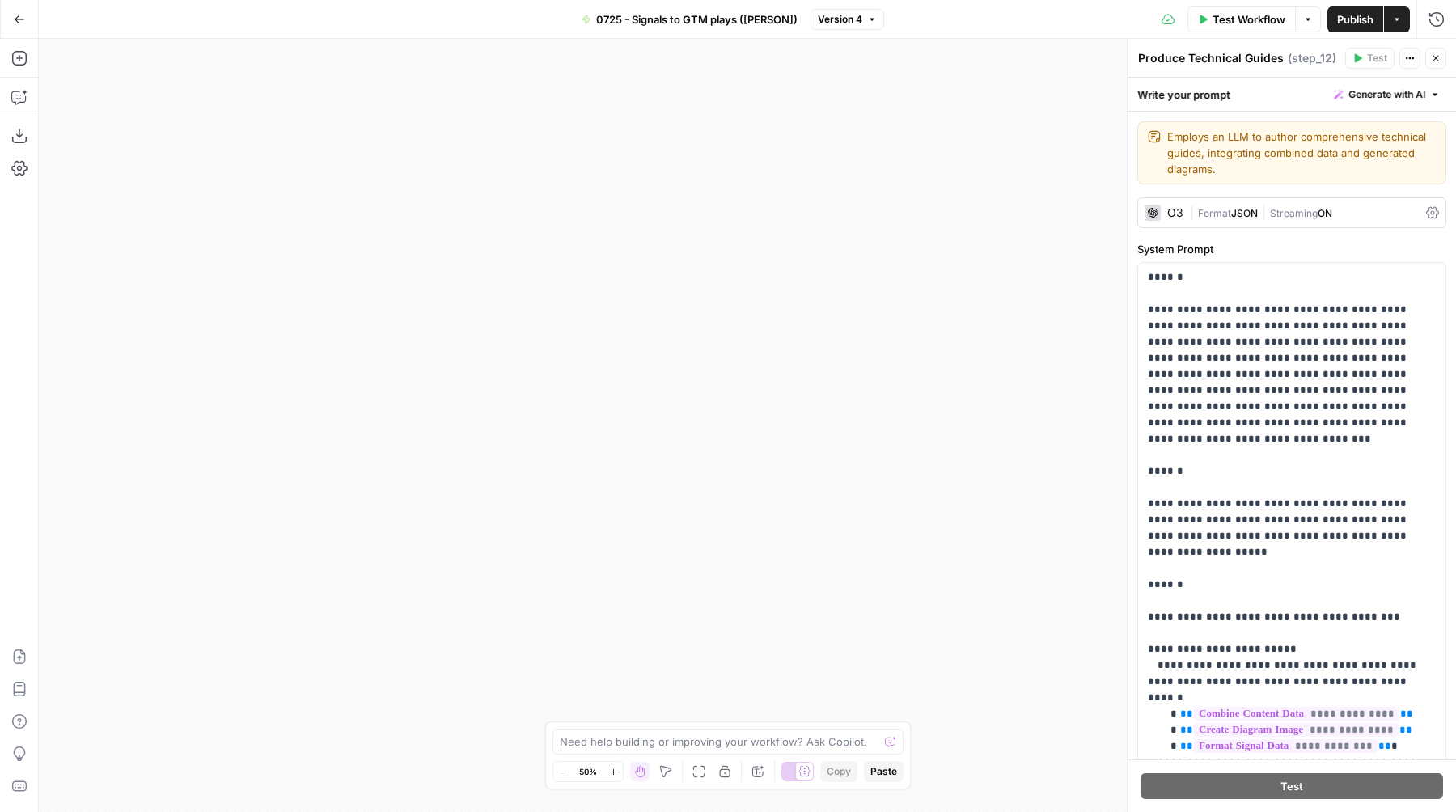 click 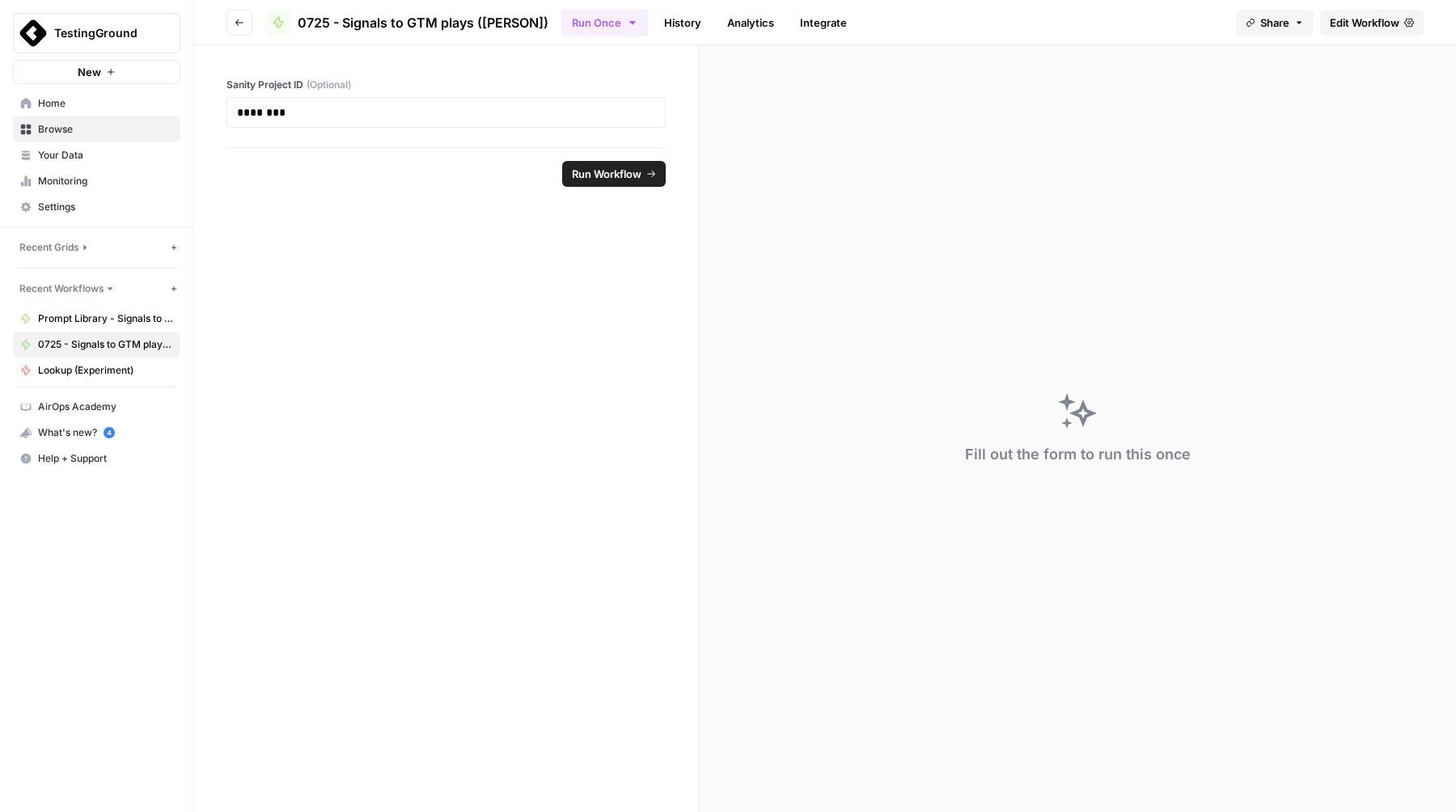 click on "Recent Grids" at bounding box center (49, 247) 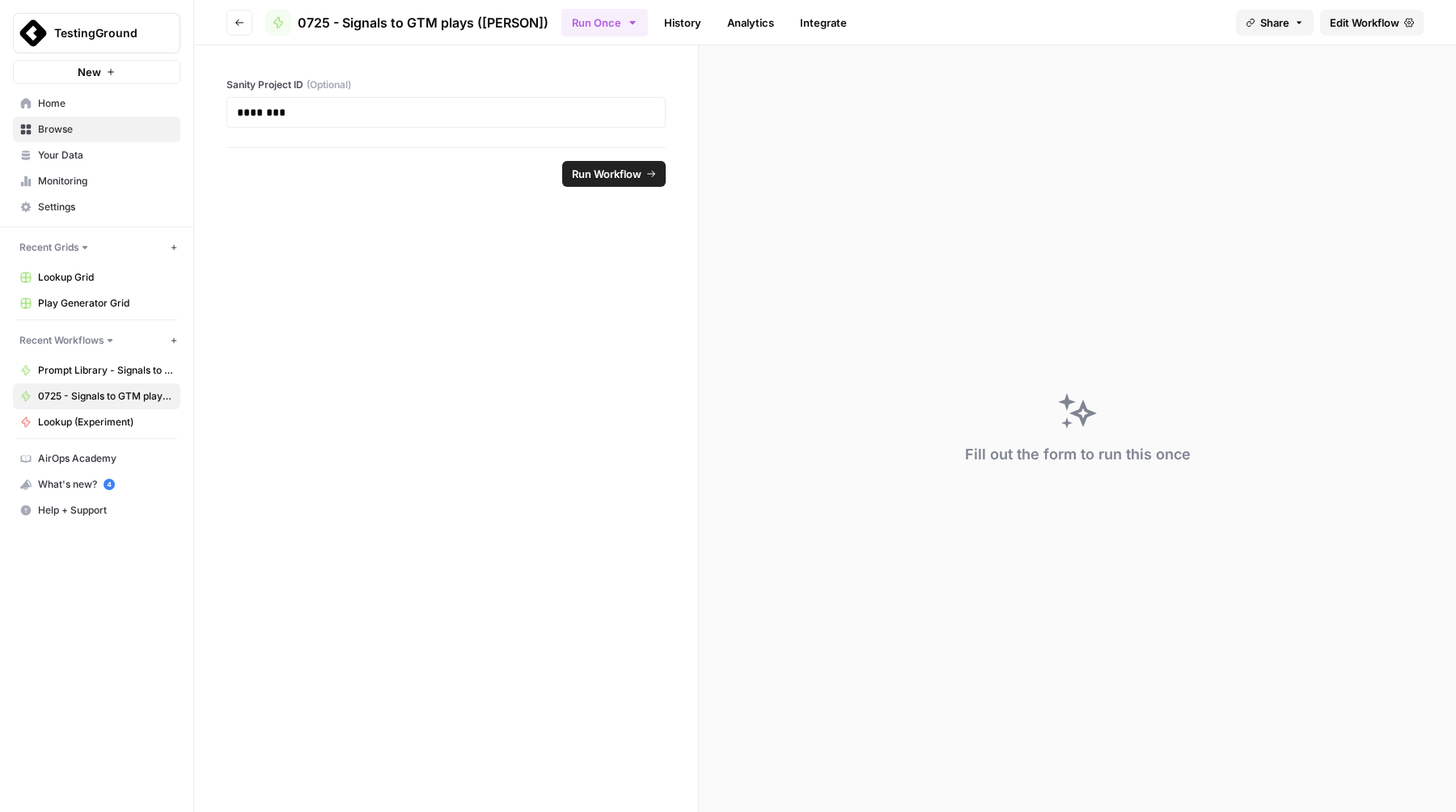 click on "Browse" at bounding box center [105, 129] 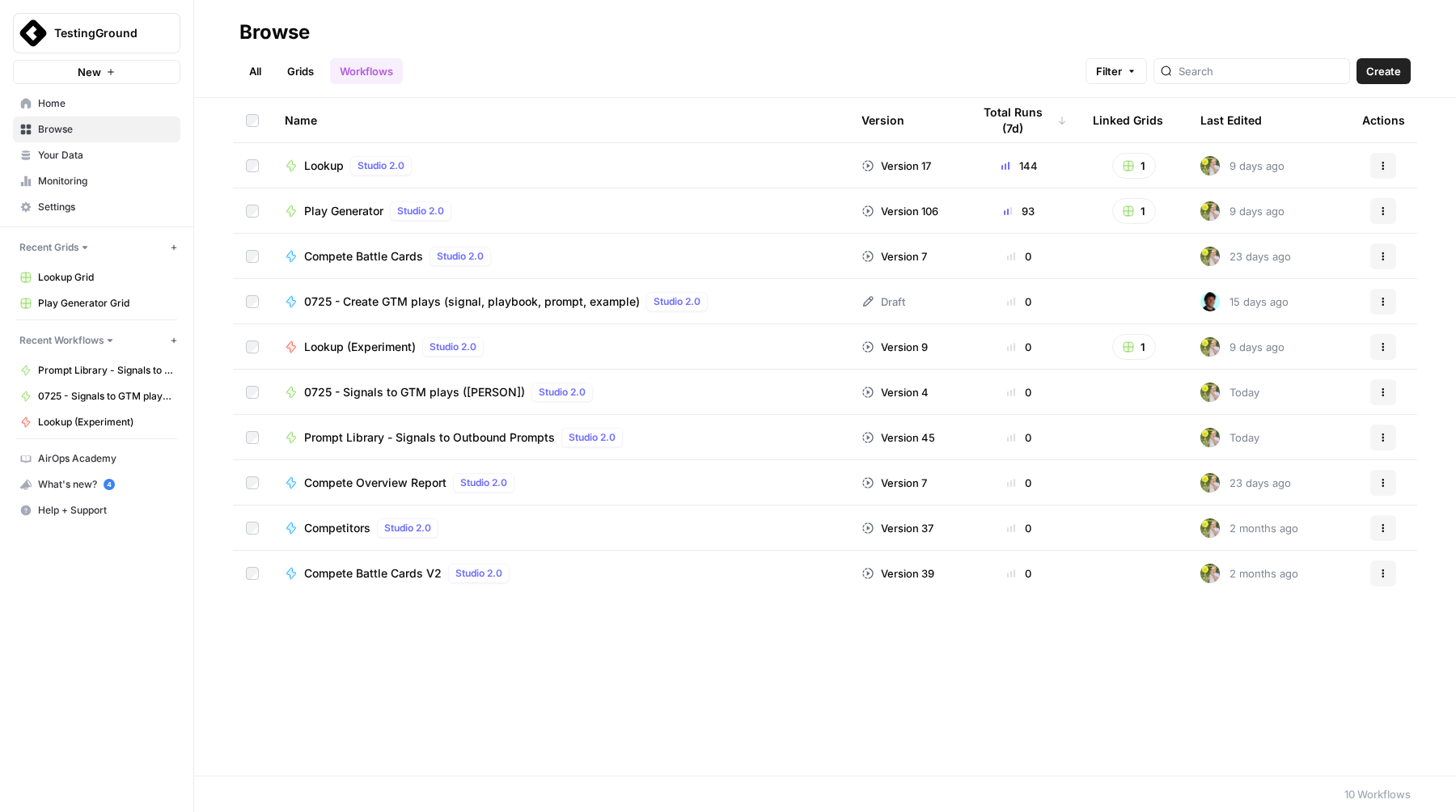 click on "Prompt Library - Signals to Outbound Prompts" at bounding box center (430, 438) 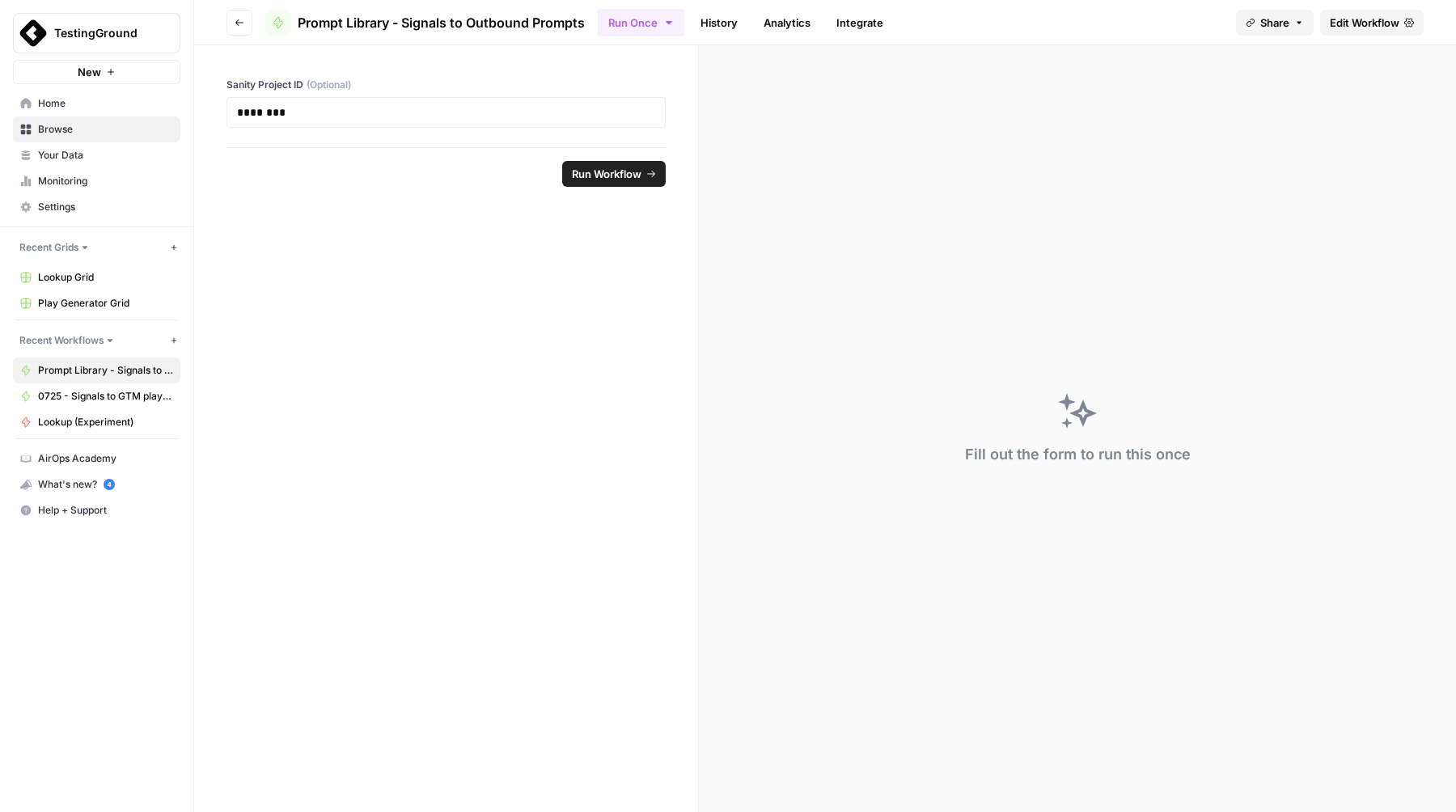 click on "Prompt Library - Signals to Outbound Prompts" at bounding box center (441, 23) 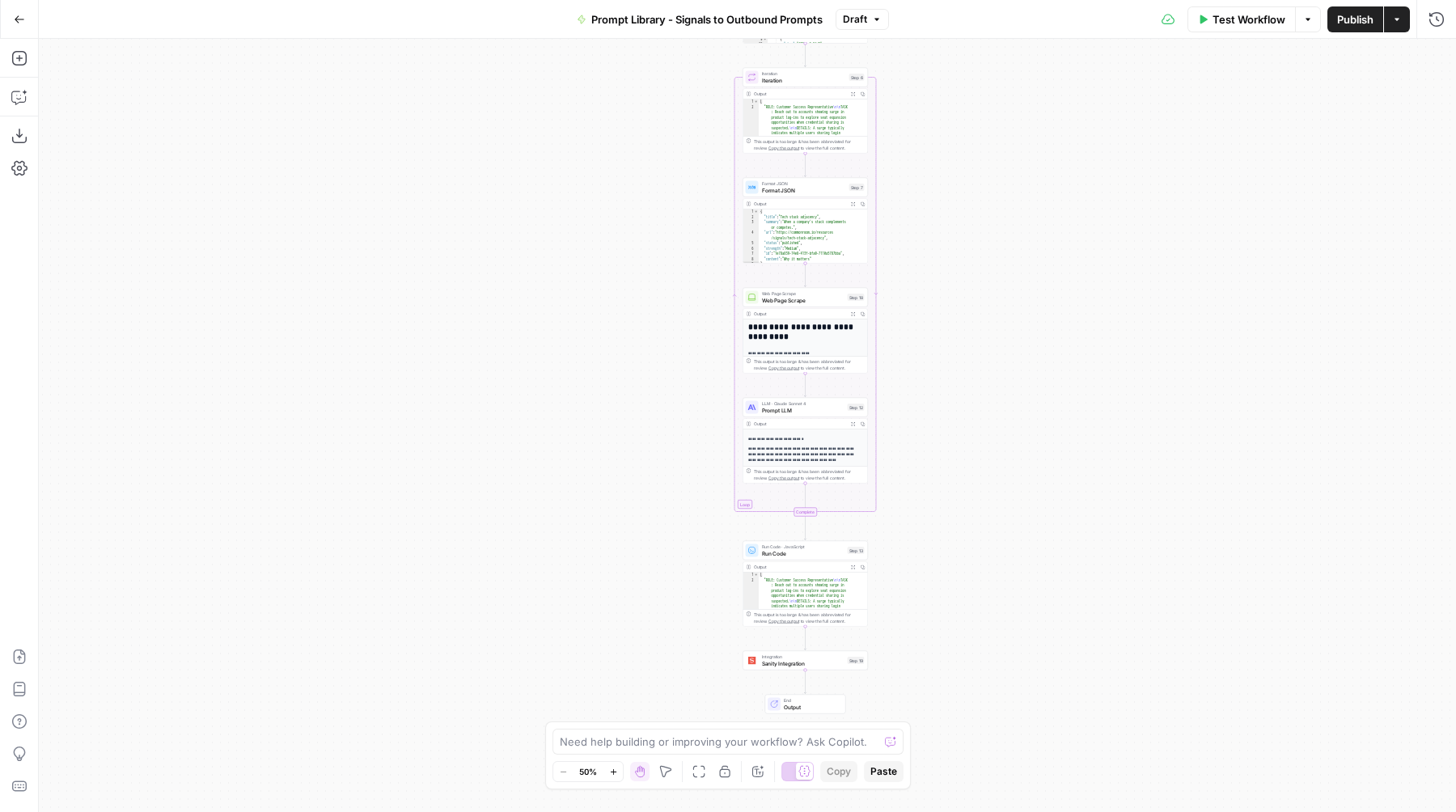 click on "**********" at bounding box center (806, 332) 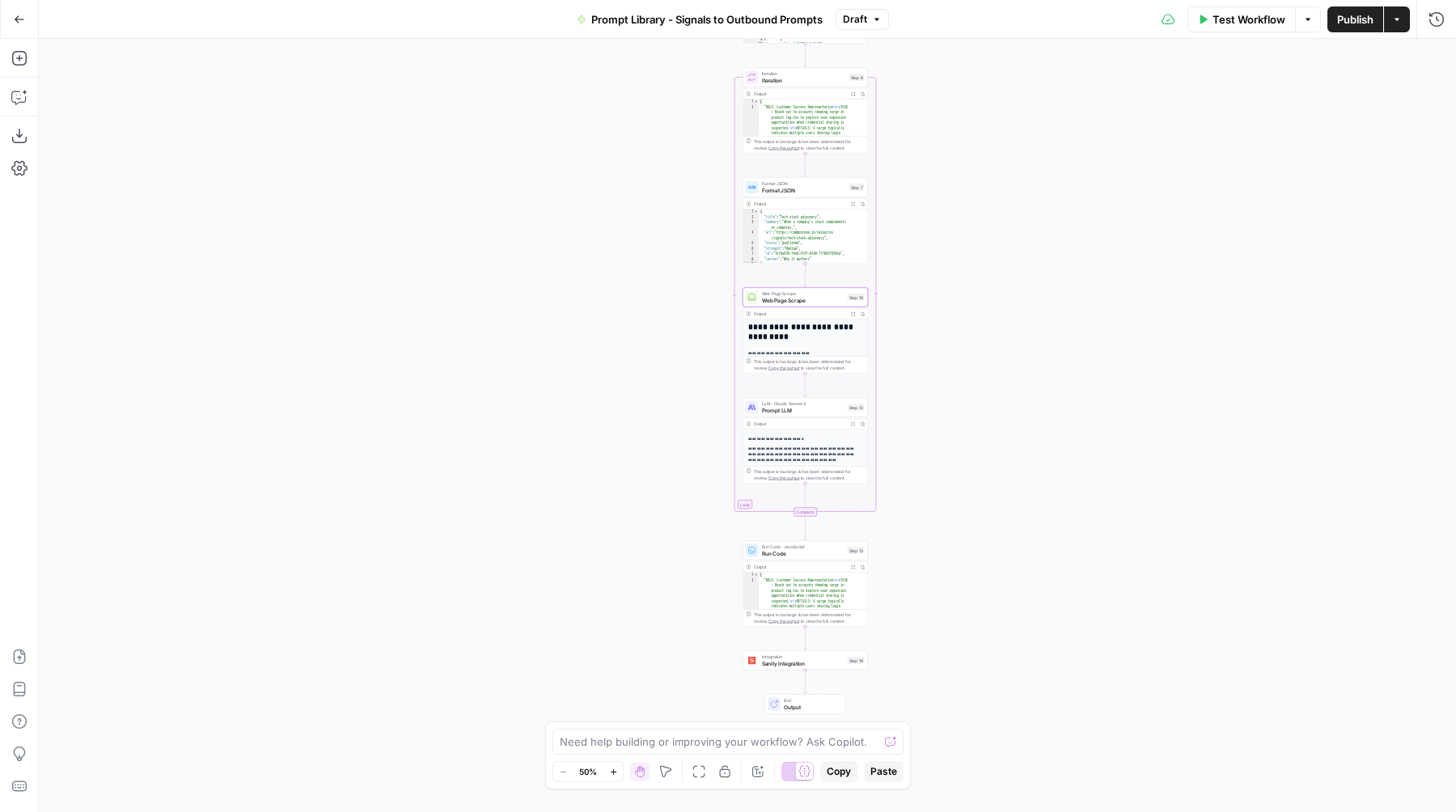 click on "**********" at bounding box center [806, 332] 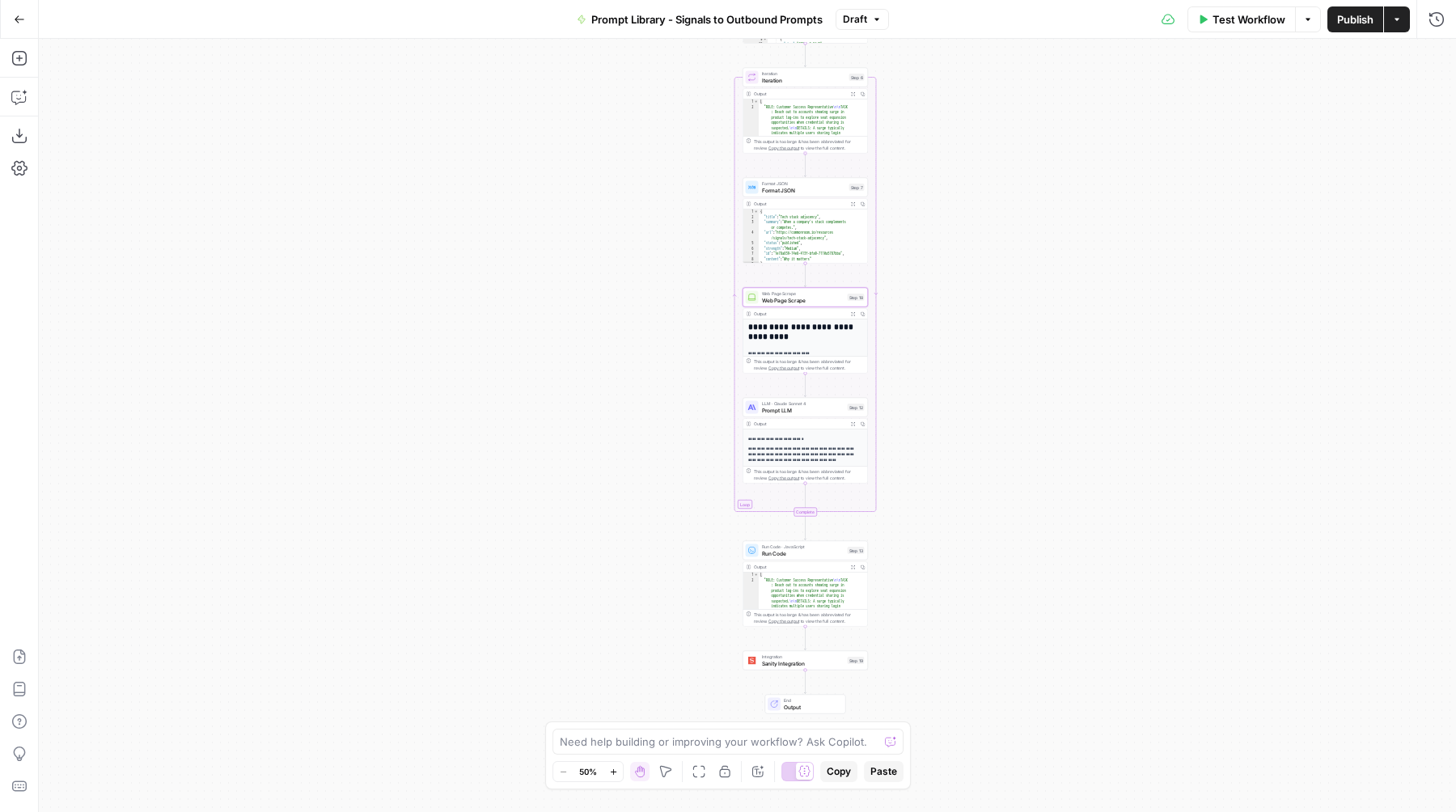 click on "Iteration Iteration Step 6 Copy step Delete step Add Note Test" at bounding box center [805, 78] 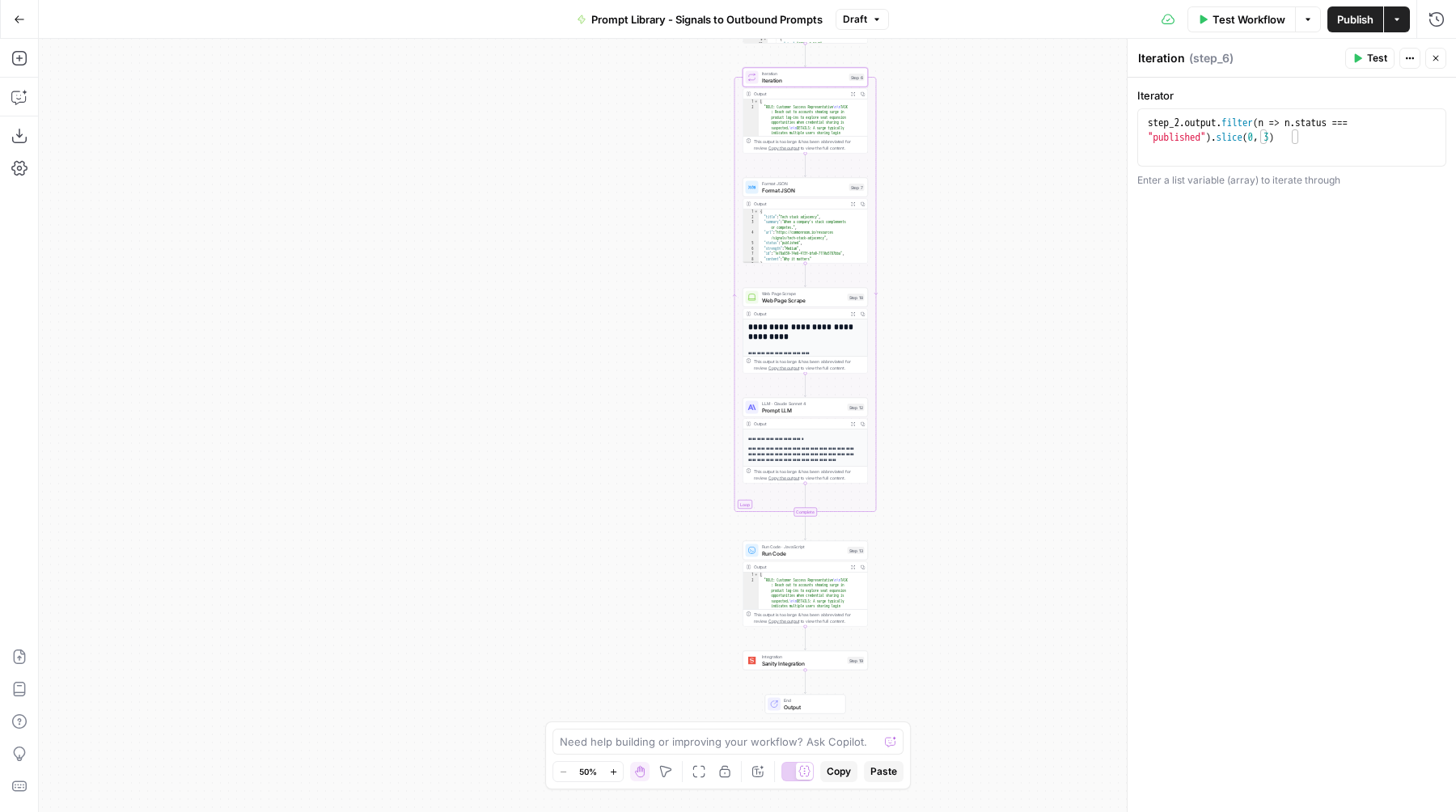 click on "**********" at bounding box center (806, 332) 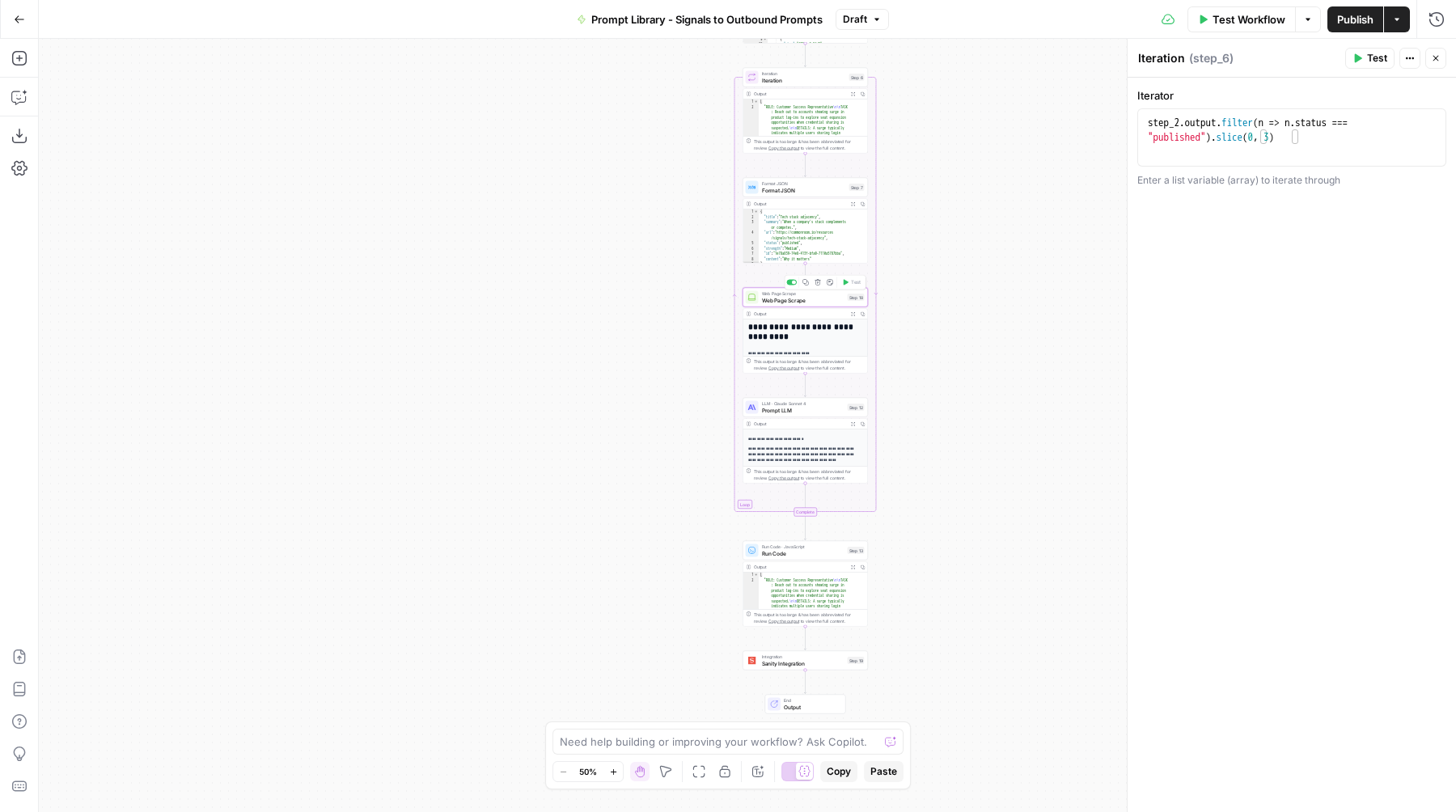 click on "Web Page Scrape" at bounding box center (803, 294) 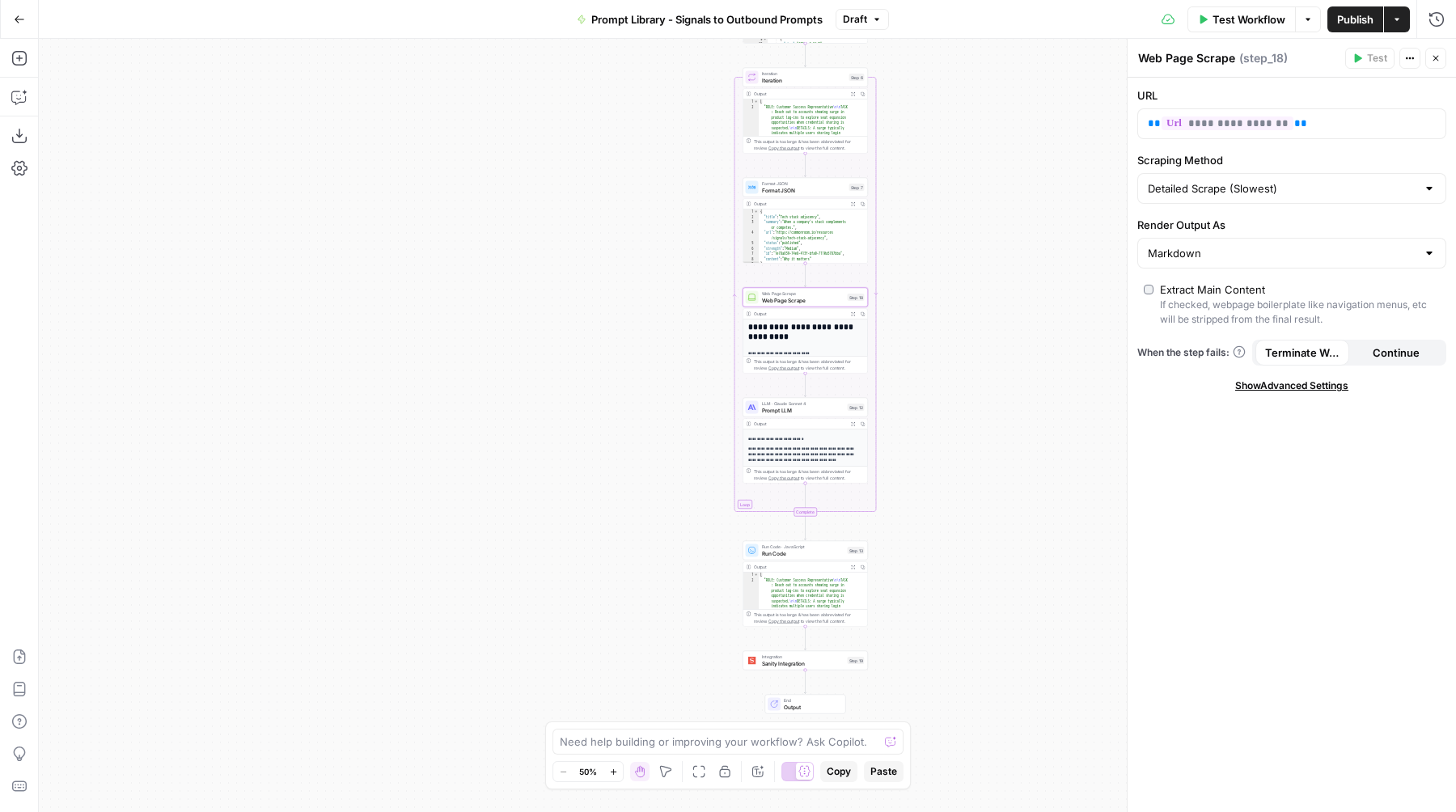click 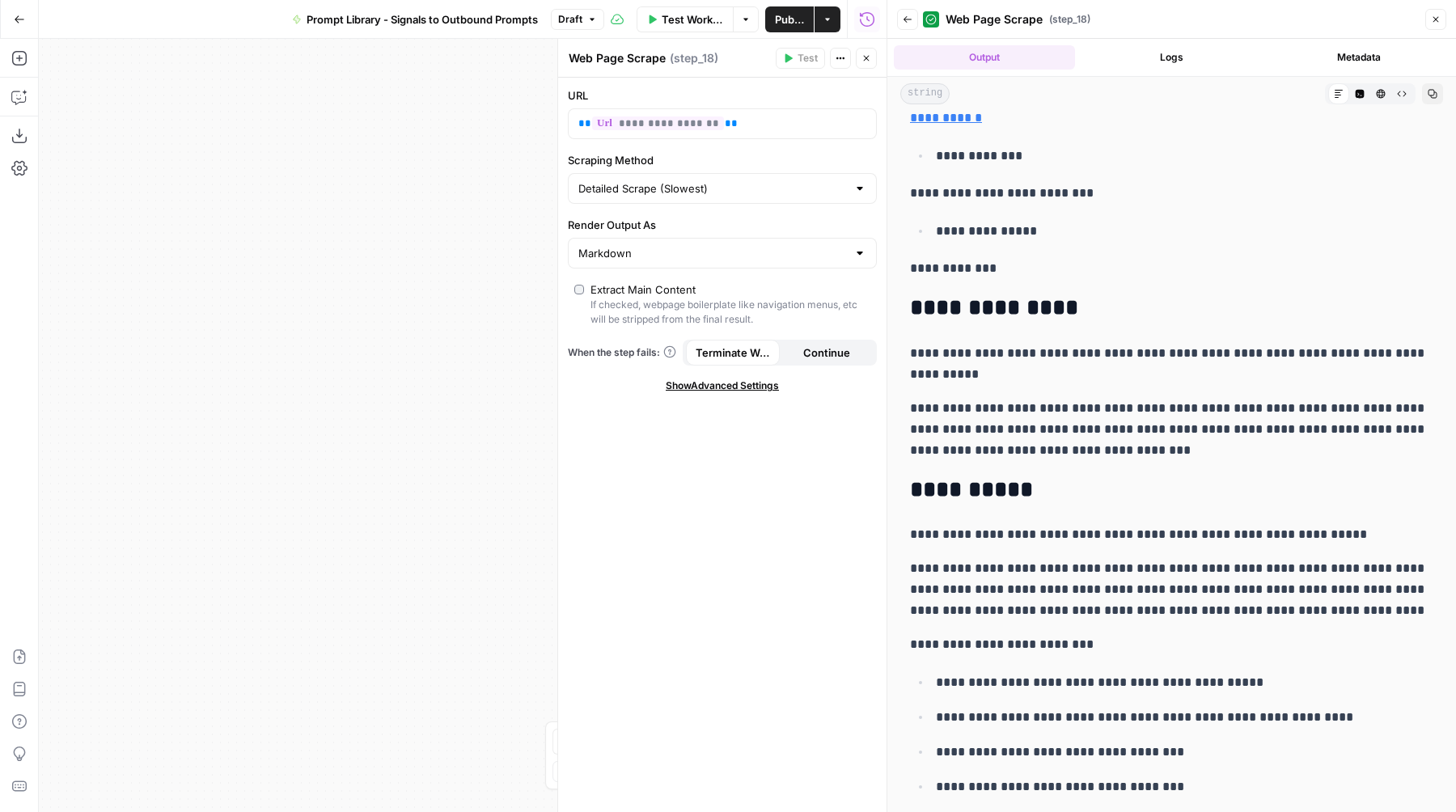 scroll, scrollTop: 1619, scrollLeft: 0, axis: vertical 